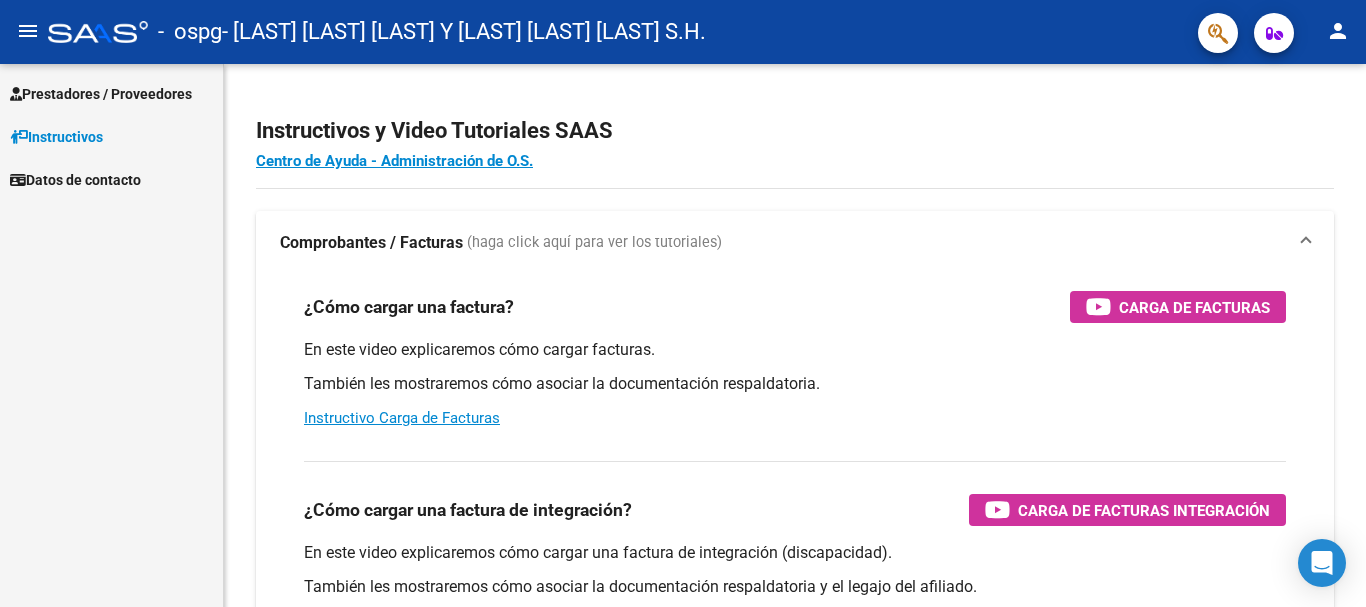 scroll, scrollTop: 0, scrollLeft: 0, axis: both 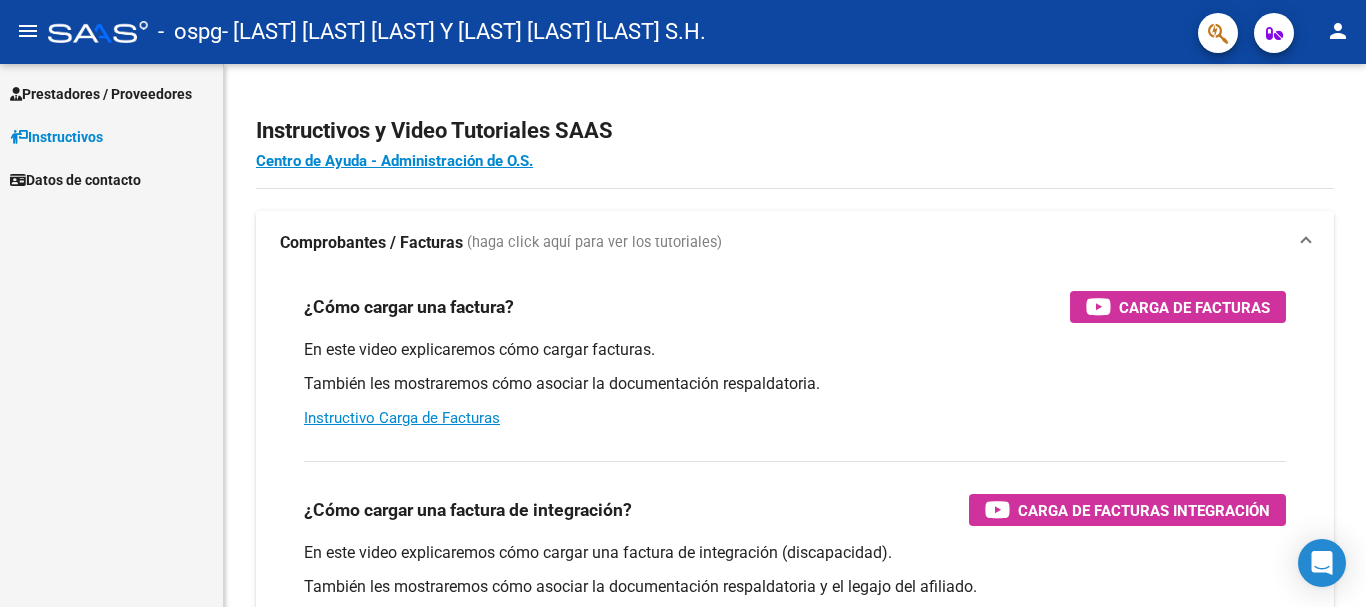 click on "Prestadores / Proveedores" at bounding box center (101, 94) 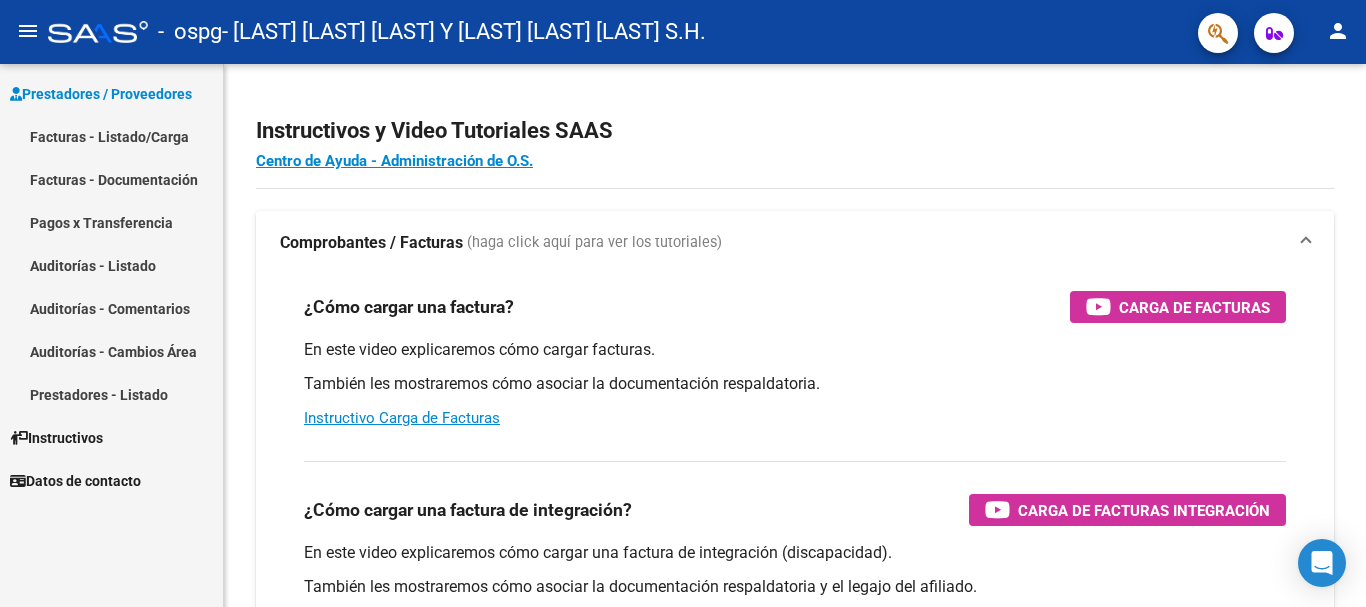 click on "Facturas - Listado/Carga" at bounding box center (111, 136) 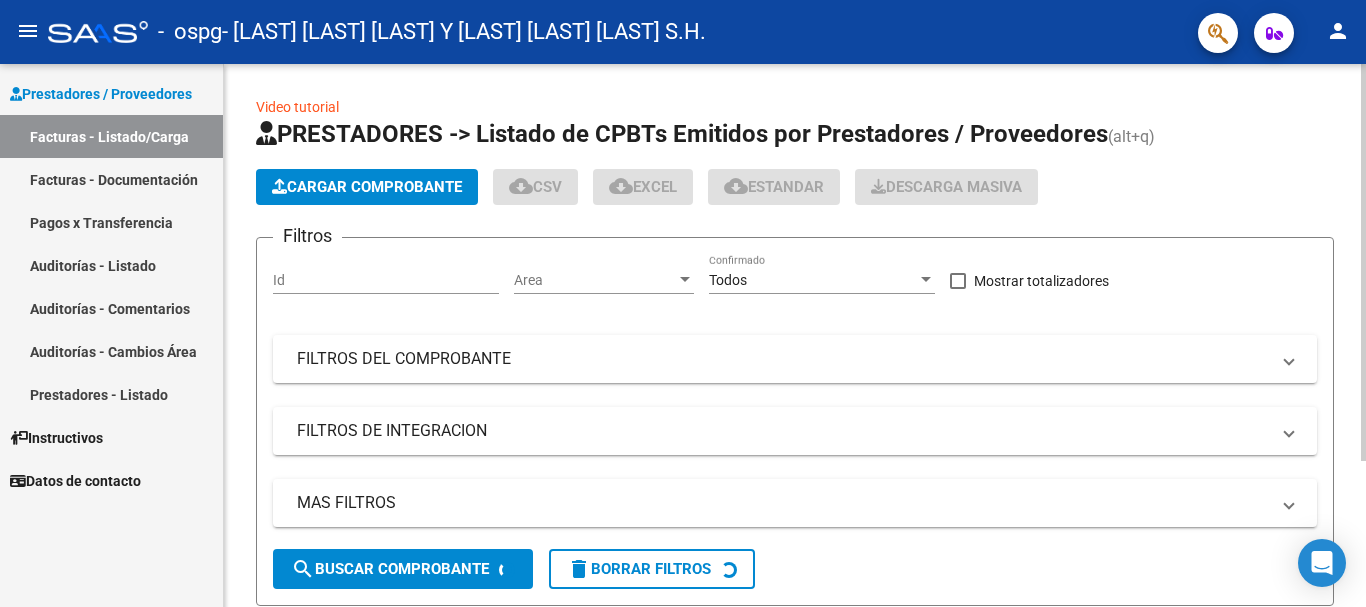 click on "Cargar Comprobante" 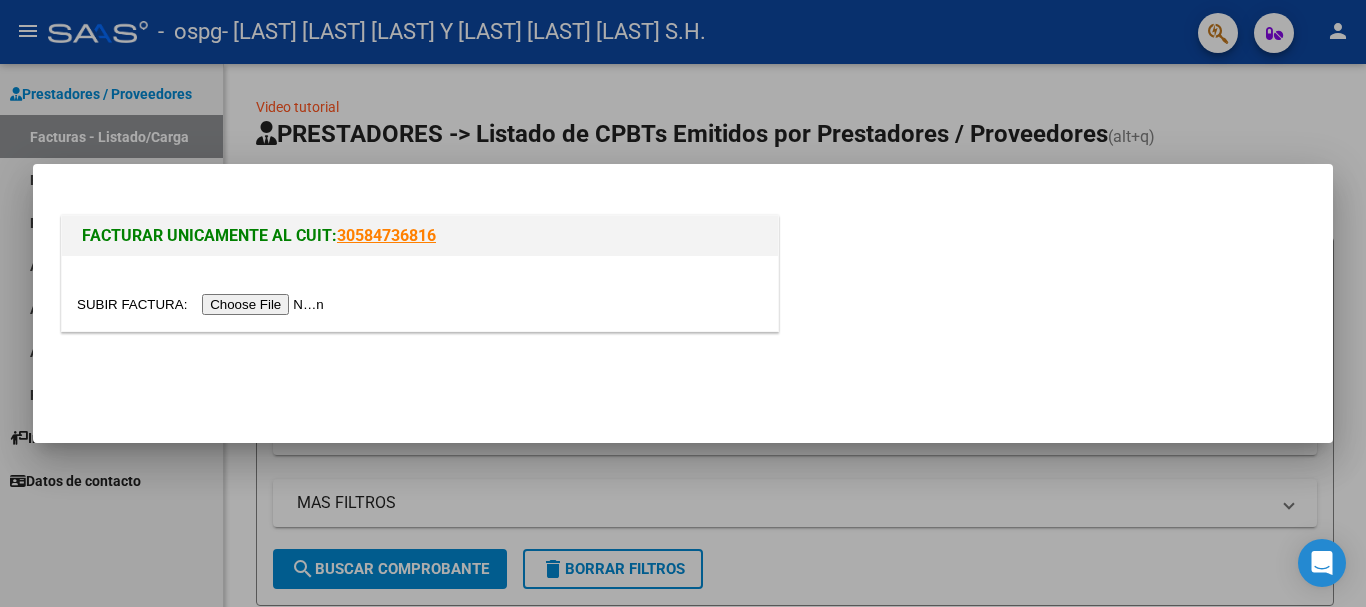 click at bounding box center [203, 304] 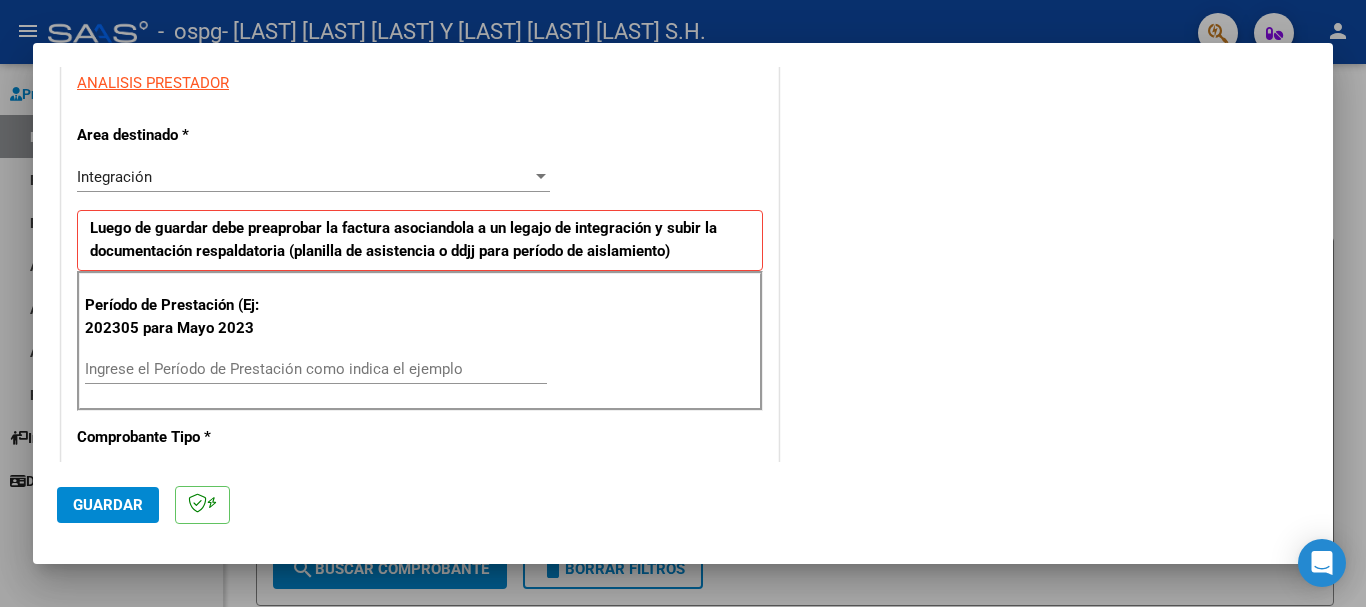 scroll, scrollTop: 400, scrollLeft: 0, axis: vertical 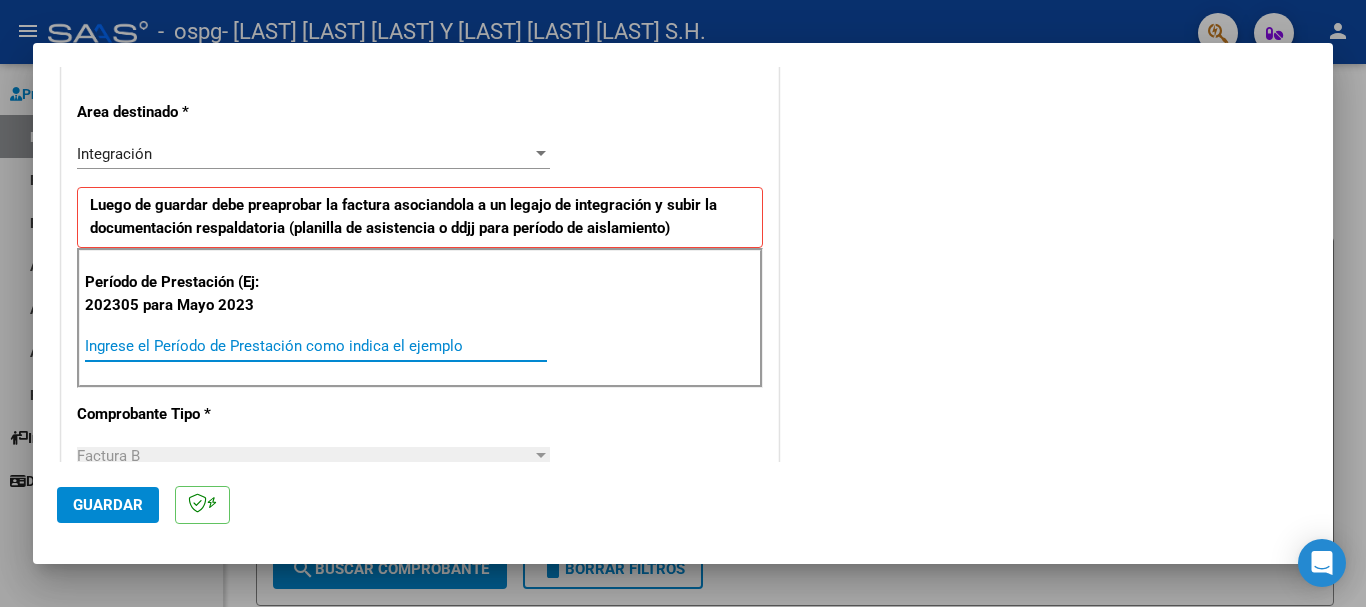 click on "Ingrese el Período de Prestación como indica el ejemplo" at bounding box center [316, 346] 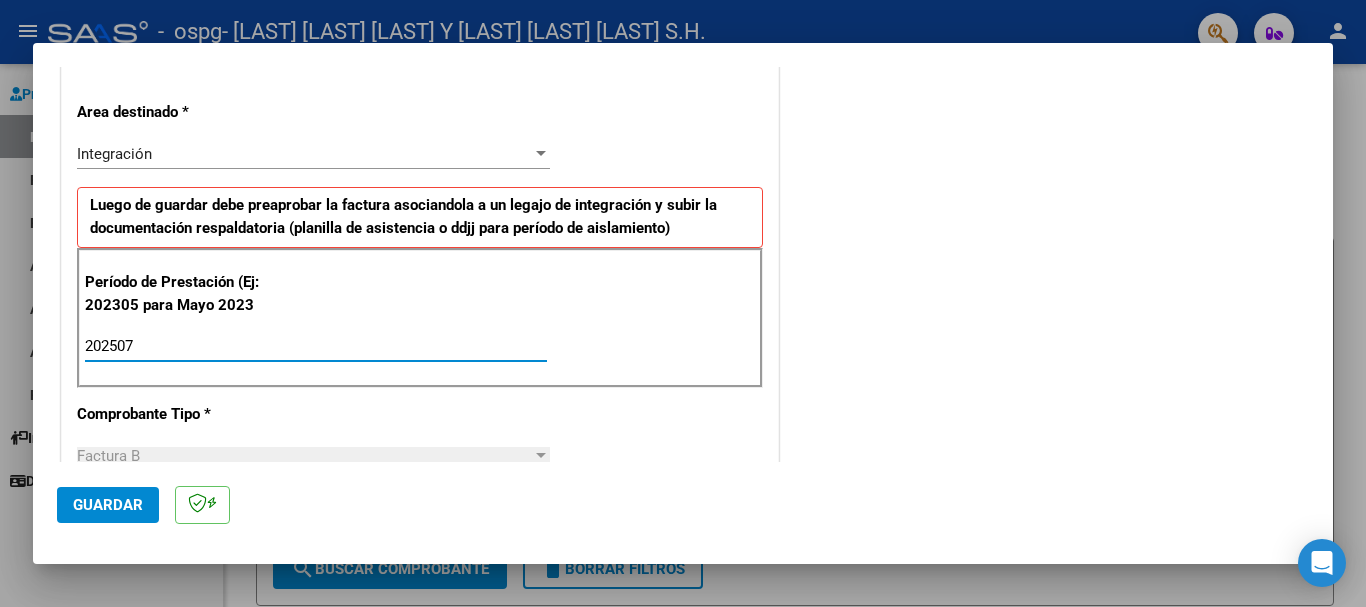 type on "202507" 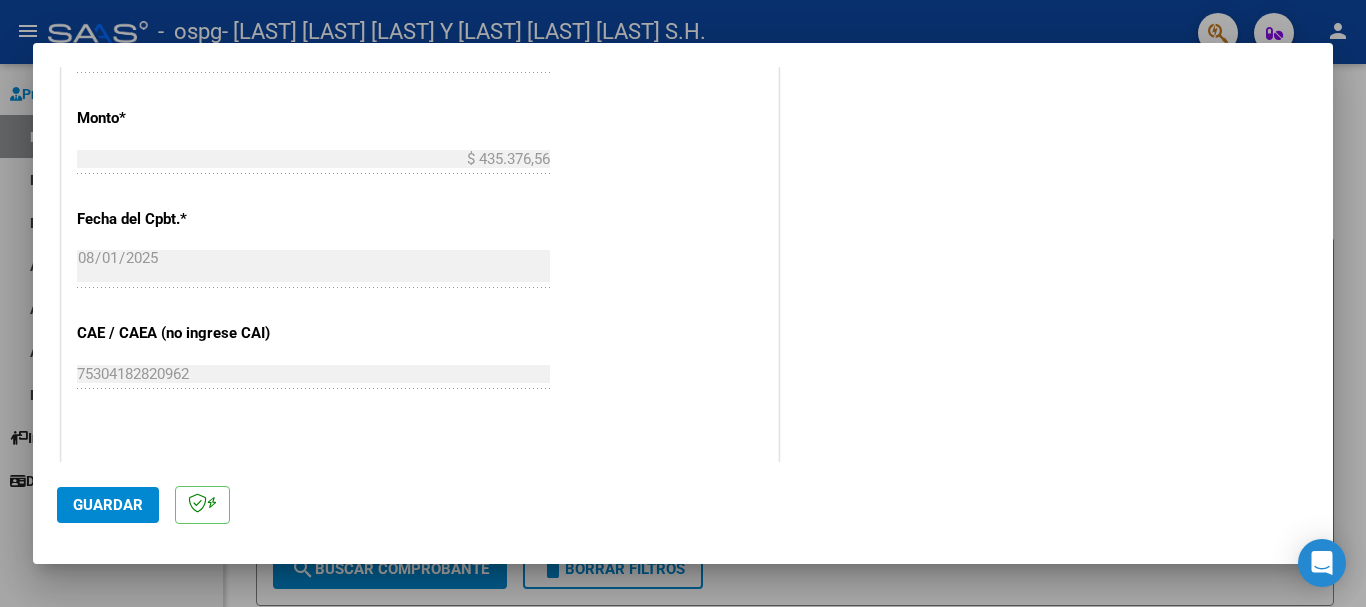 scroll, scrollTop: 1300, scrollLeft: 0, axis: vertical 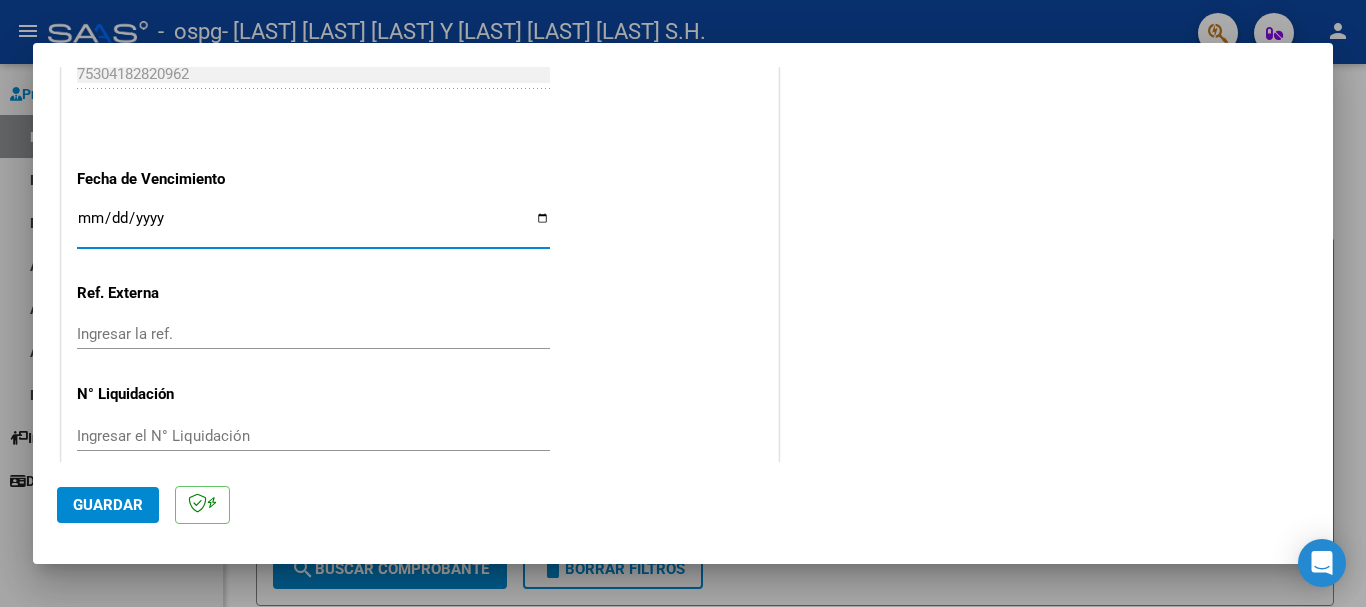 click on "Ingresar la fecha" at bounding box center [313, 226] 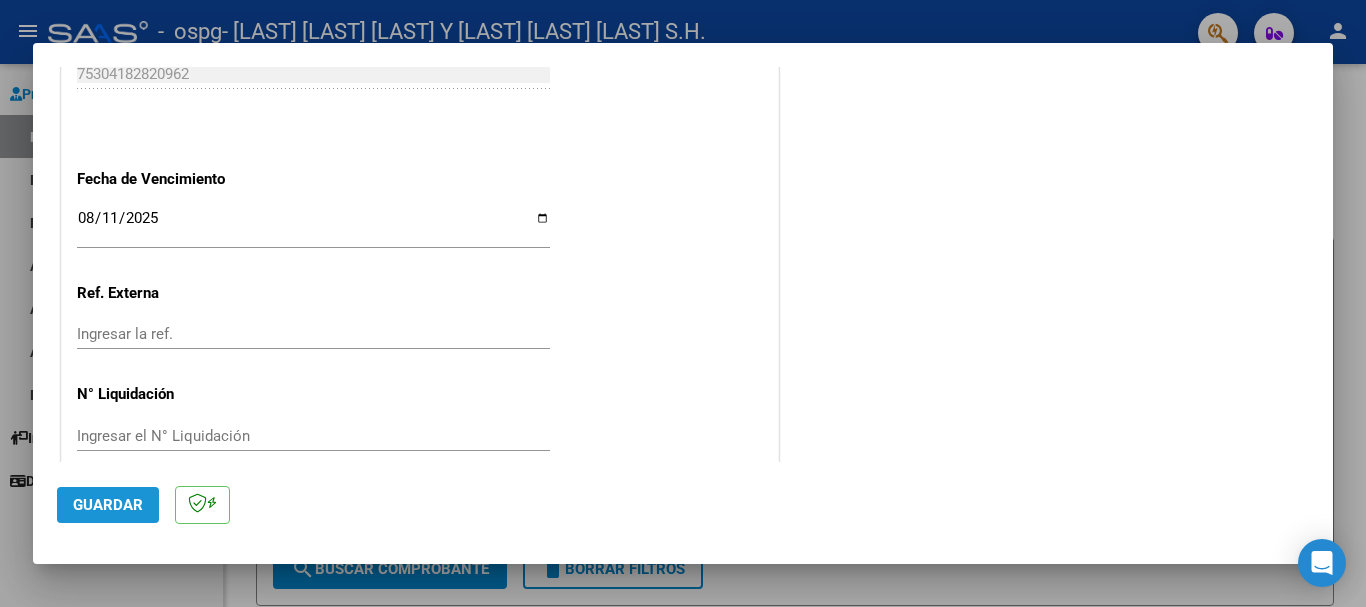 click on "Guardar" 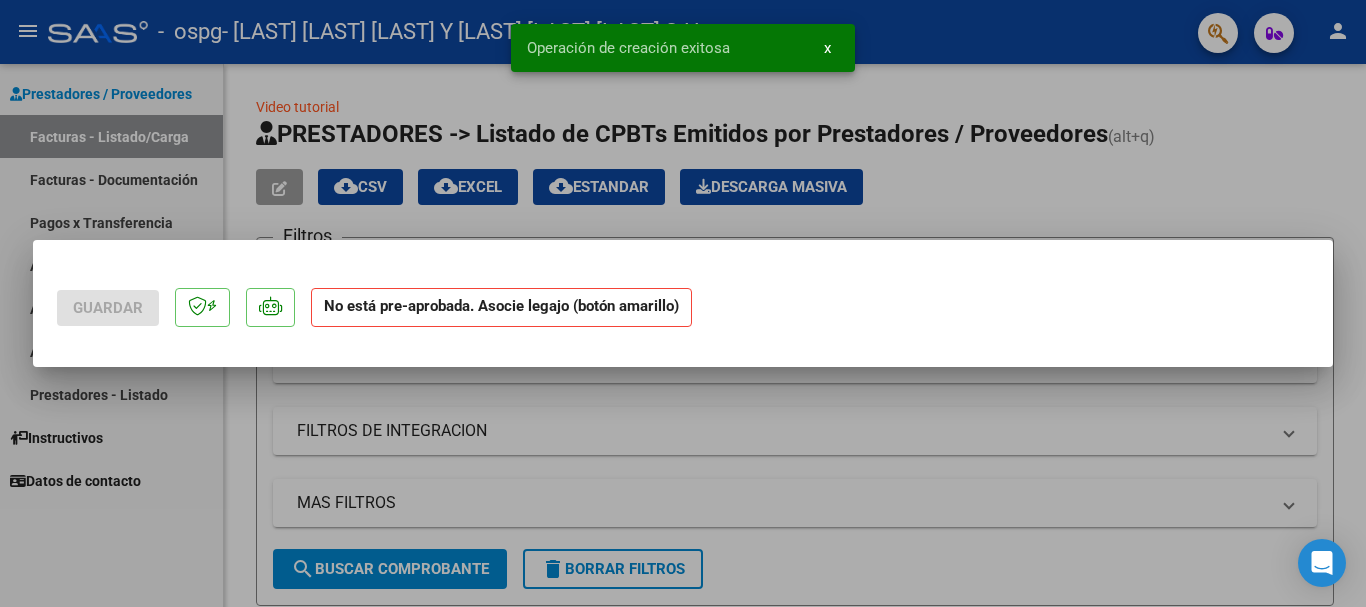 scroll, scrollTop: 0, scrollLeft: 0, axis: both 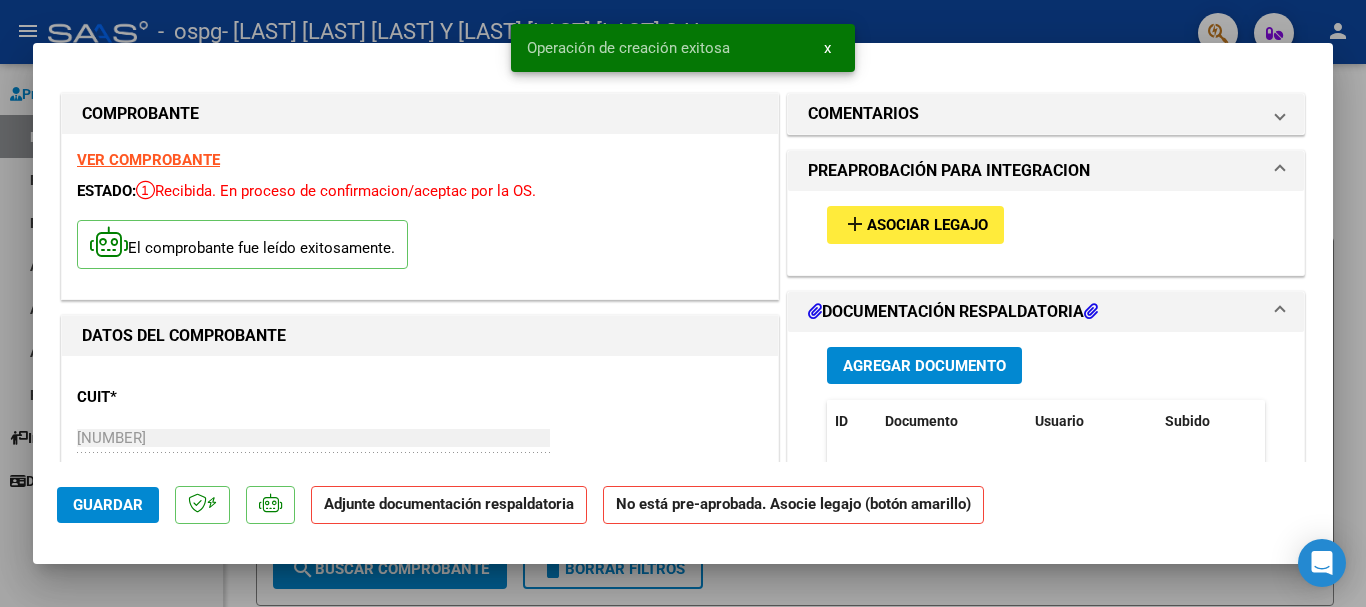 click on "add Asociar Legajo" at bounding box center (915, 224) 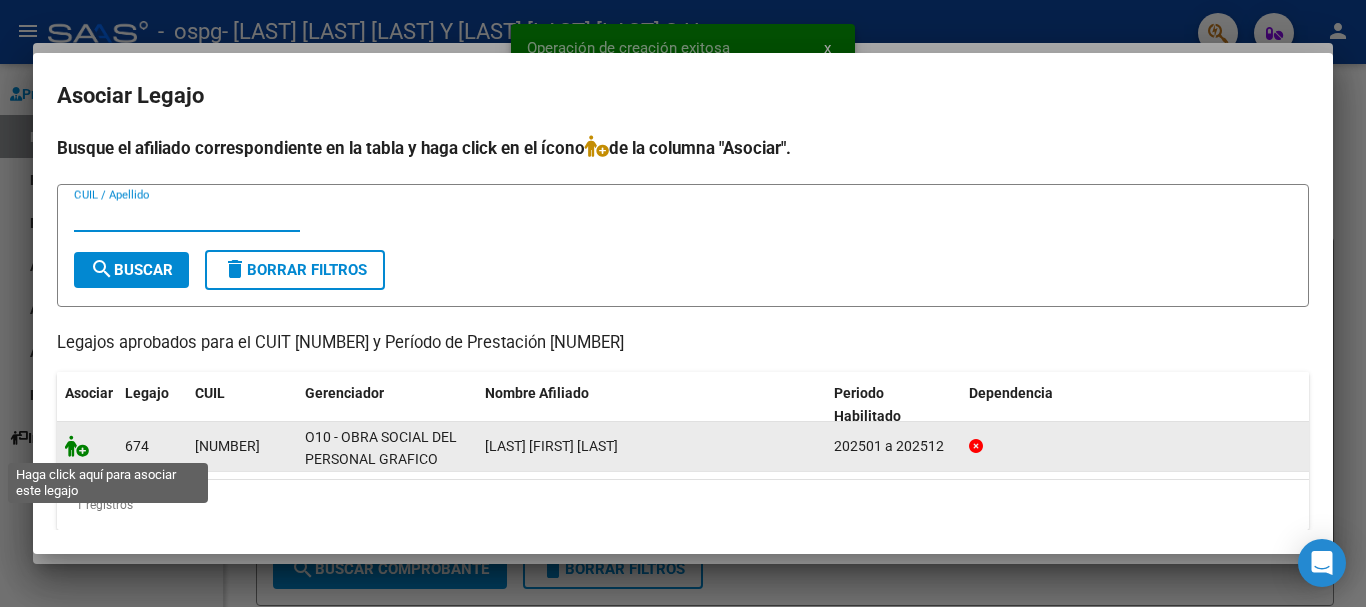 click 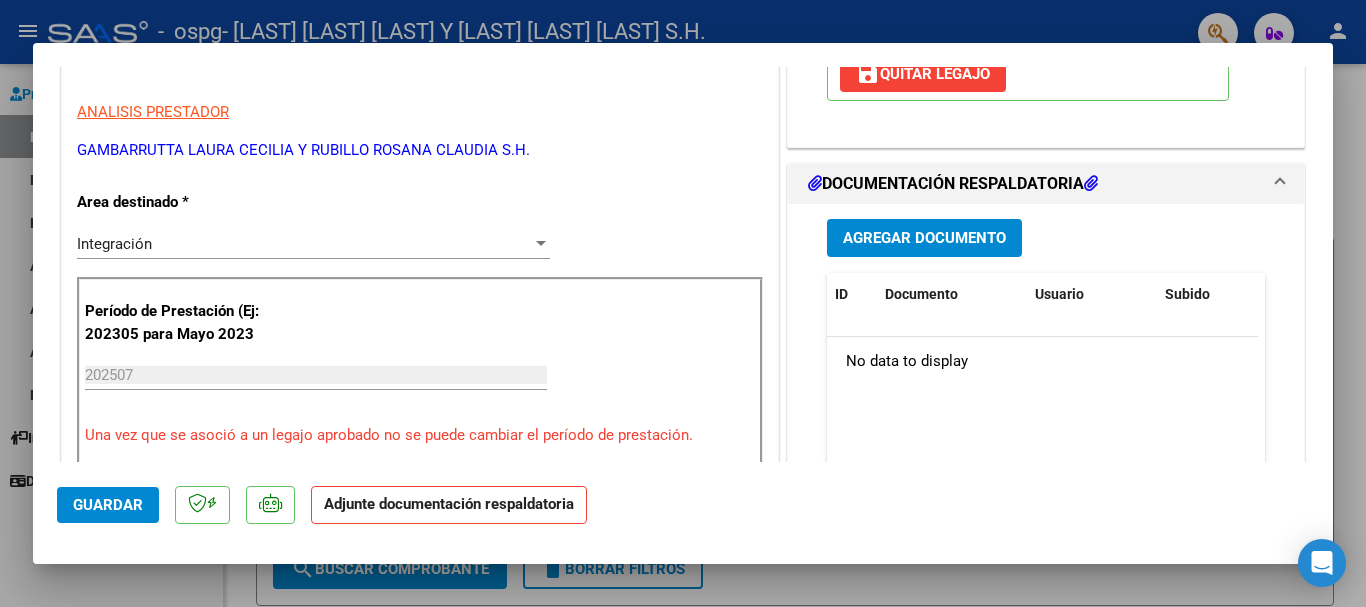 scroll, scrollTop: 400, scrollLeft: 0, axis: vertical 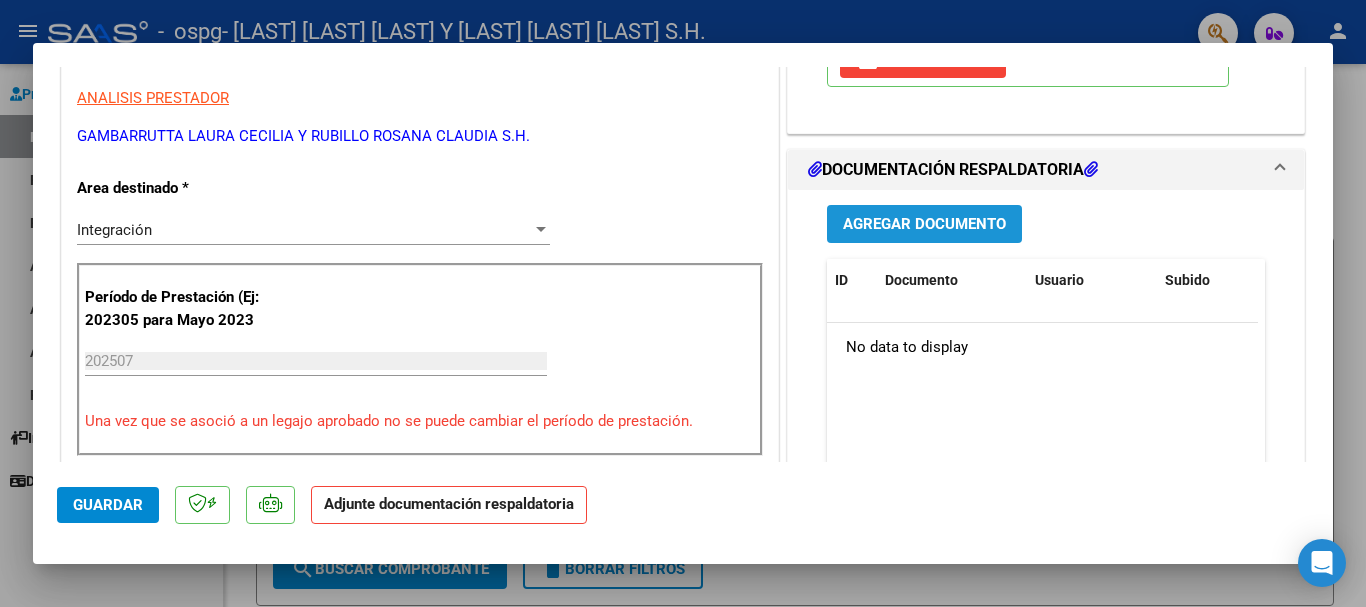 click on "Agregar Documento" at bounding box center [924, 223] 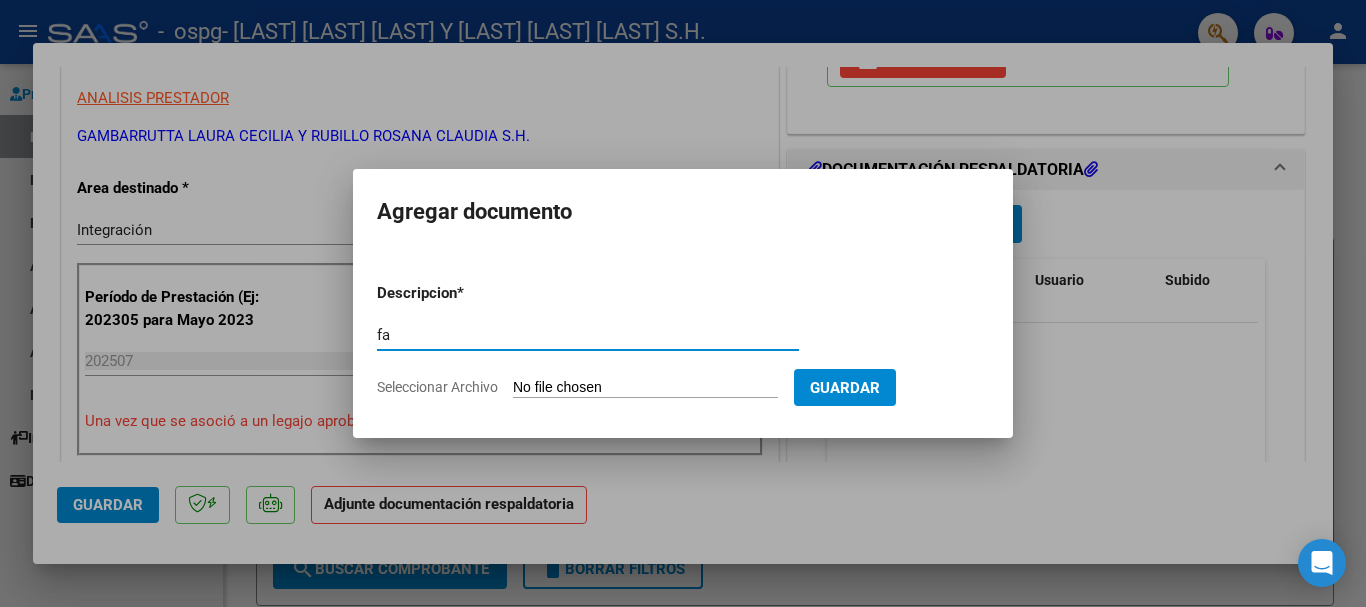 type on "f" 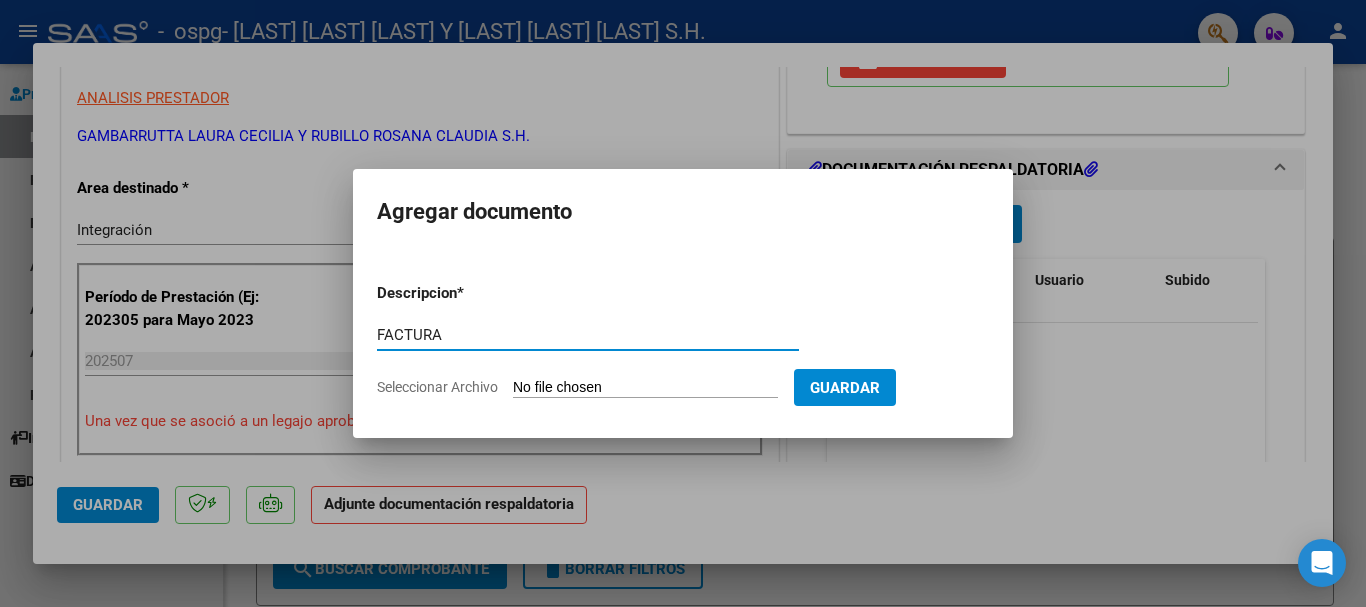 type on "FACTURA" 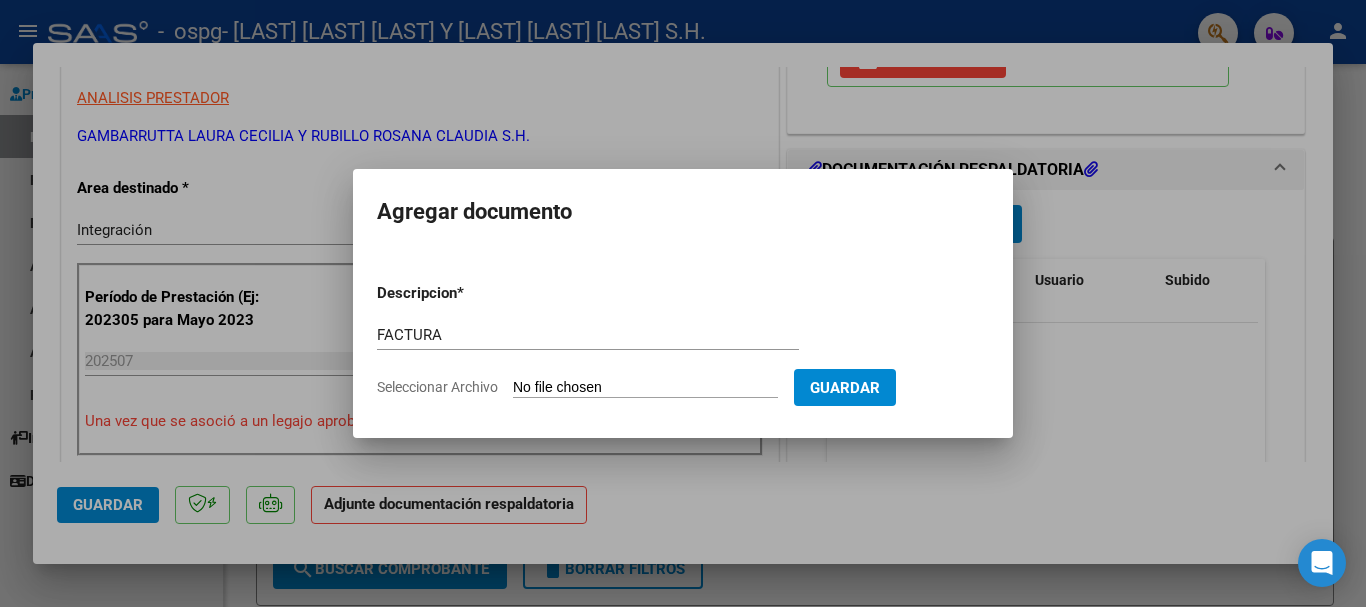 type on "C:\fakepath\F 13230.pdf" 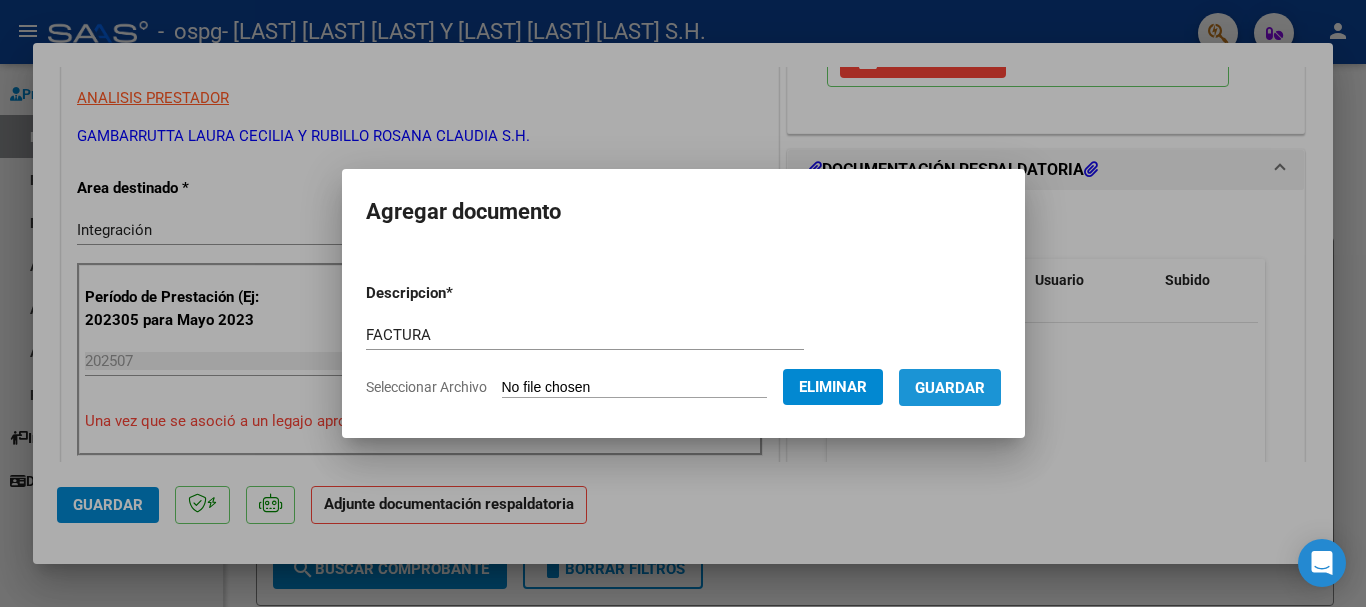 click on "Guardar" at bounding box center [950, 388] 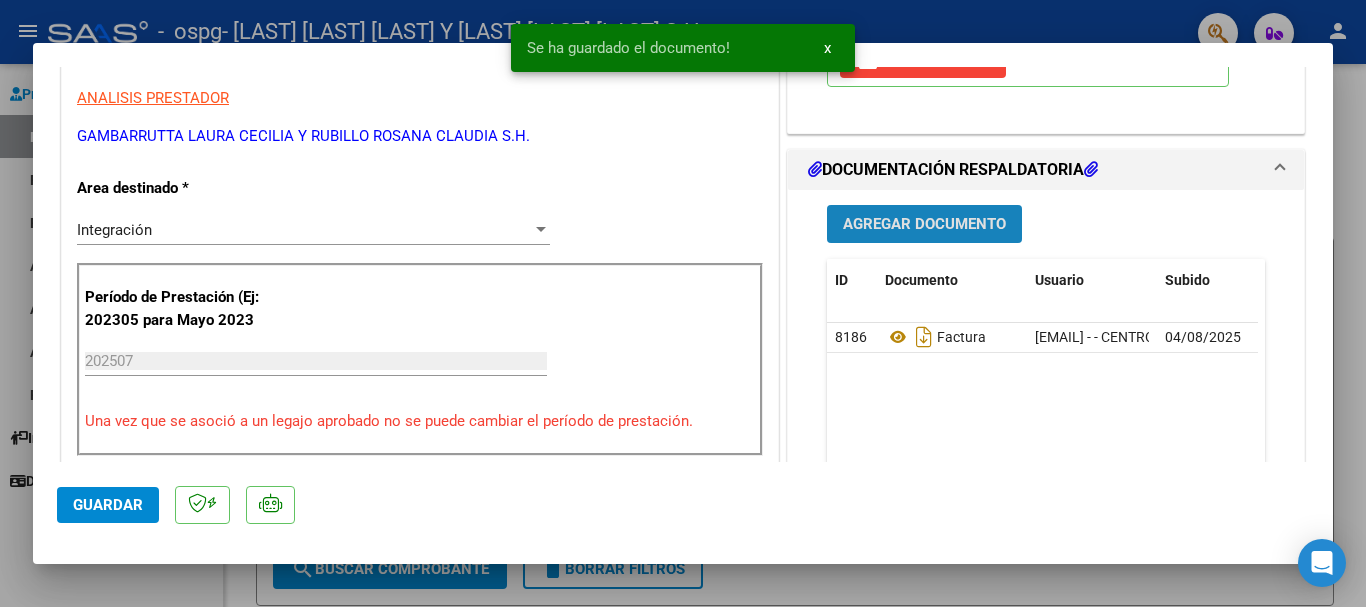 click on "Agregar Documento" at bounding box center [924, 225] 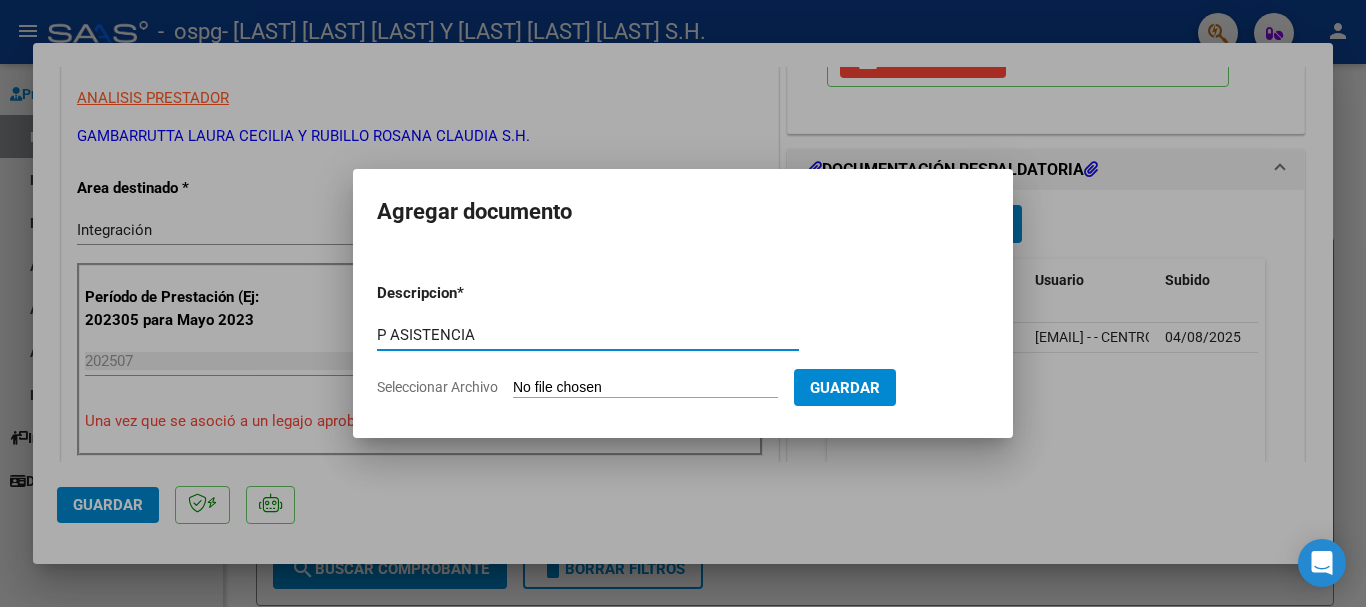 type on "P ASISTENCIA" 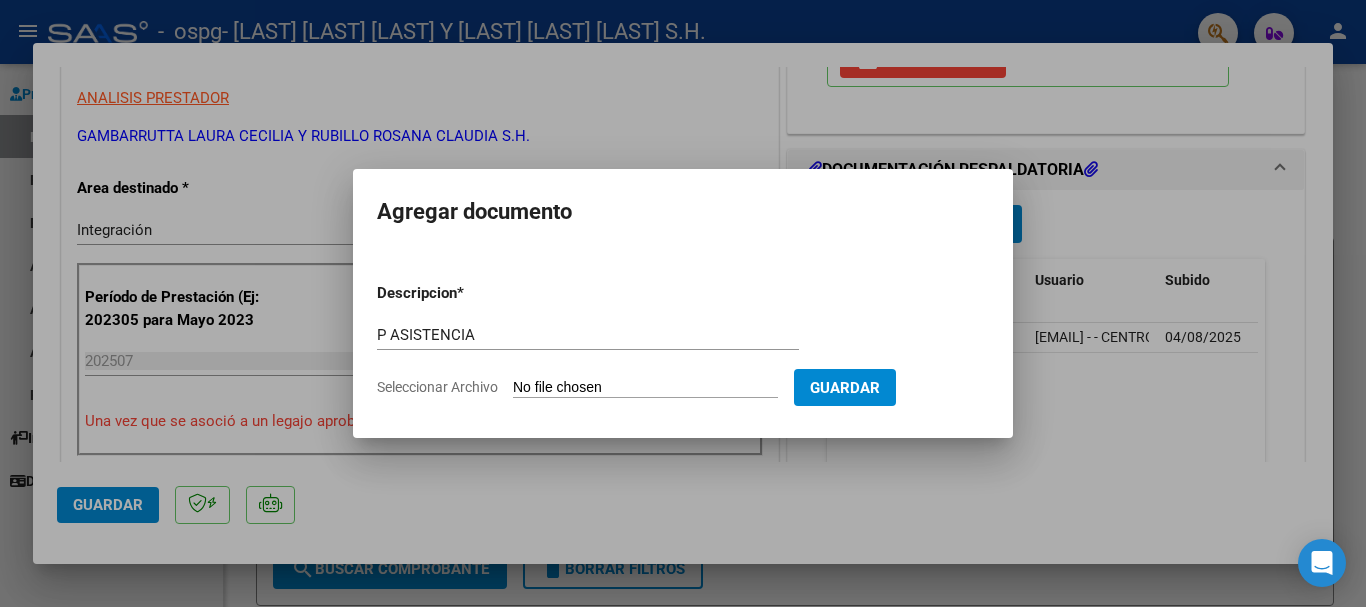 type on "C:\fakepath\VILLALBA SANTINO JULIO.pdf" 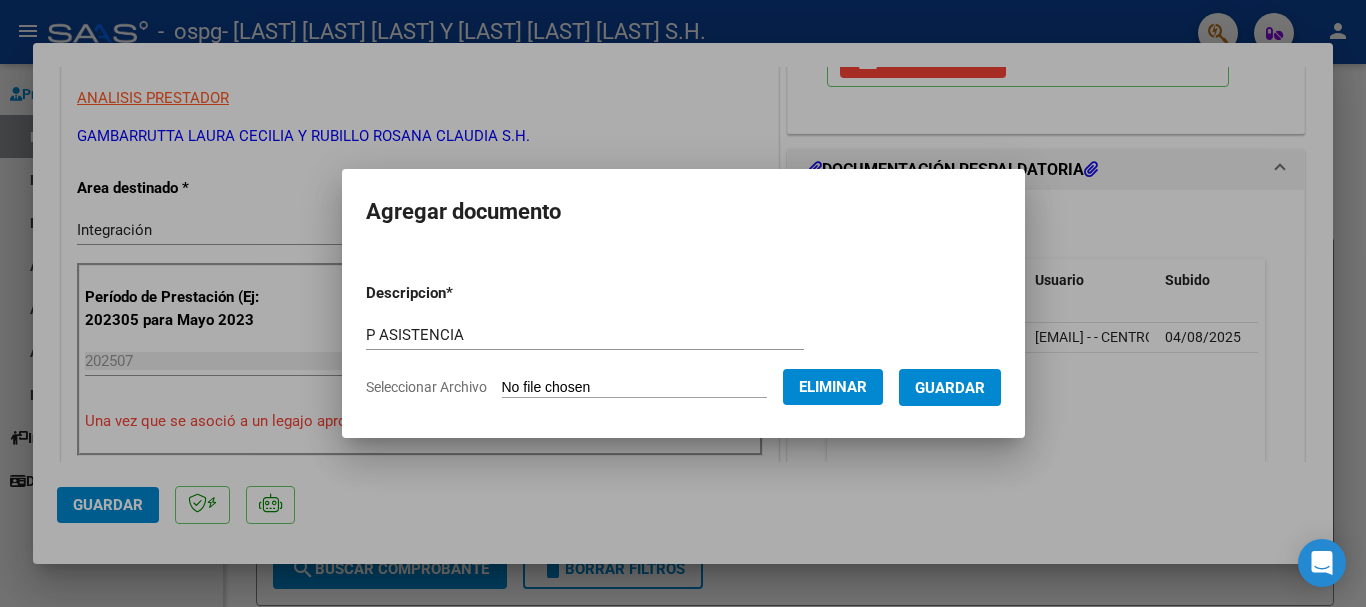 click on "Guardar" at bounding box center (950, 388) 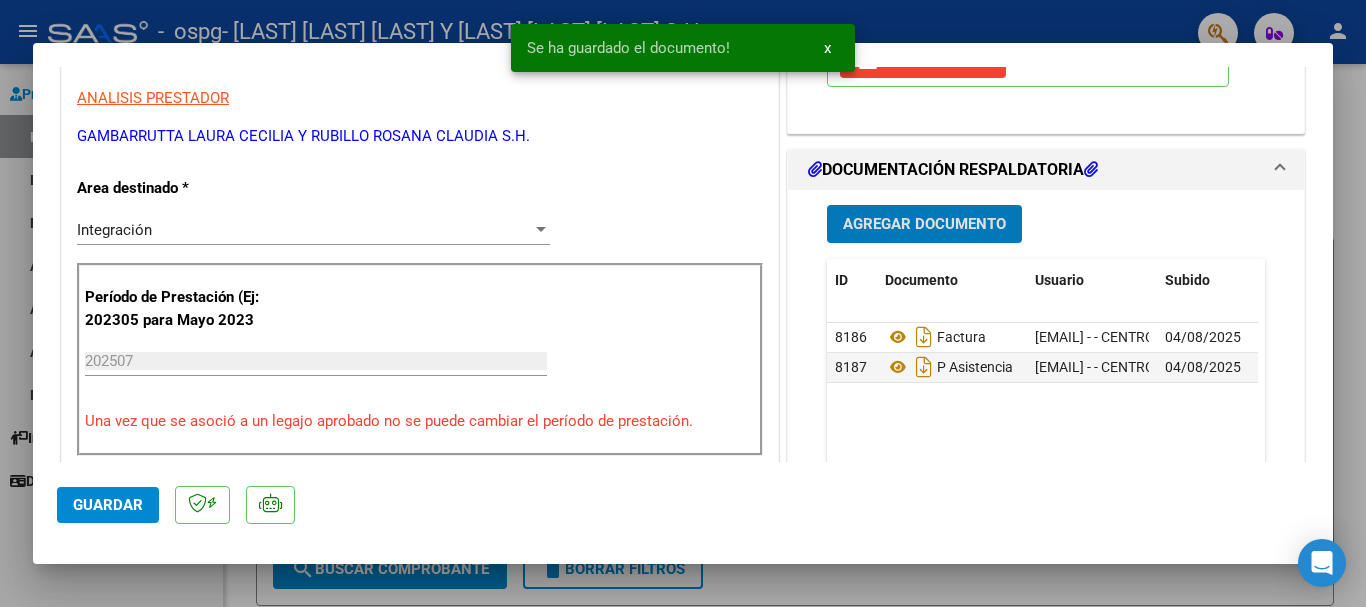 click on "Guardar" 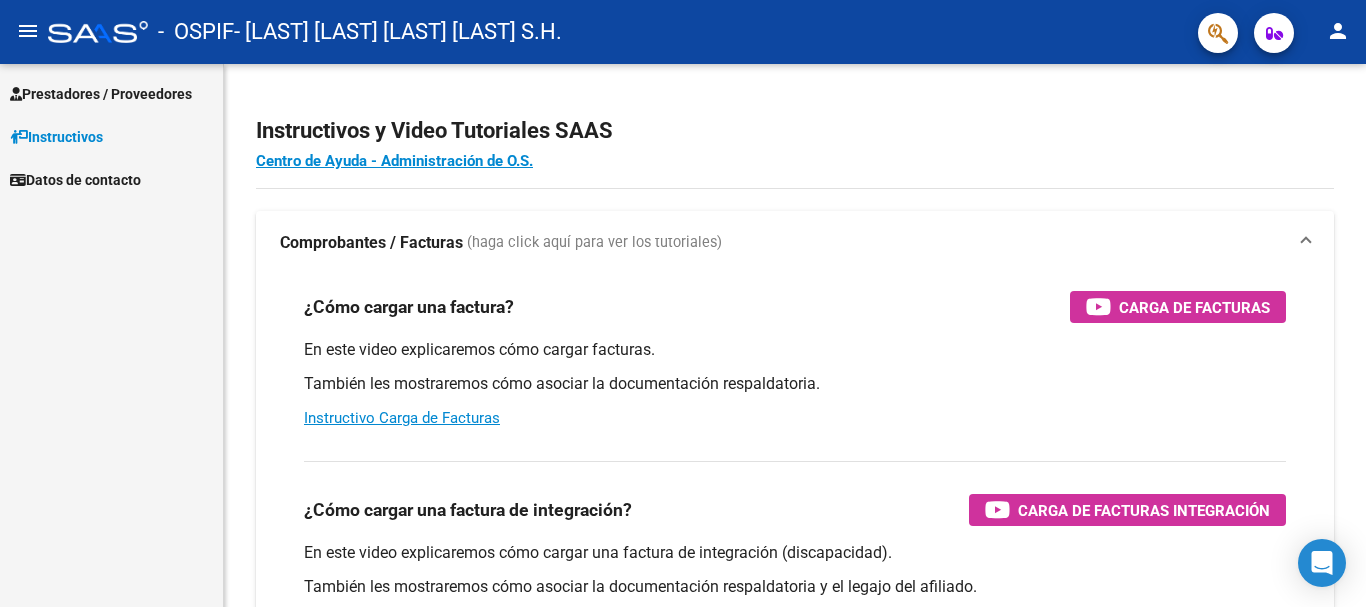 scroll, scrollTop: 0, scrollLeft: 0, axis: both 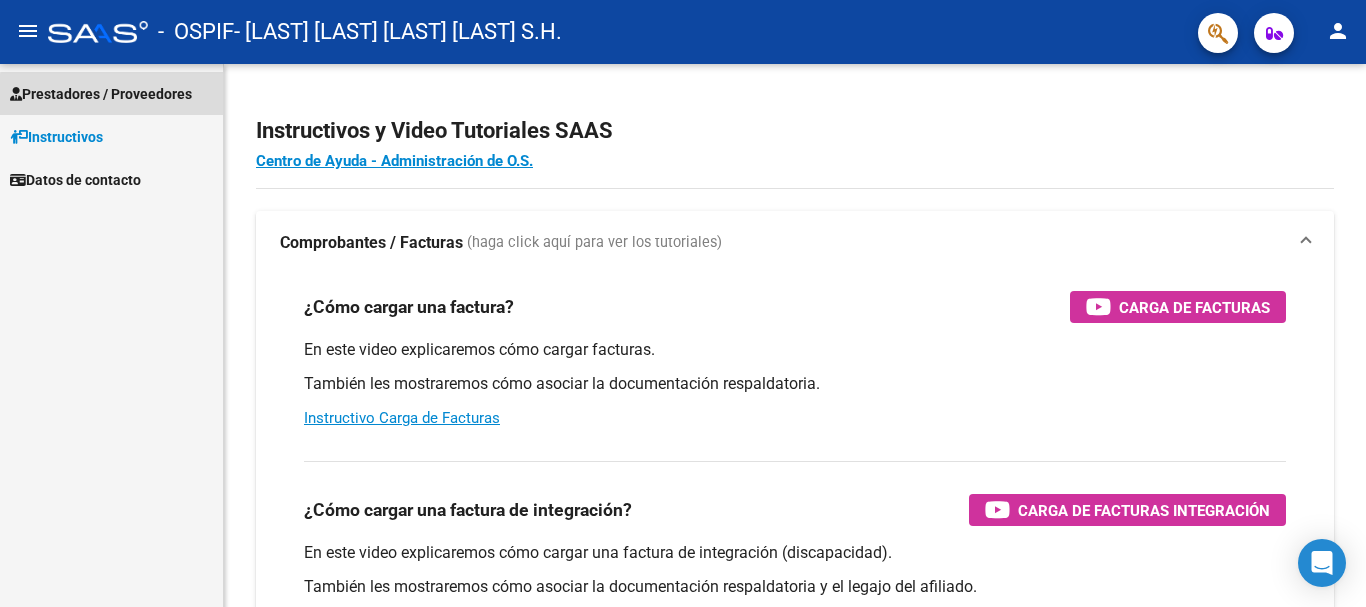 click on "Prestadores / Proveedores" at bounding box center (101, 94) 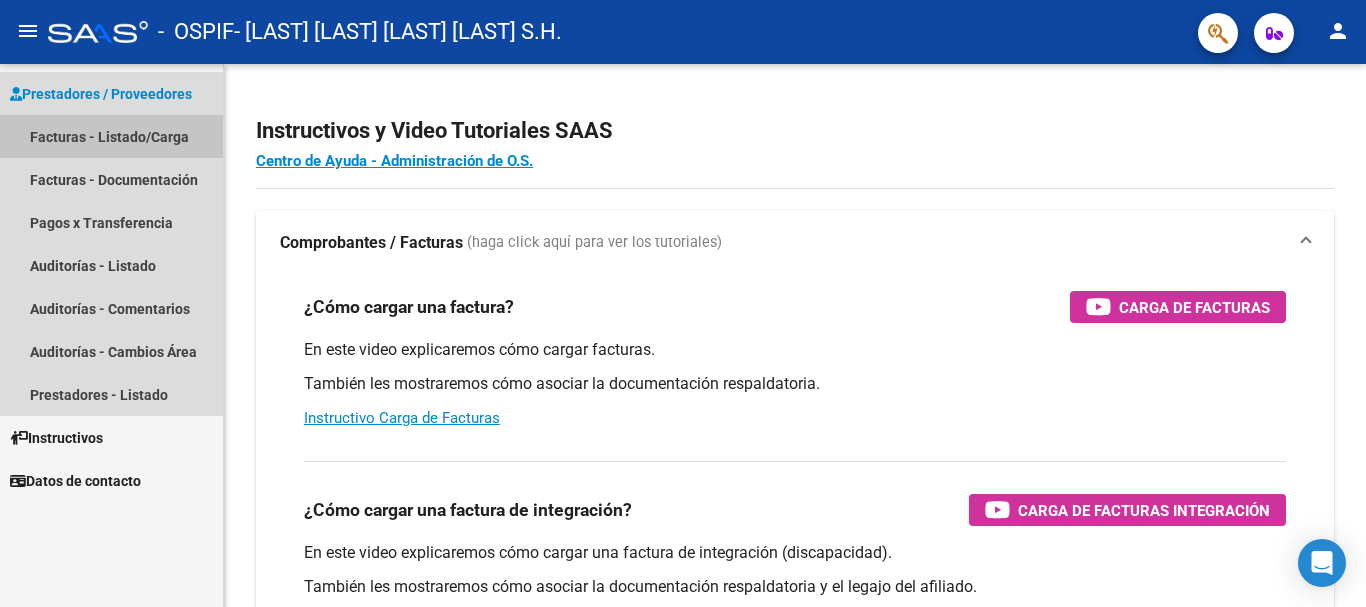 click on "Facturas - Listado/Carga" at bounding box center [111, 136] 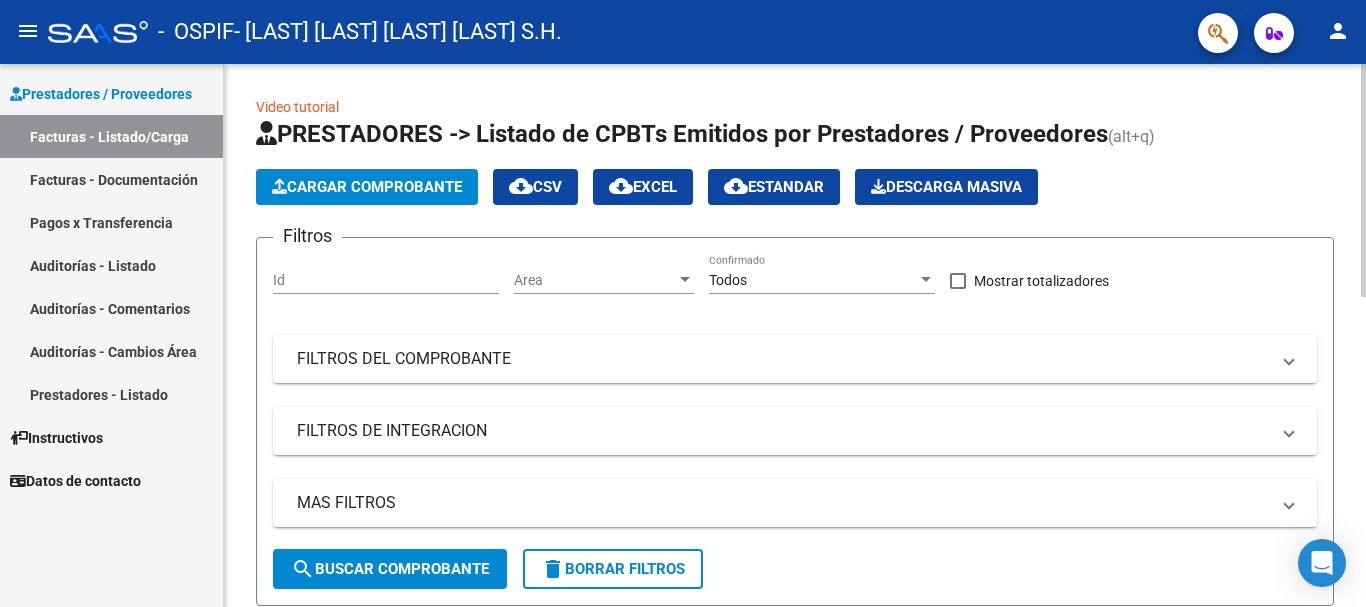 scroll, scrollTop: 399, scrollLeft: 0, axis: vertical 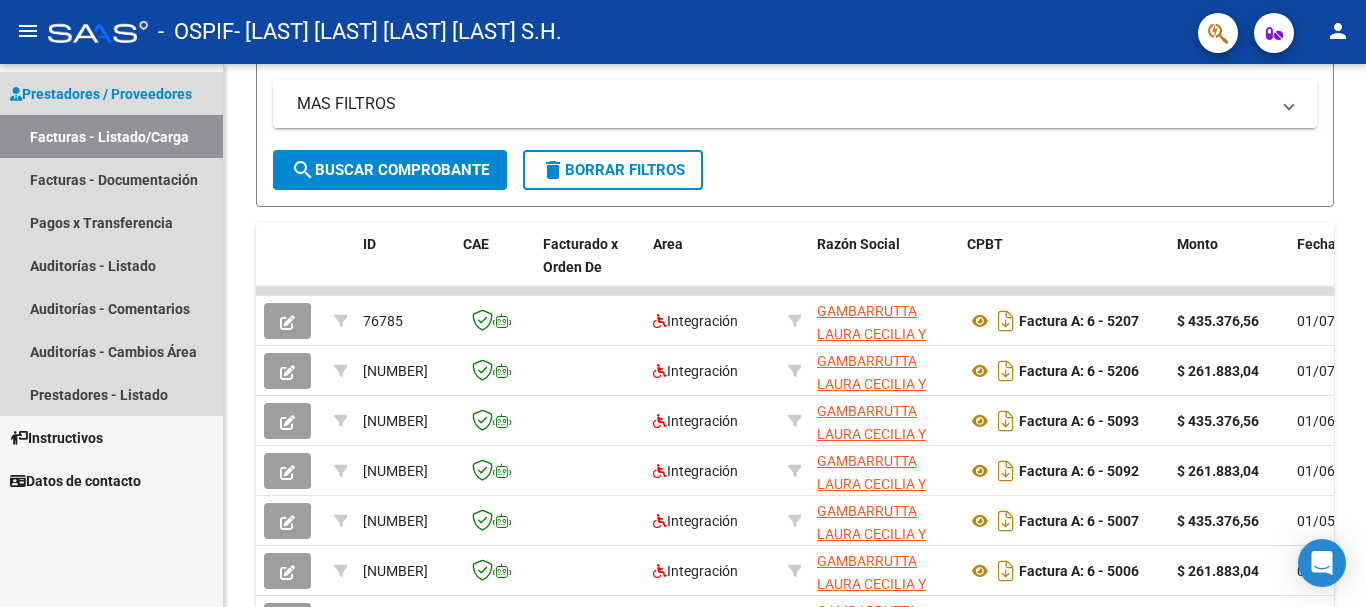 click on "Facturas - Listado/Carga" at bounding box center [111, 136] 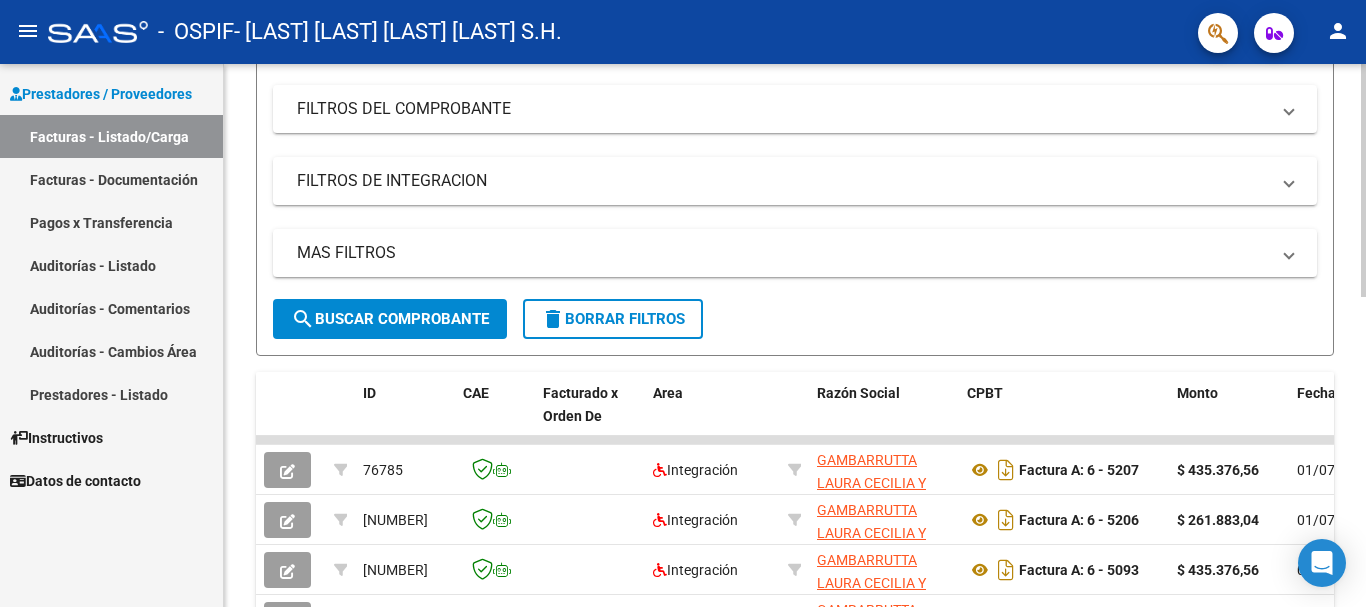scroll, scrollTop: 0, scrollLeft: 0, axis: both 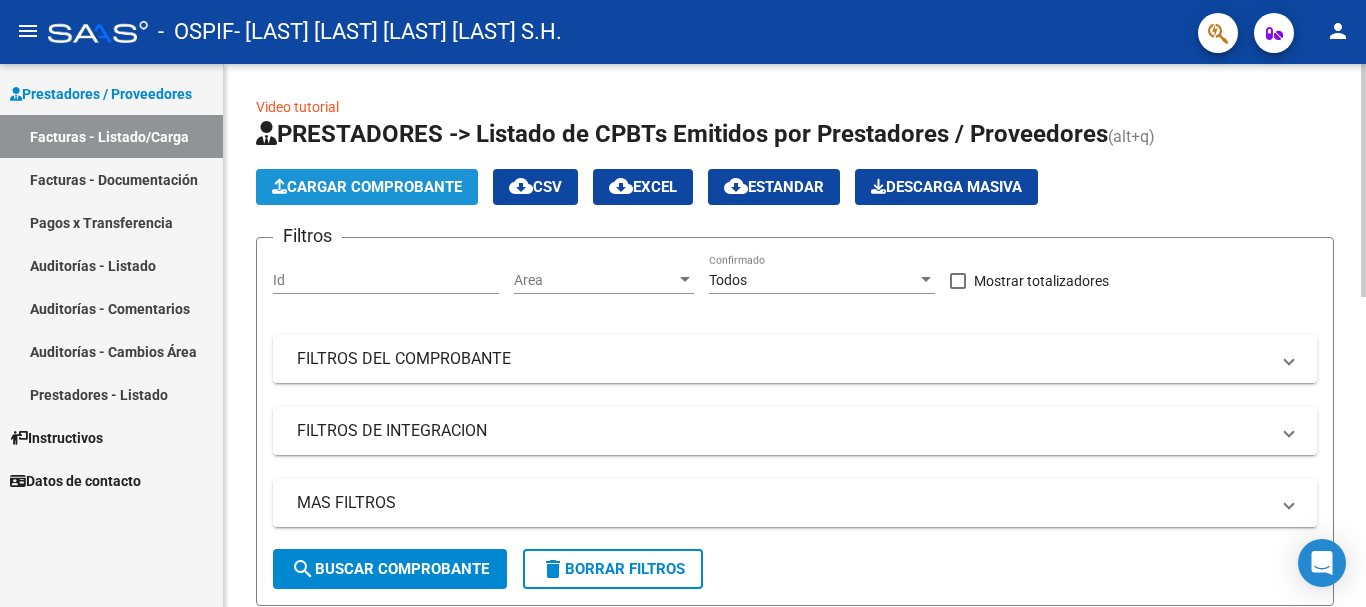 click on "Cargar Comprobante" 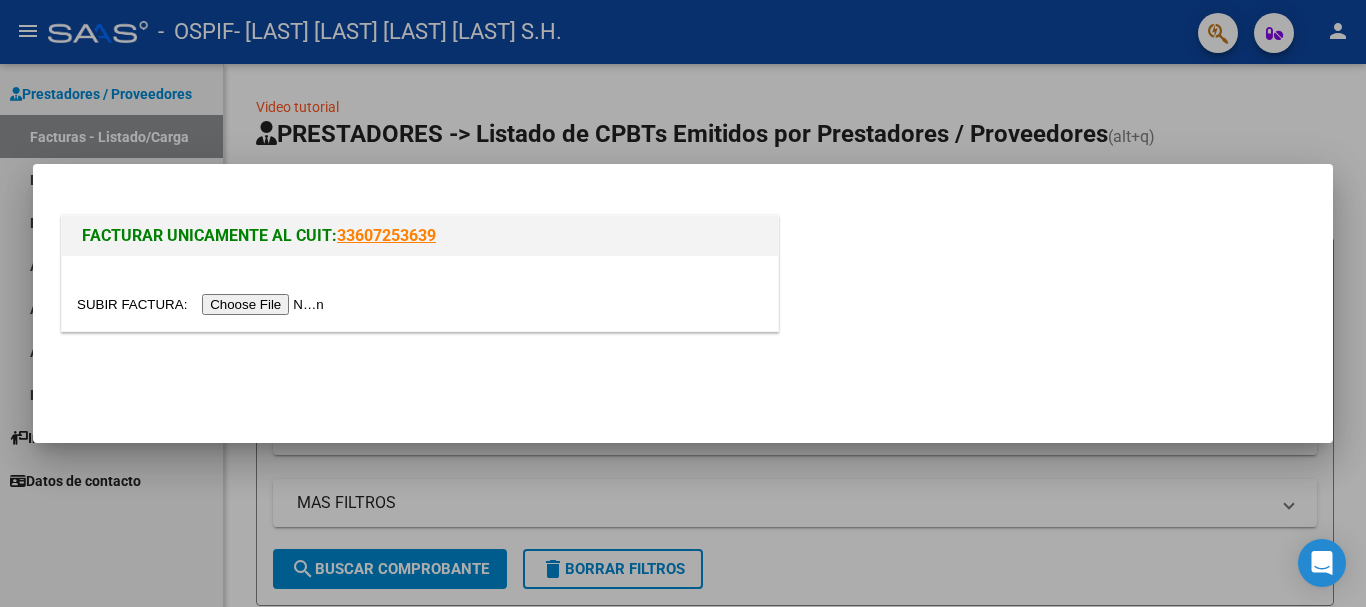 click at bounding box center [203, 304] 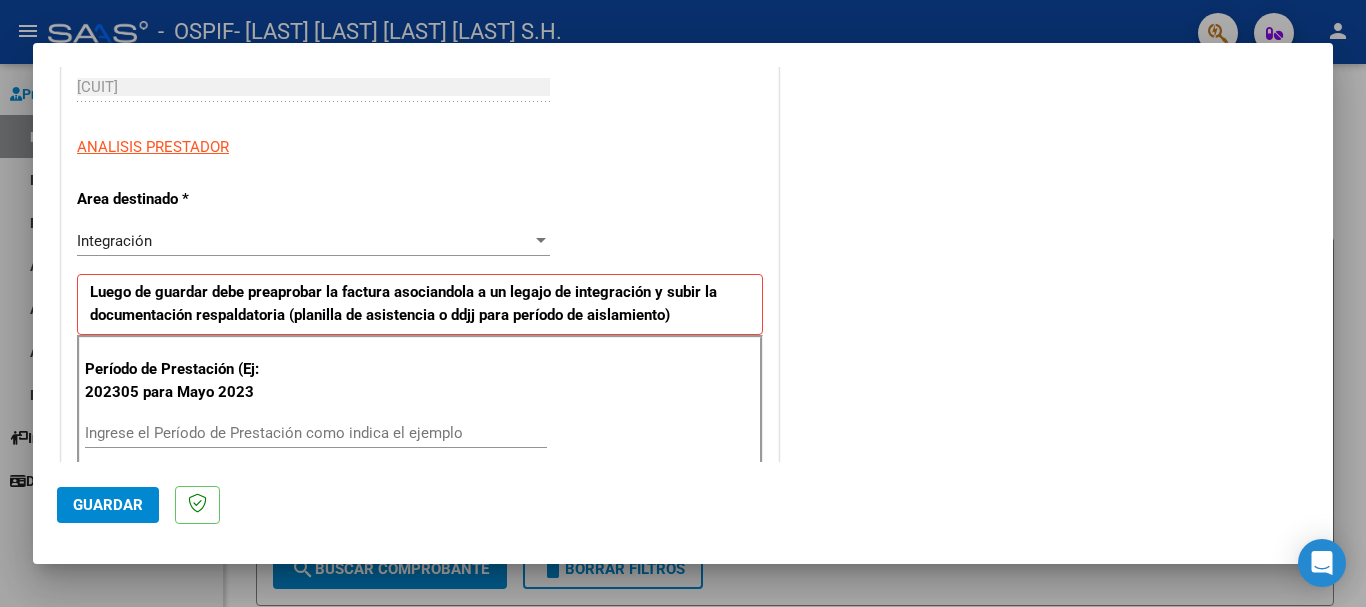 scroll, scrollTop: 500, scrollLeft: 0, axis: vertical 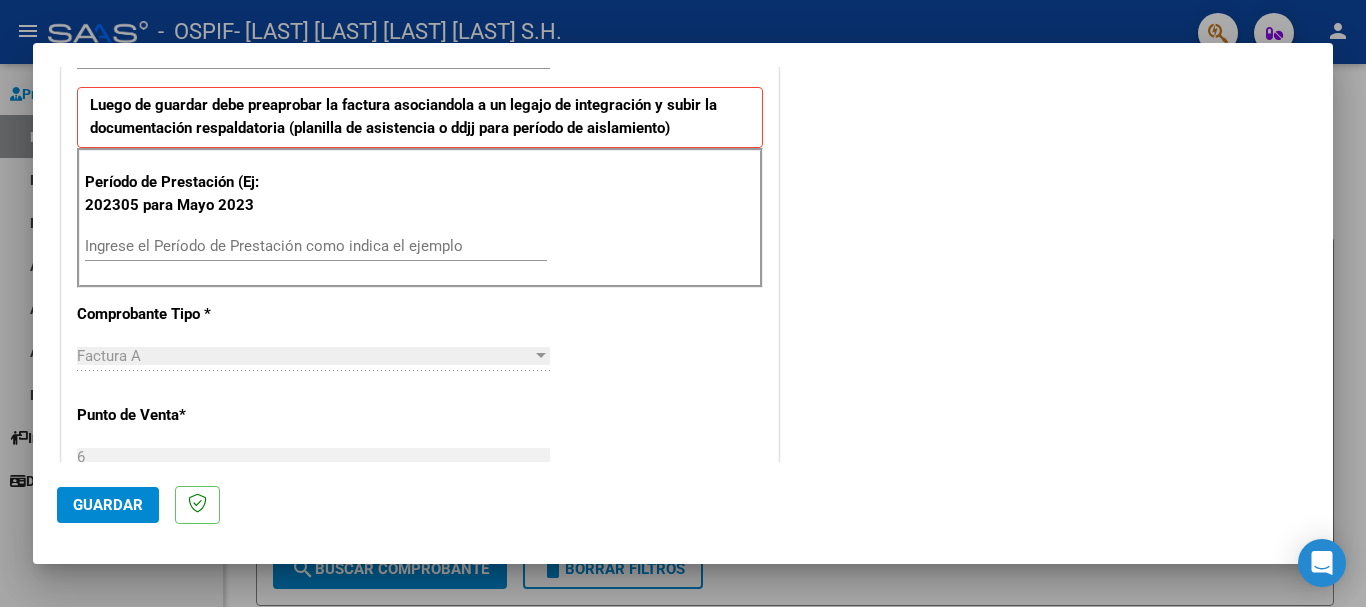 click on "Ingrese el Período de Prestación como indica el ejemplo" at bounding box center (316, 246) 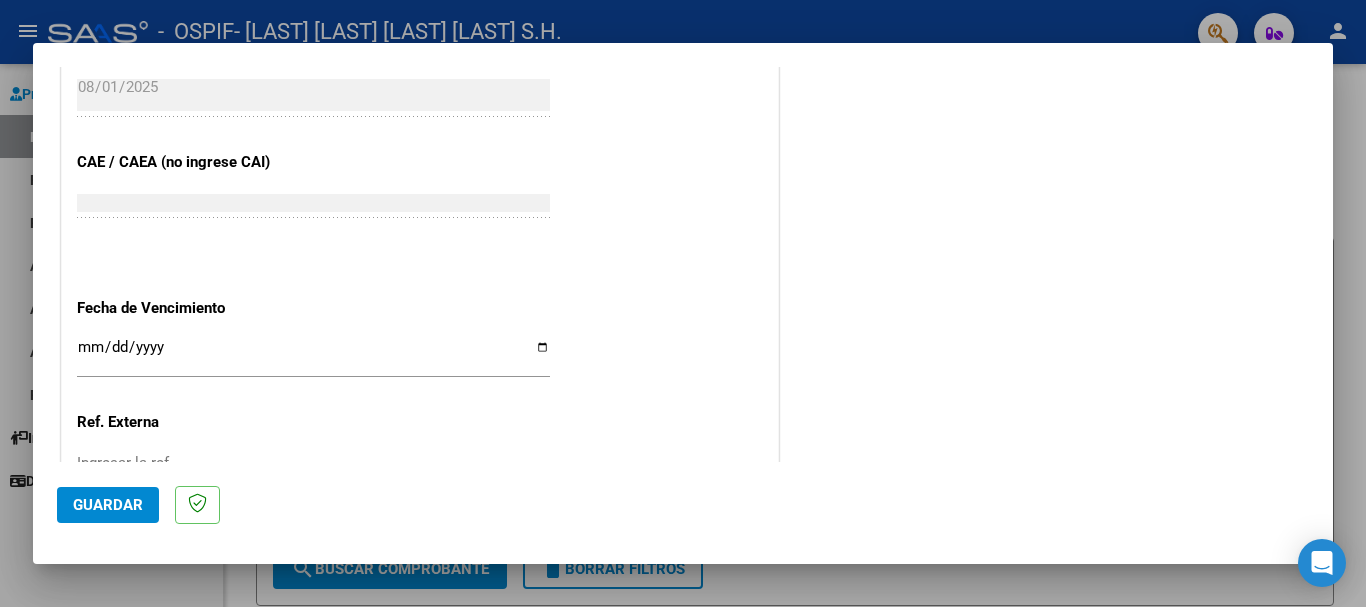 scroll, scrollTop: 1200, scrollLeft: 0, axis: vertical 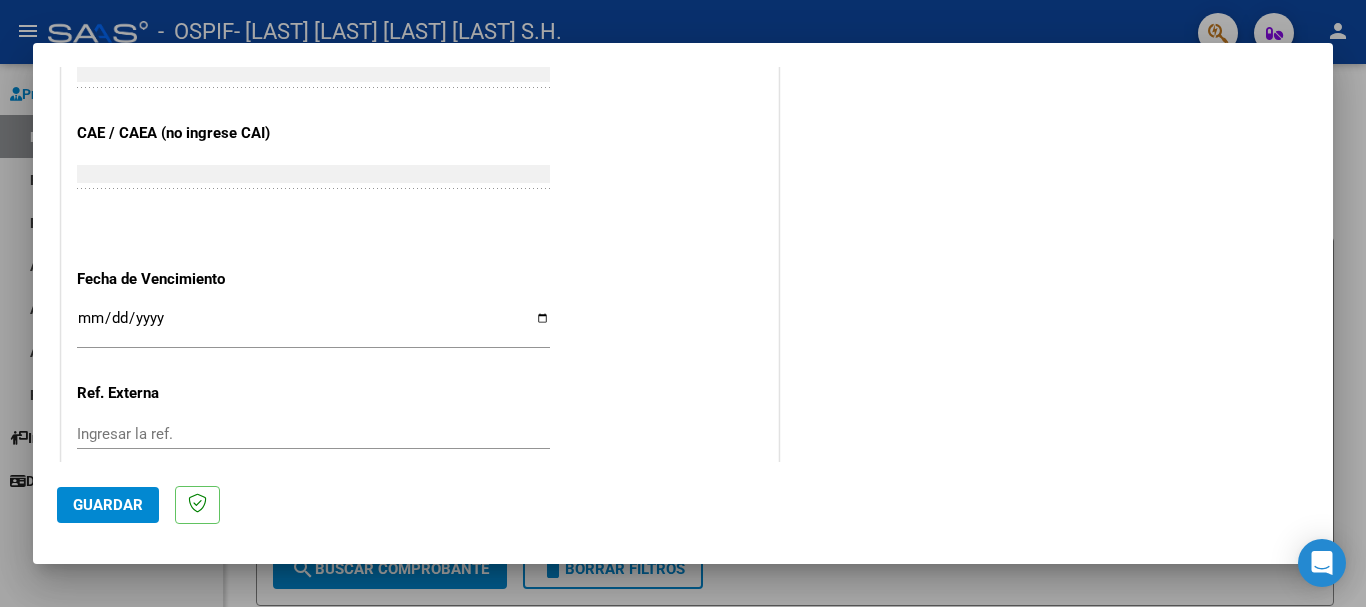 type on "202507" 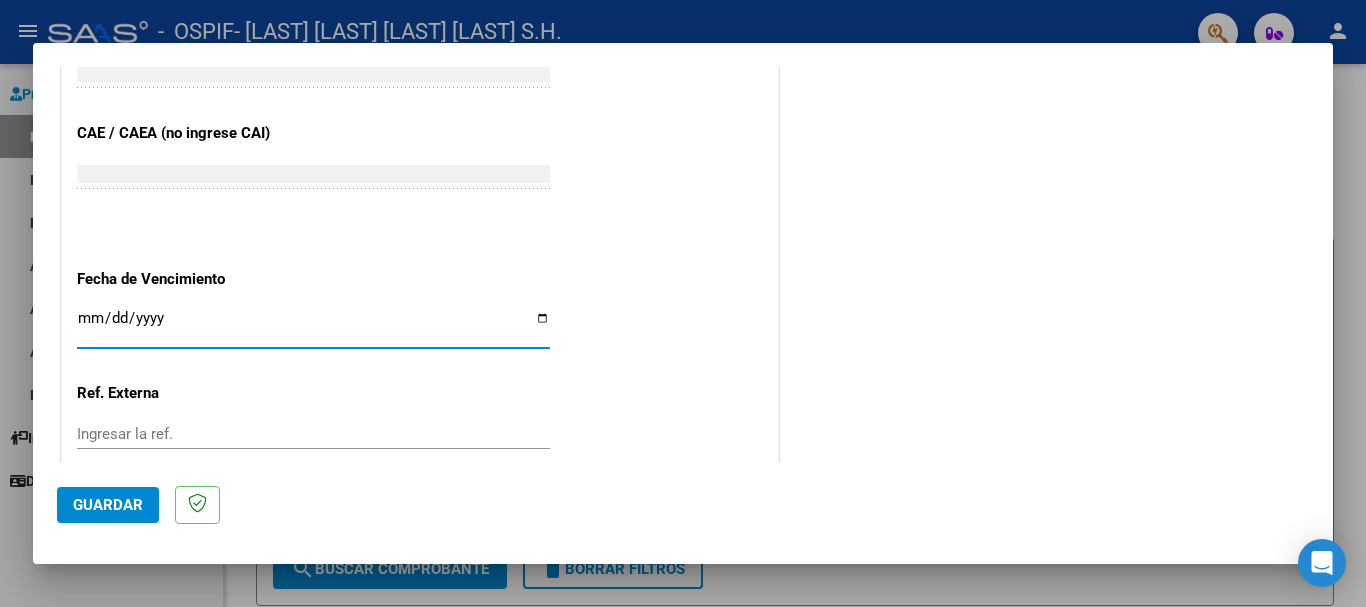 type on "2025-08-11" 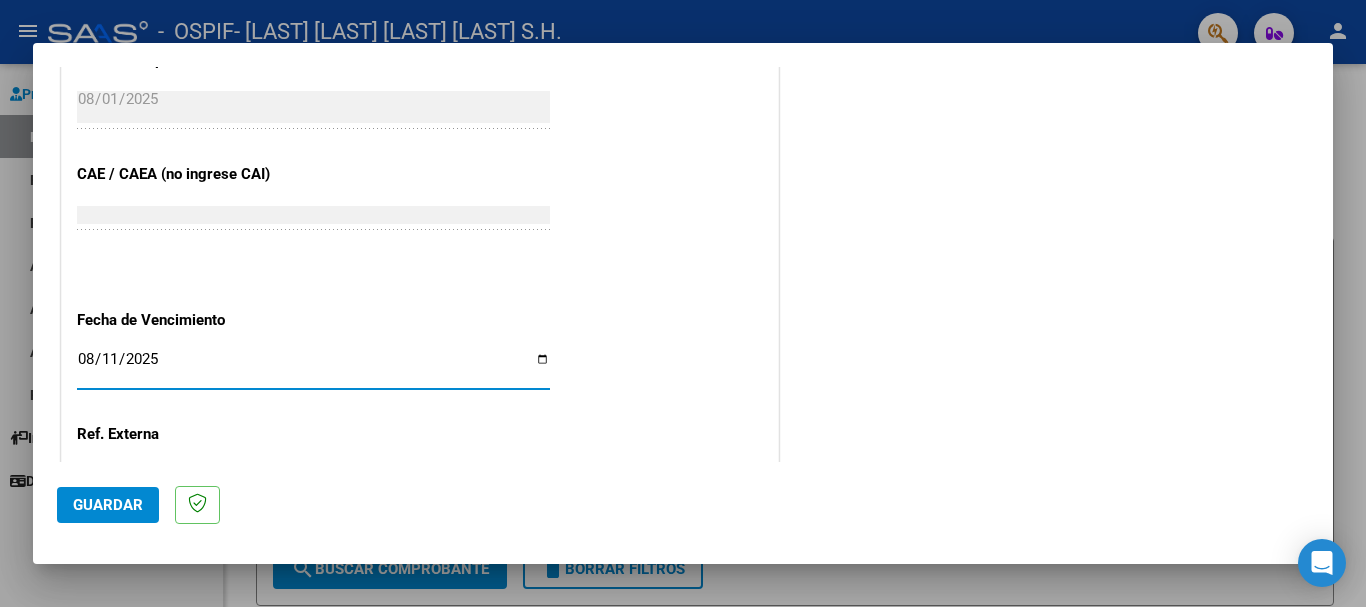 scroll, scrollTop: 927, scrollLeft: 0, axis: vertical 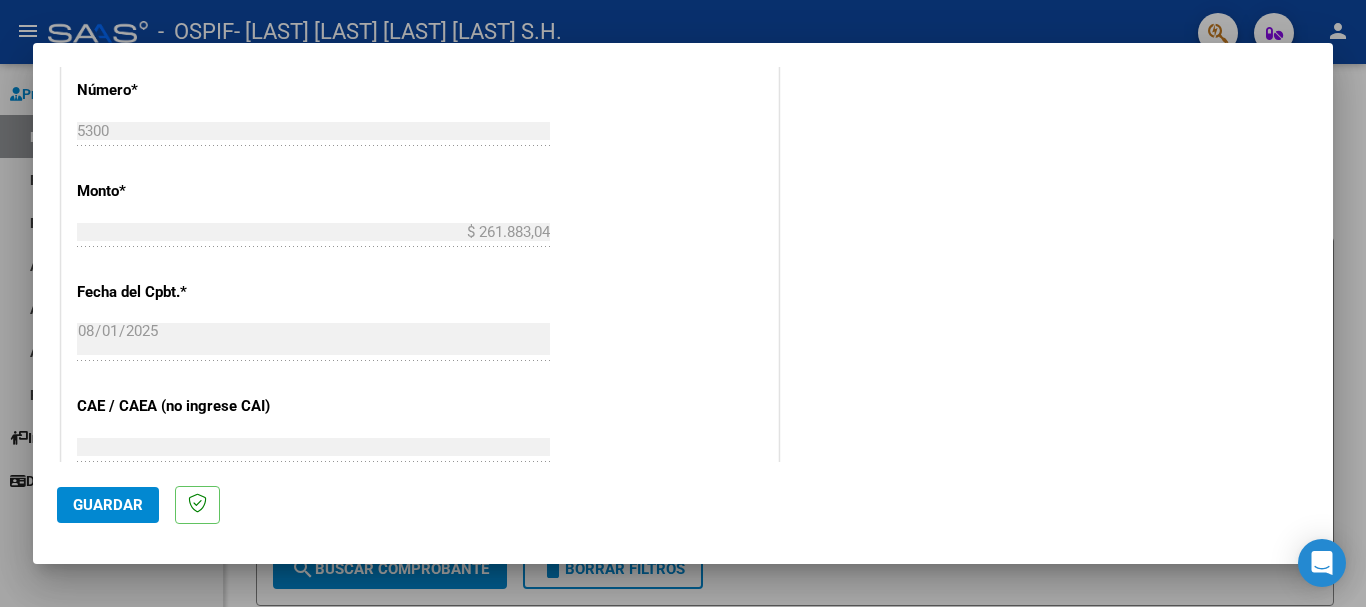 click on "Guardar" 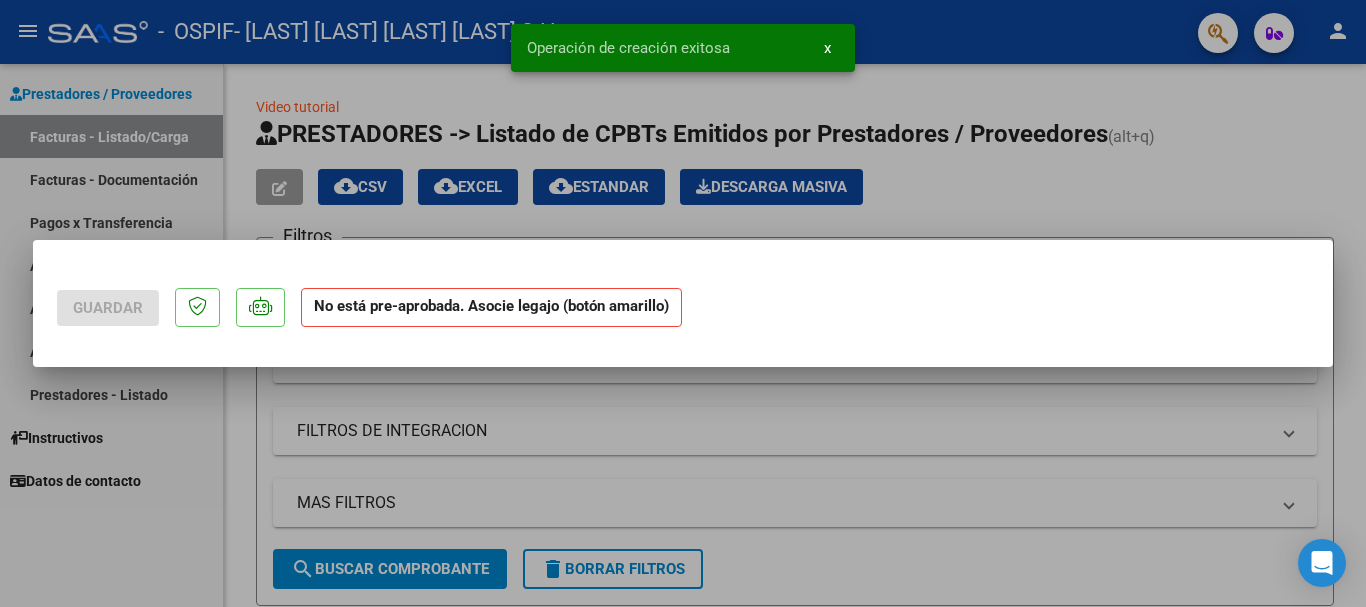 scroll, scrollTop: 0, scrollLeft: 0, axis: both 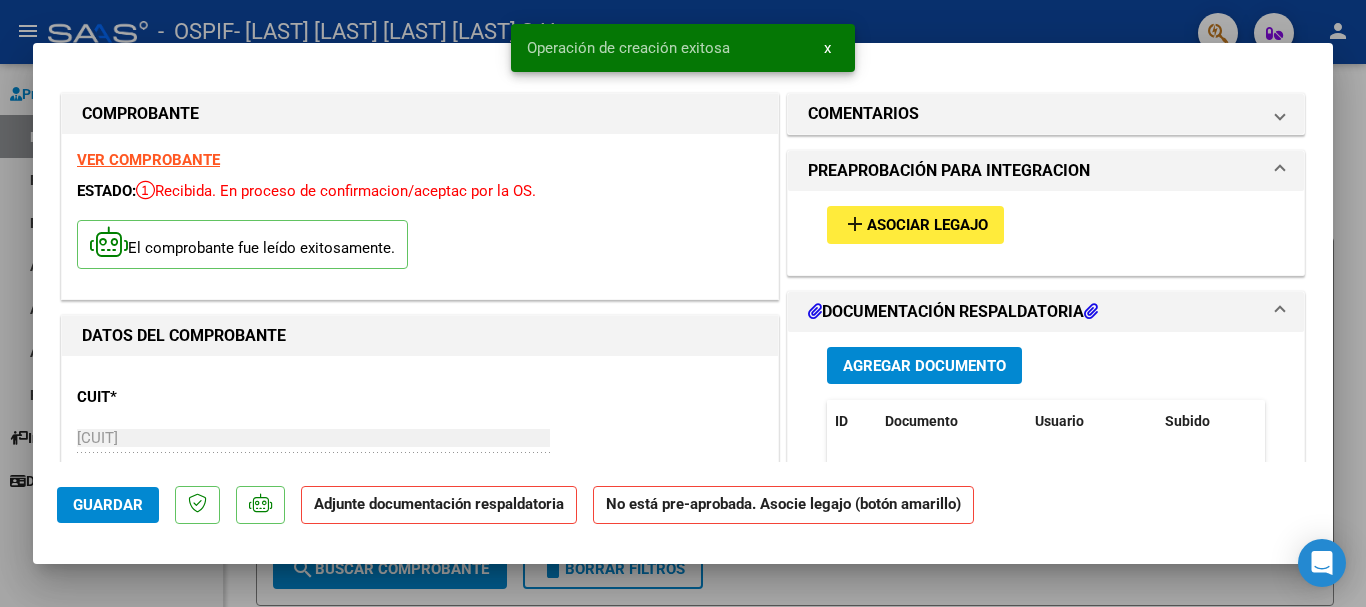 click on "Asociar Legajo" at bounding box center [927, 226] 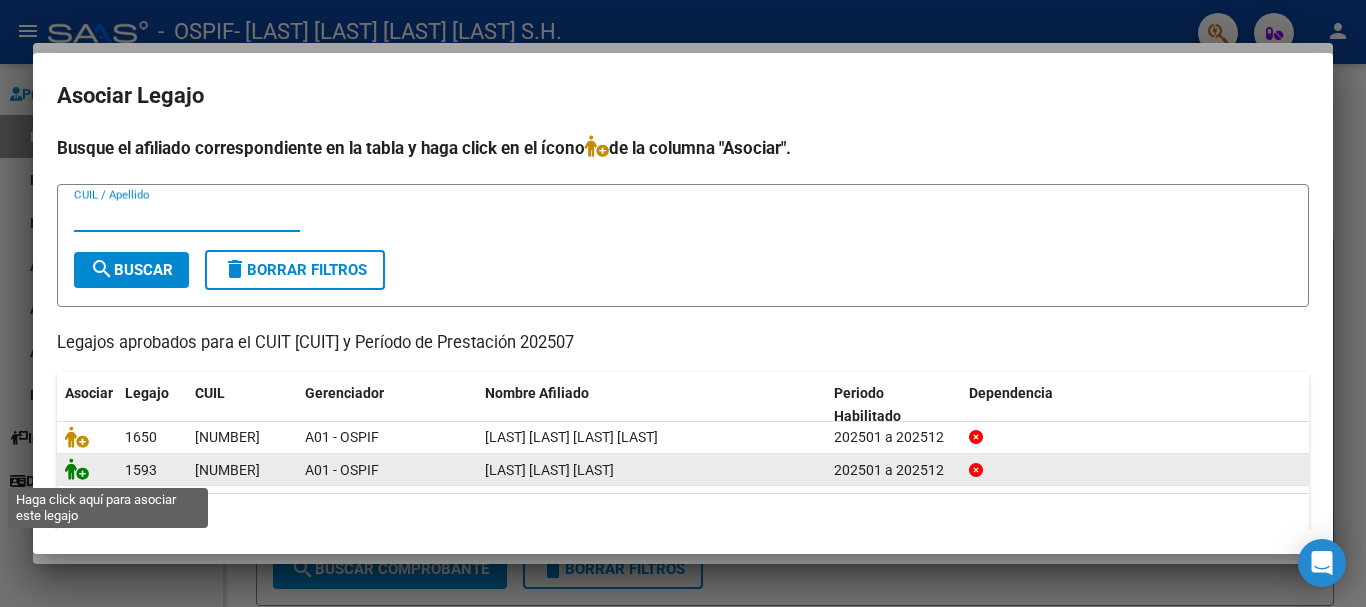click 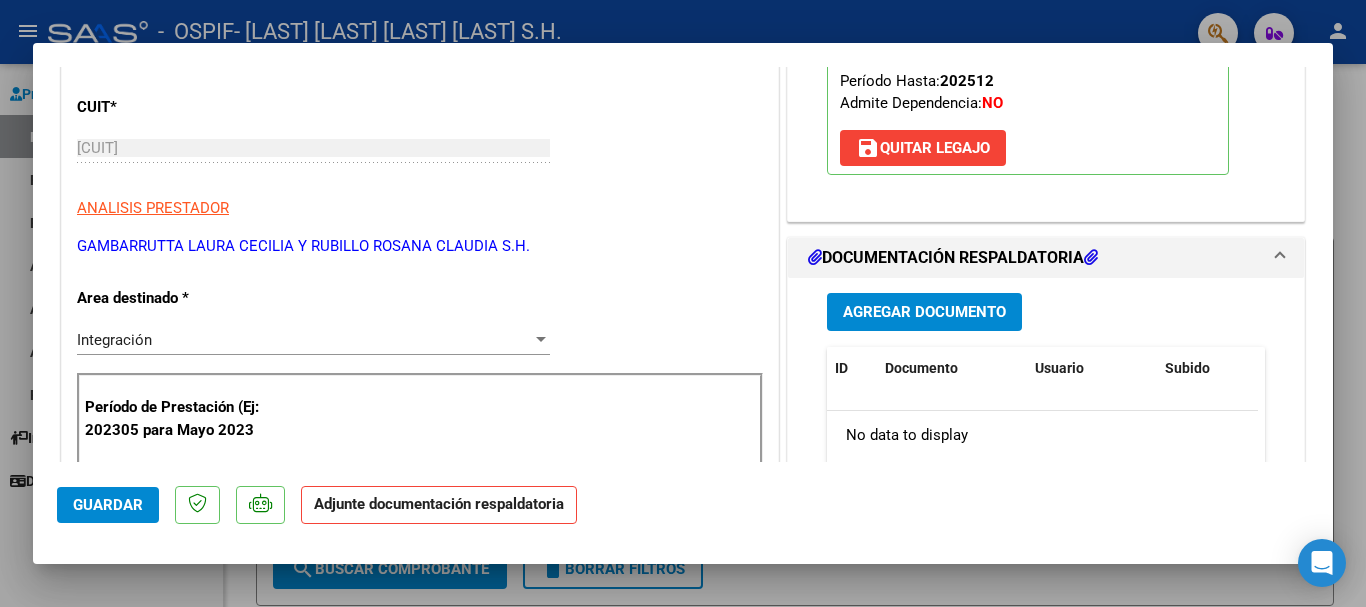 scroll, scrollTop: 300, scrollLeft: 0, axis: vertical 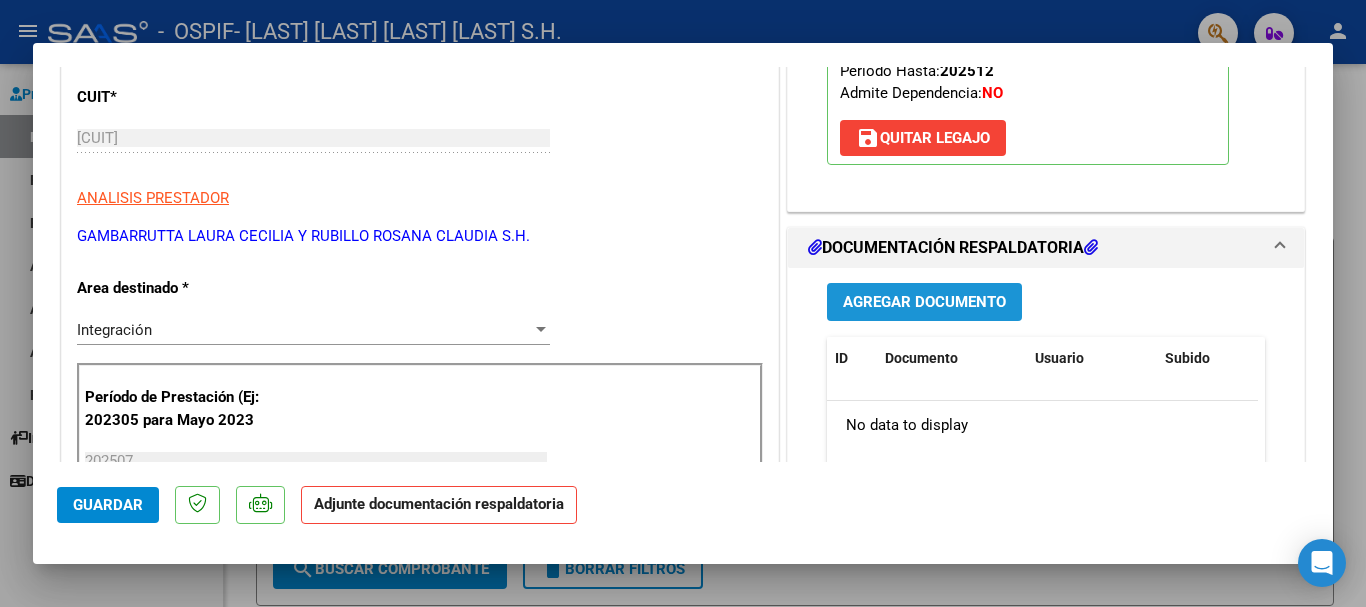 click on "Agregar Documento" at bounding box center [924, 303] 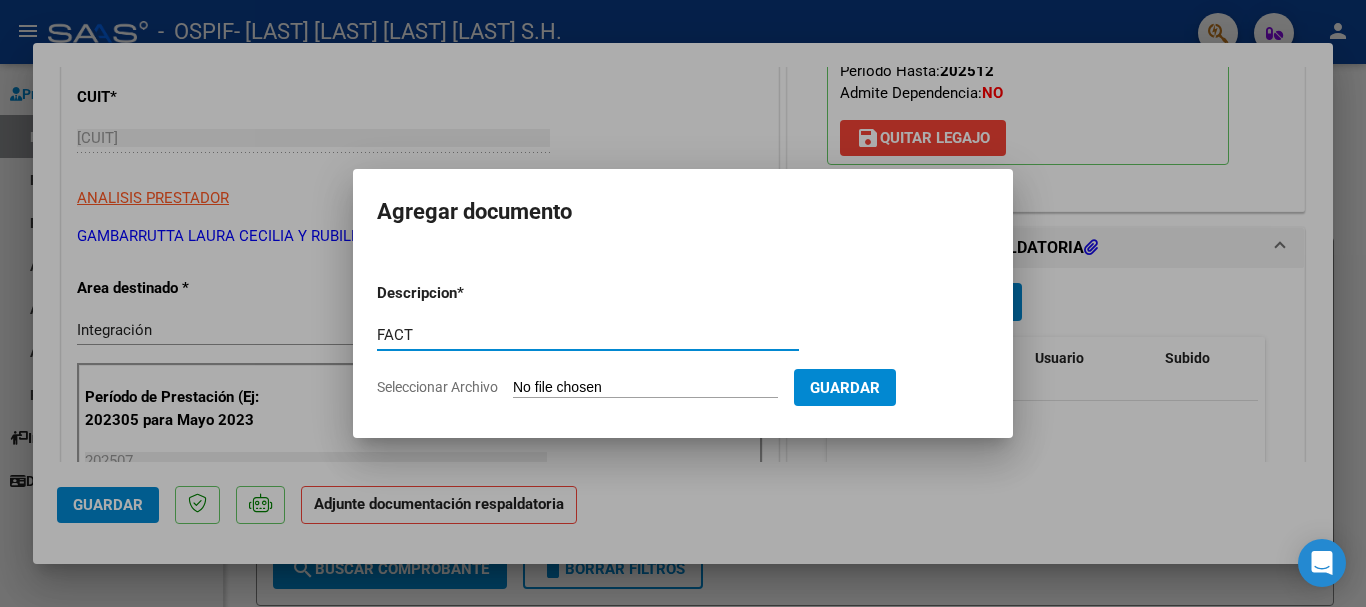 type on "FACT" 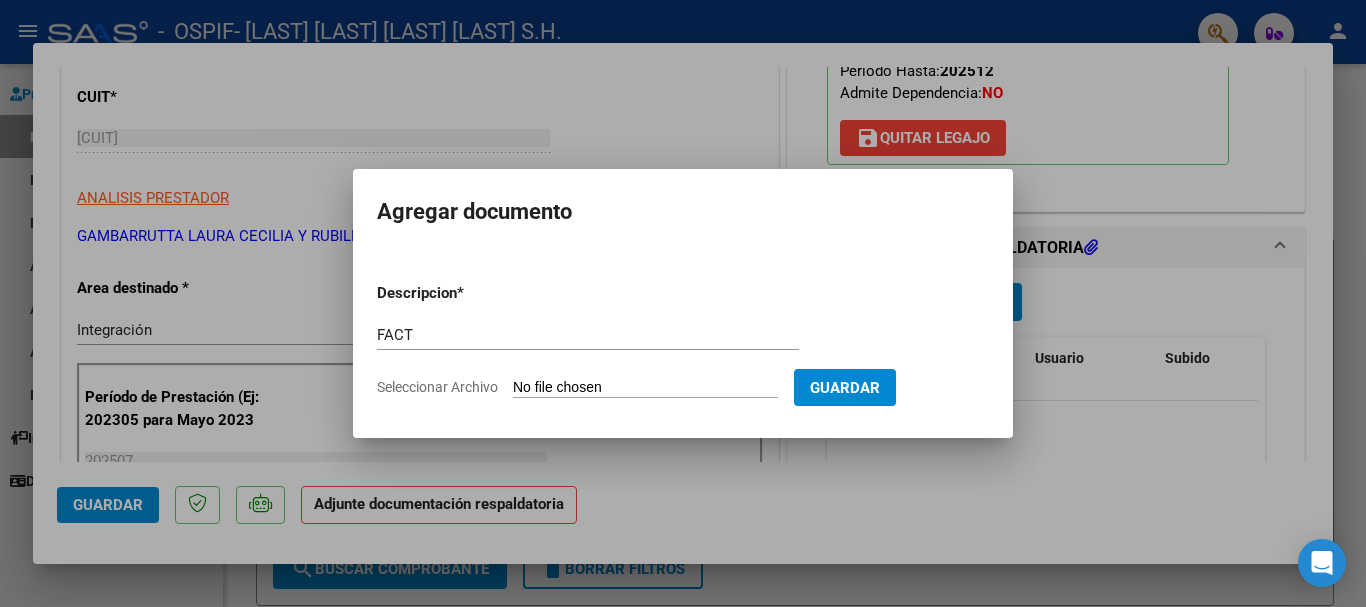 type on "C:\fakepath\F 5300.pdf" 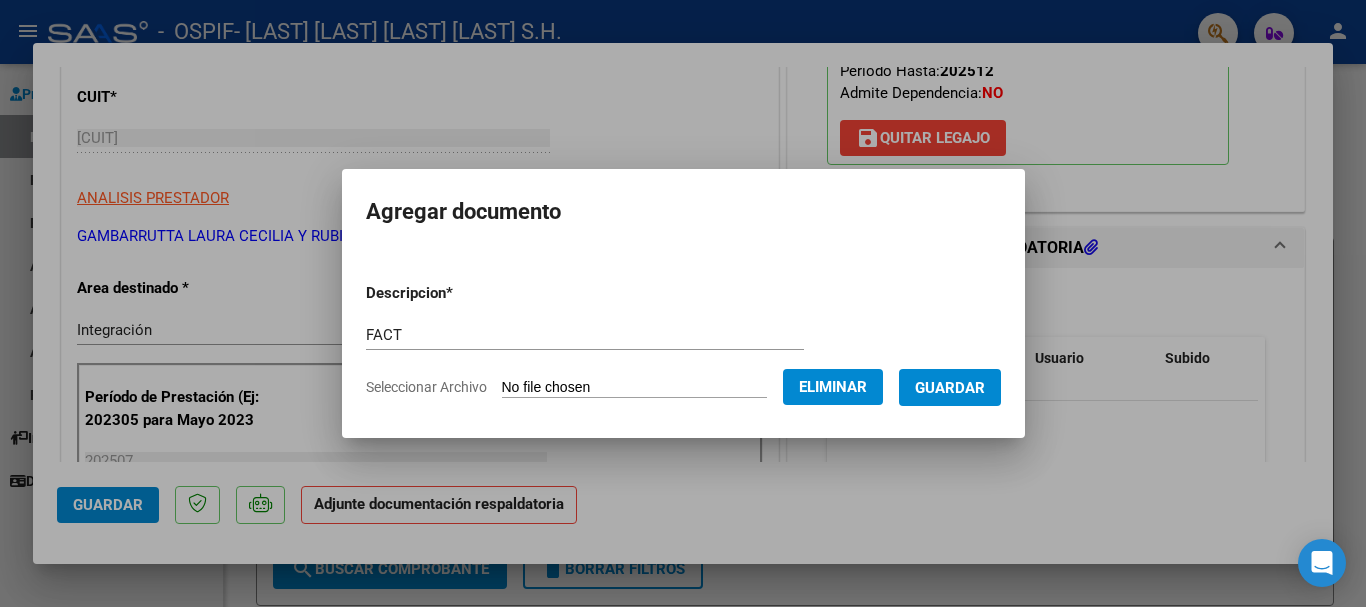 click on "Guardar" at bounding box center [950, 388] 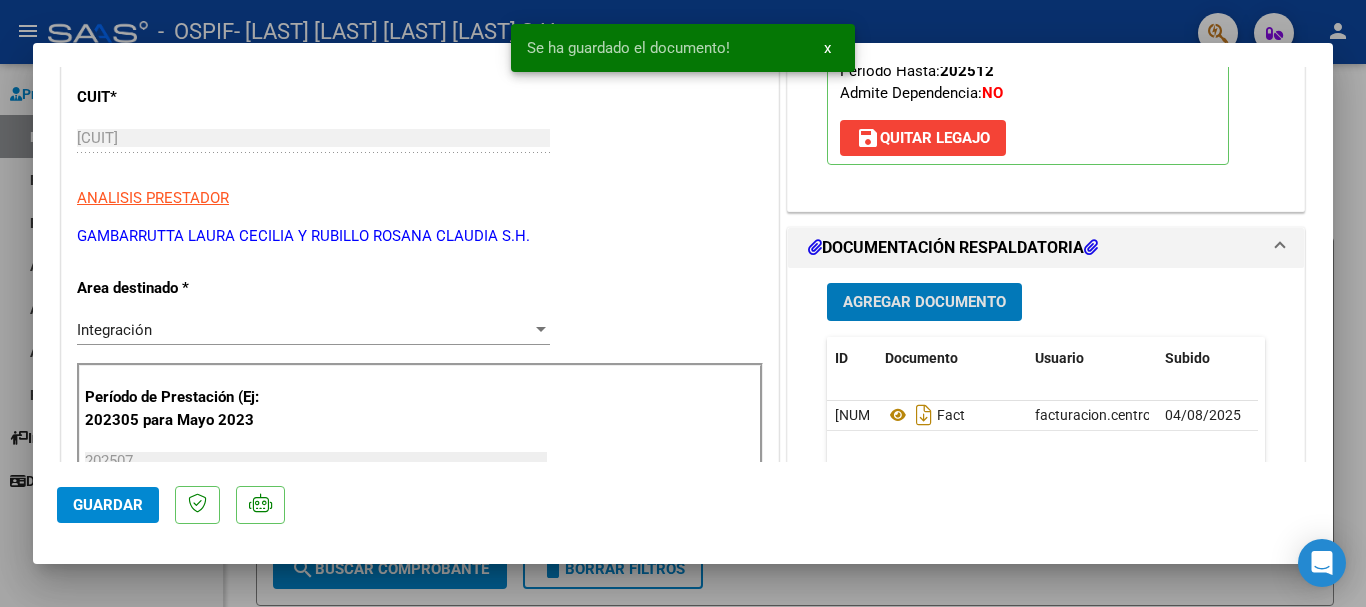 click on "Agregar Documento" at bounding box center [924, 303] 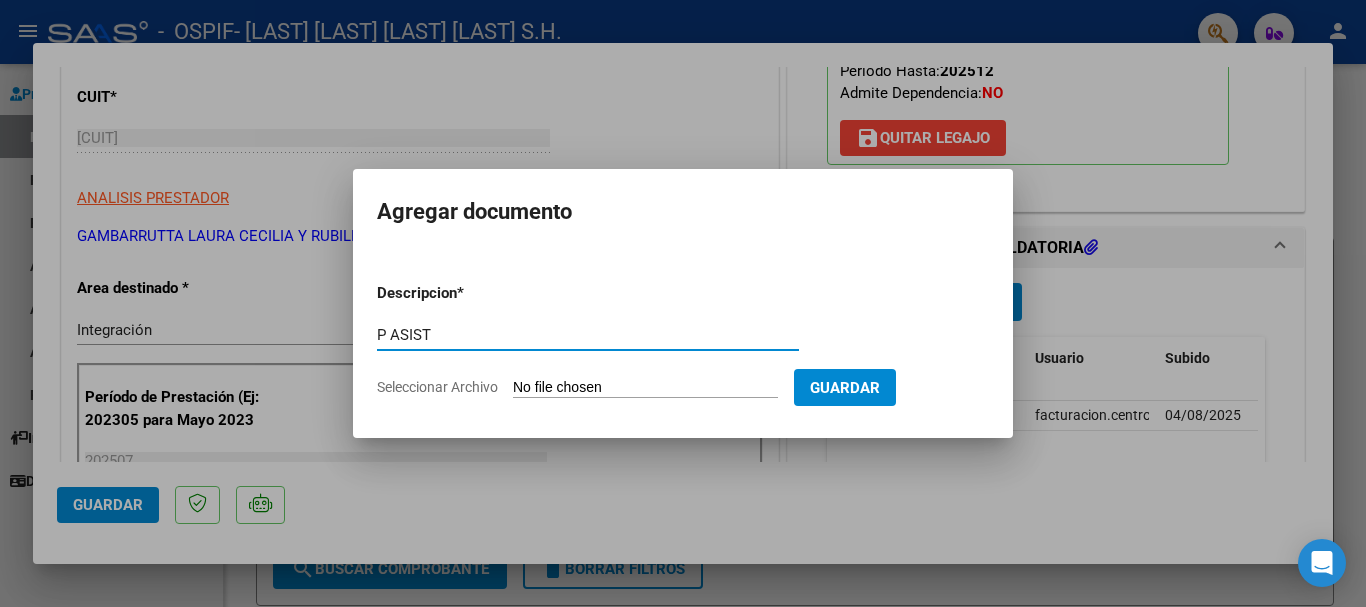 type on "P ASIST" 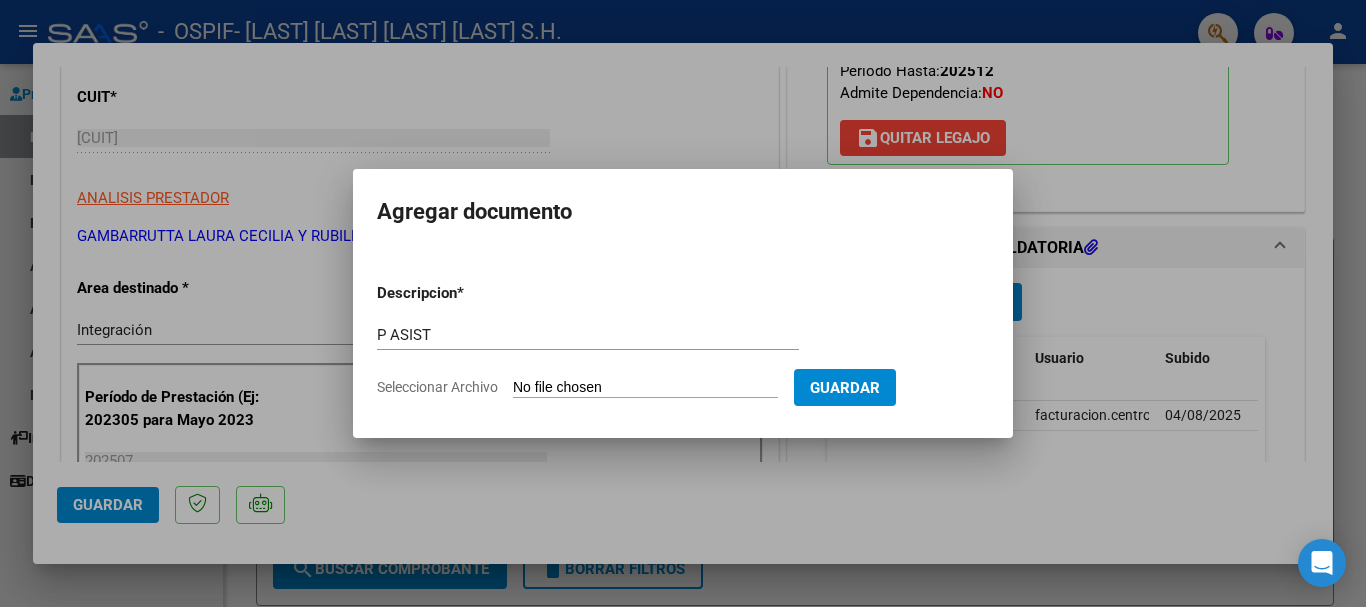 click on "Seleccionar Archivo" at bounding box center [645, 388] 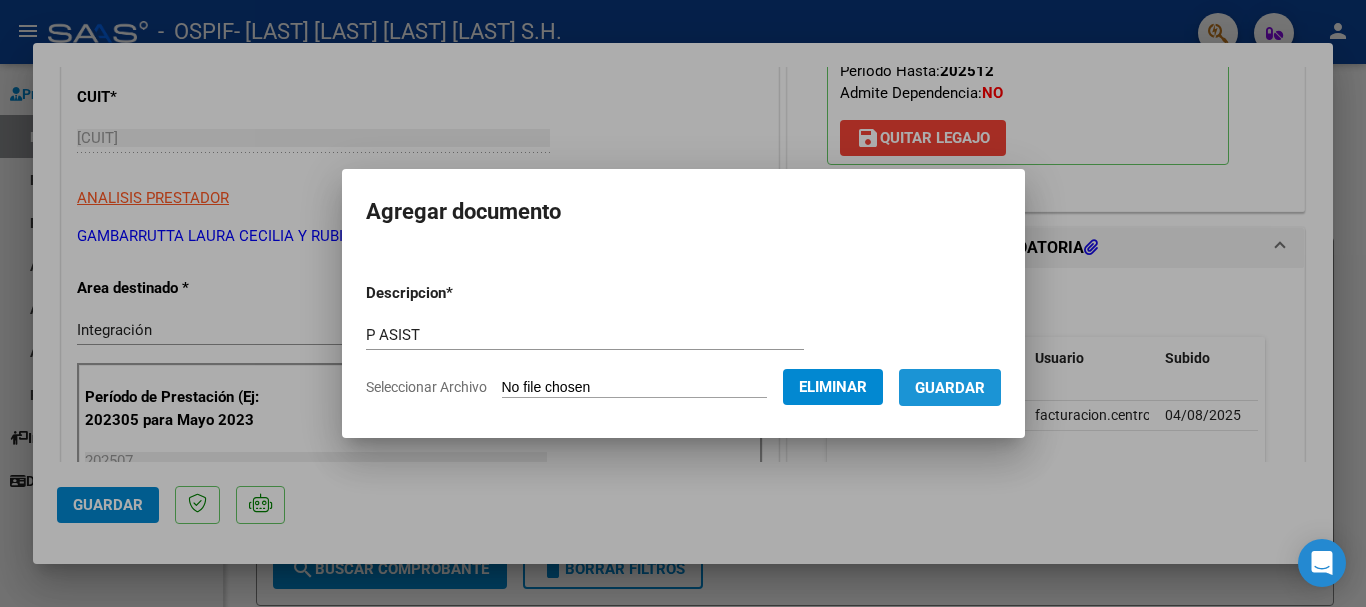 click on "Guardar" at bounding box center (950, 388) 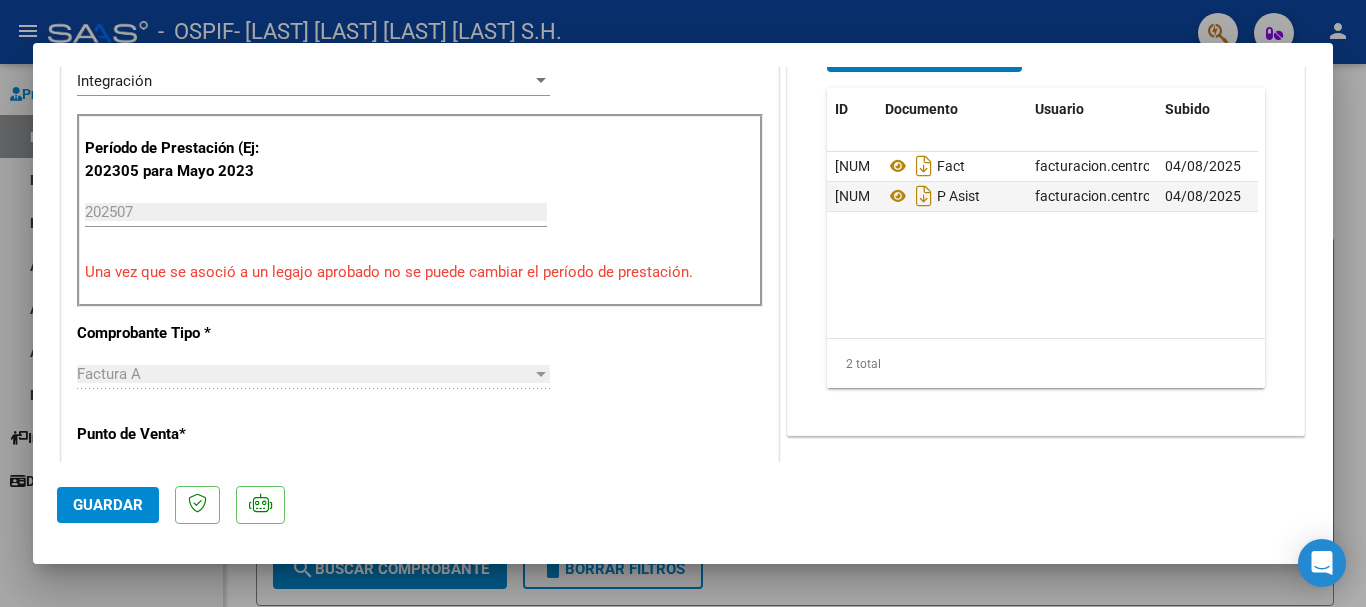 scroll, scrollTop: 500, scrollLeft: 0, axis: vertical 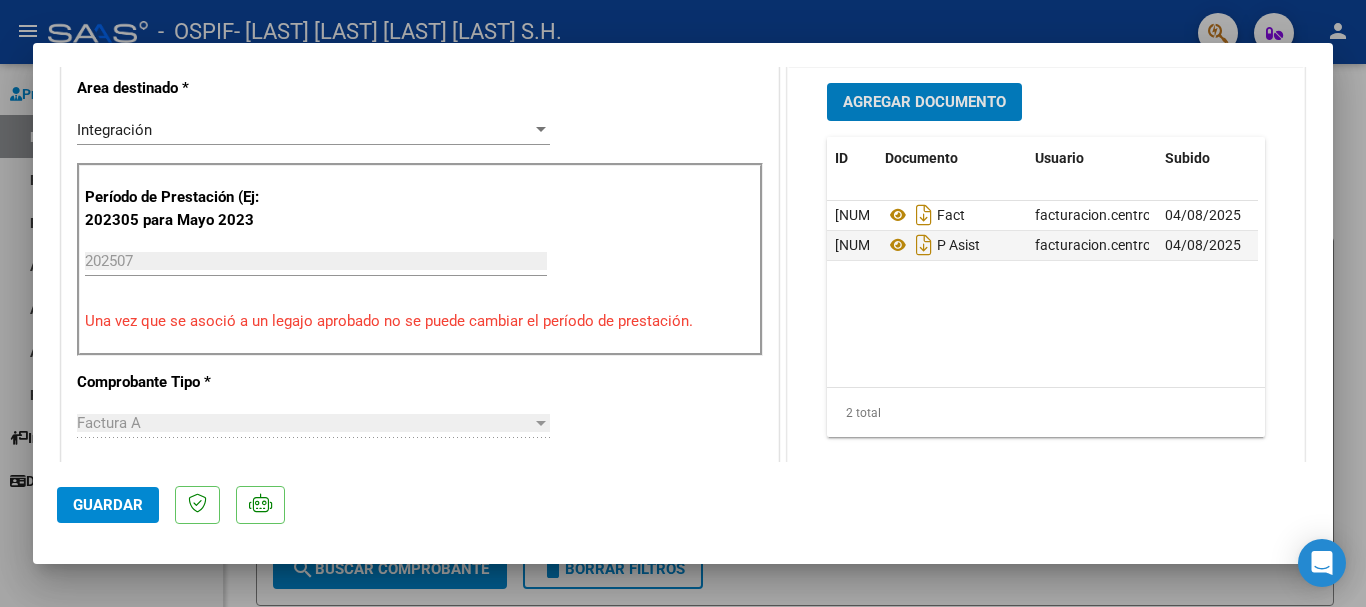 click on "Guardar" 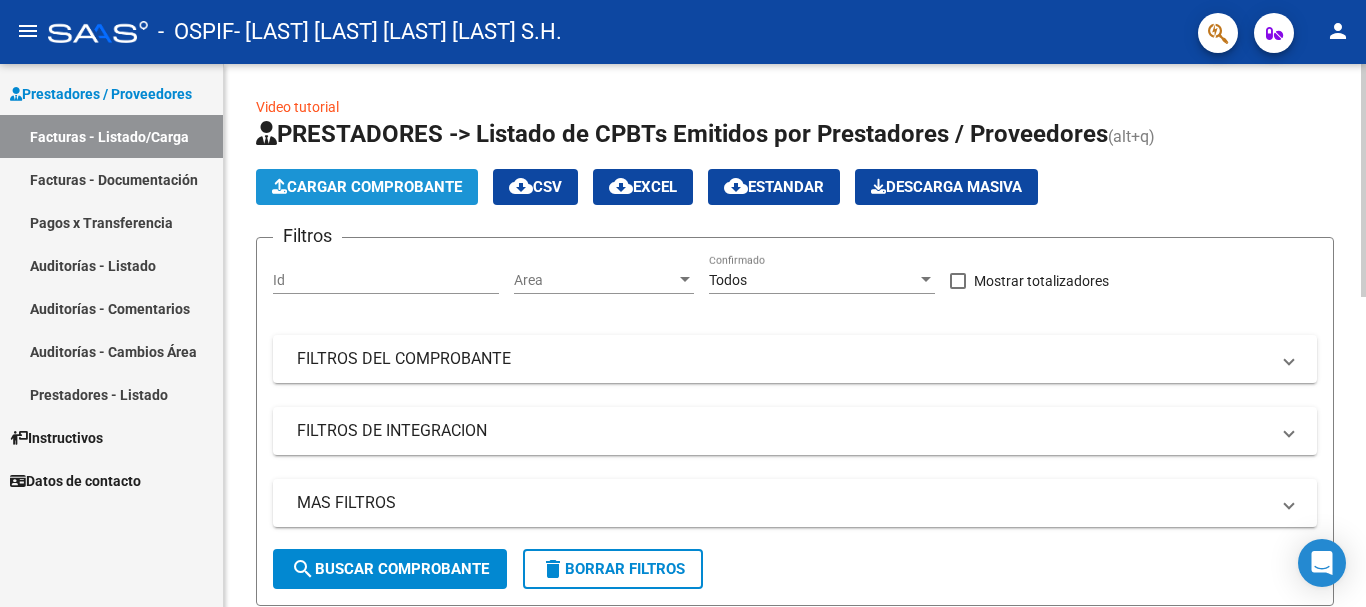 click on "Cargar Comprobante" 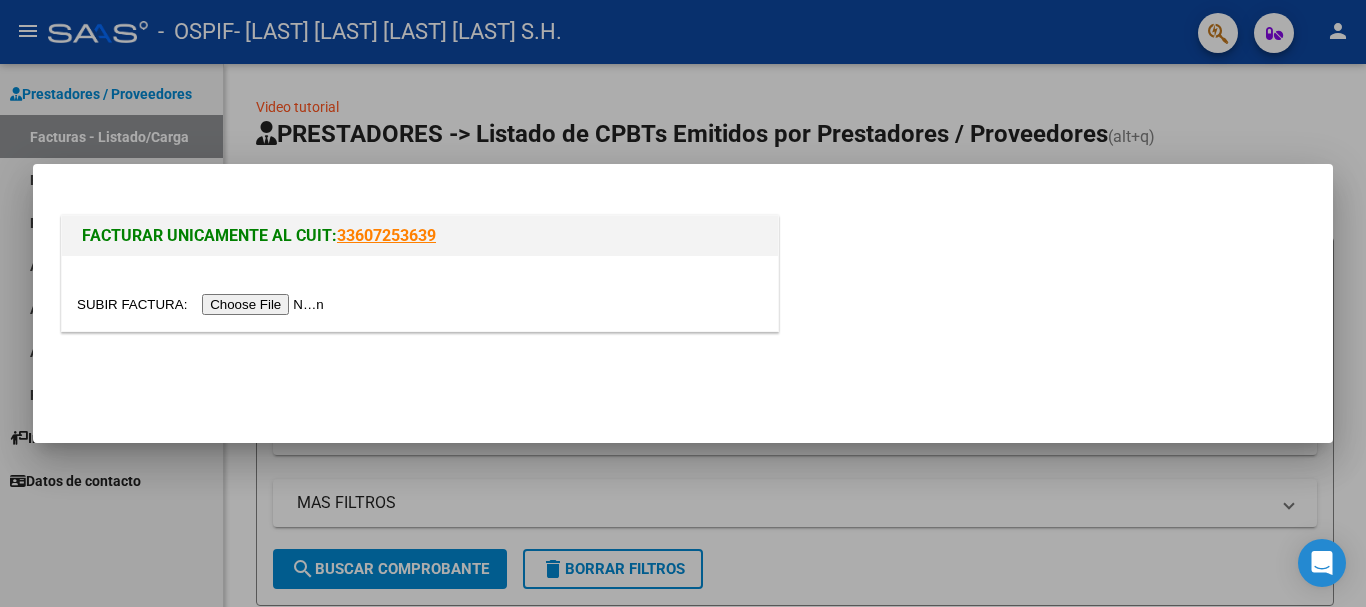 click at bounding box center [203, 304] 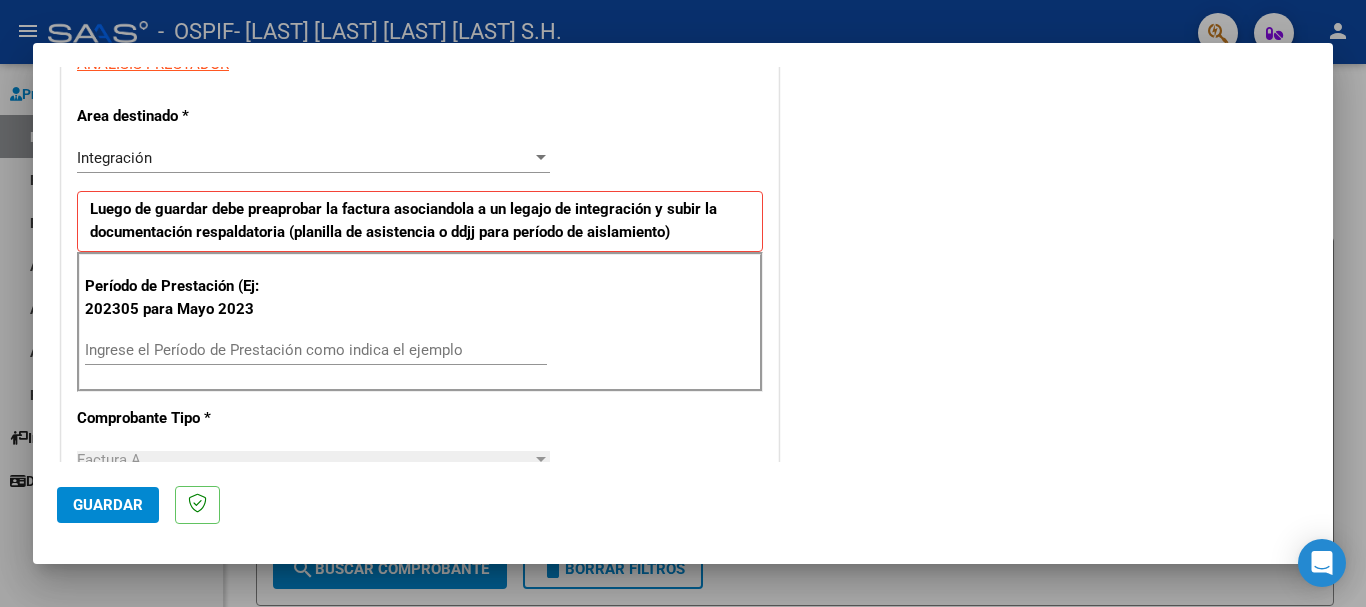 scroll, scrollTop: 400, scrollLeft: 0, axis: vertical 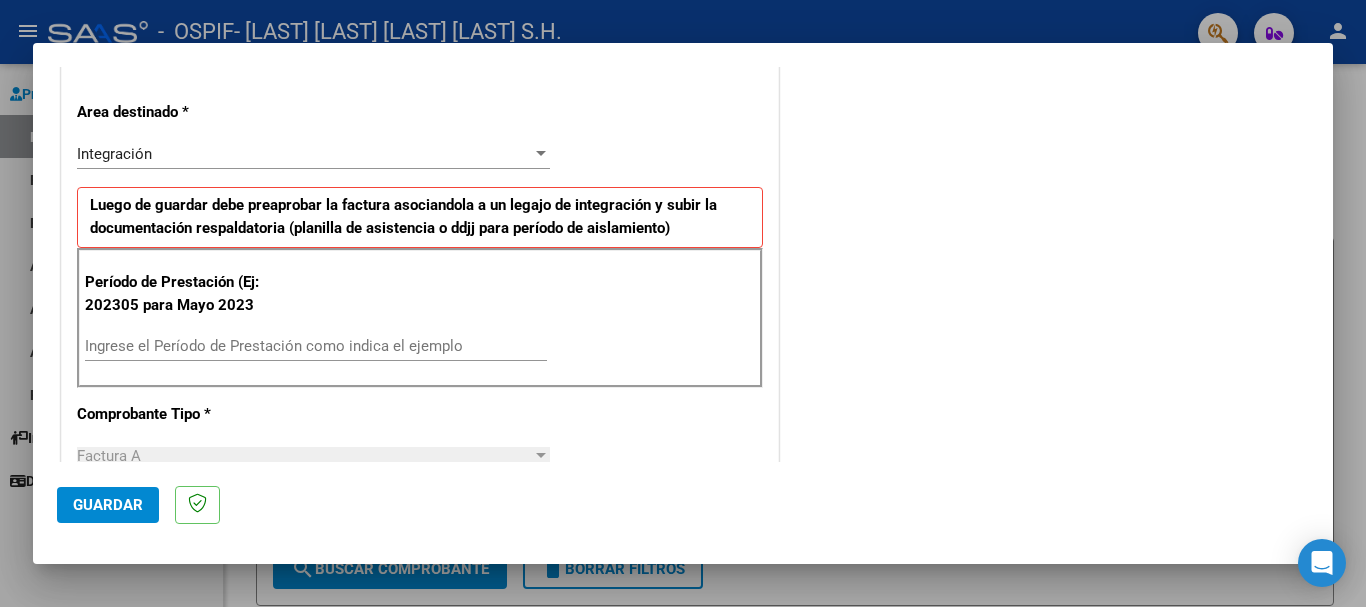 click on "Ingrese el Período de Prestación como indica el ejemplo" at bounding box center [316, 346] 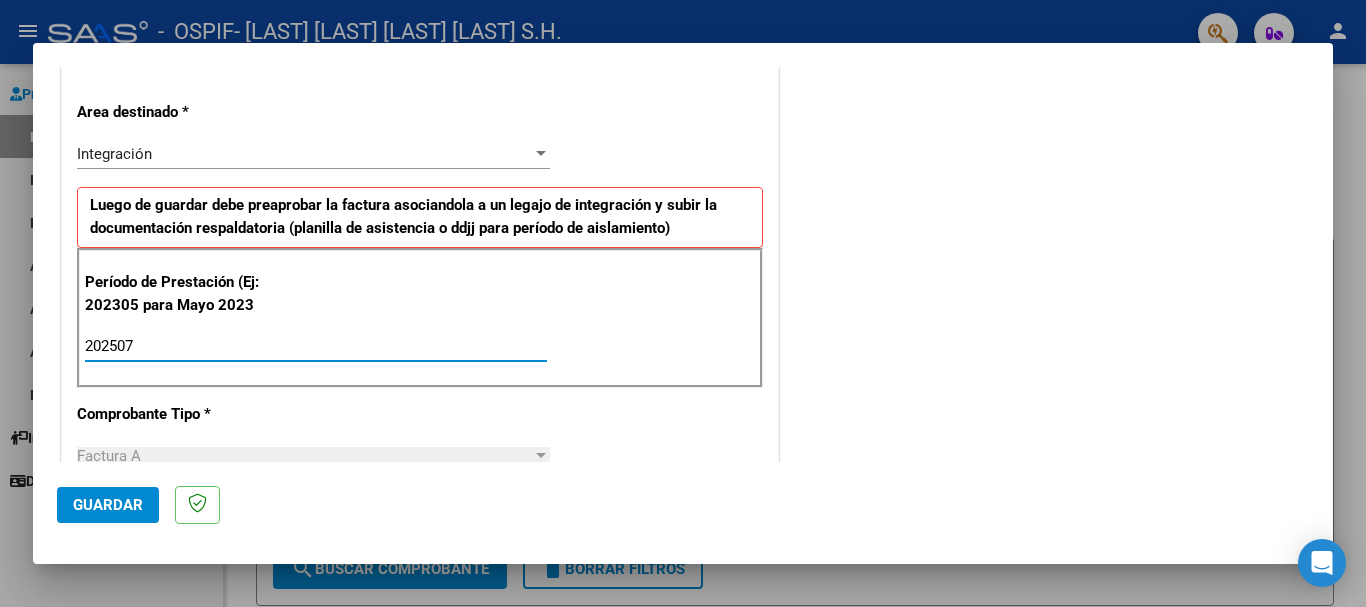 type on "202507" 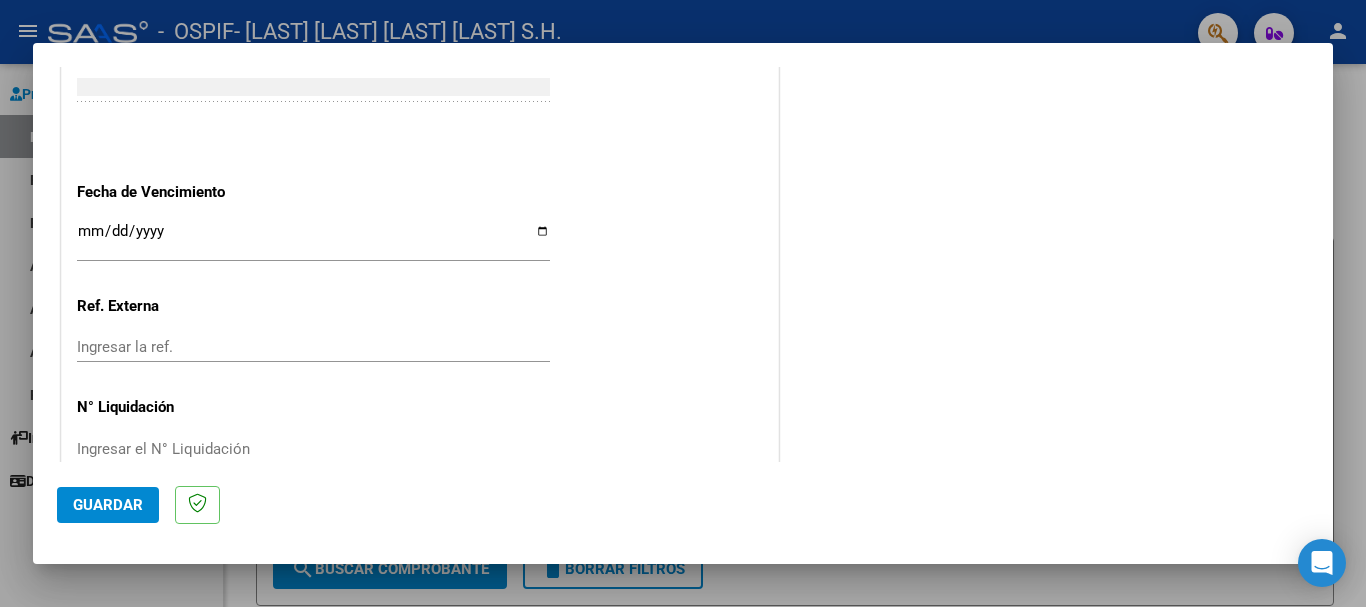 scroll, scrollTop: 1300, scrollLeft: 0, axis: vertical 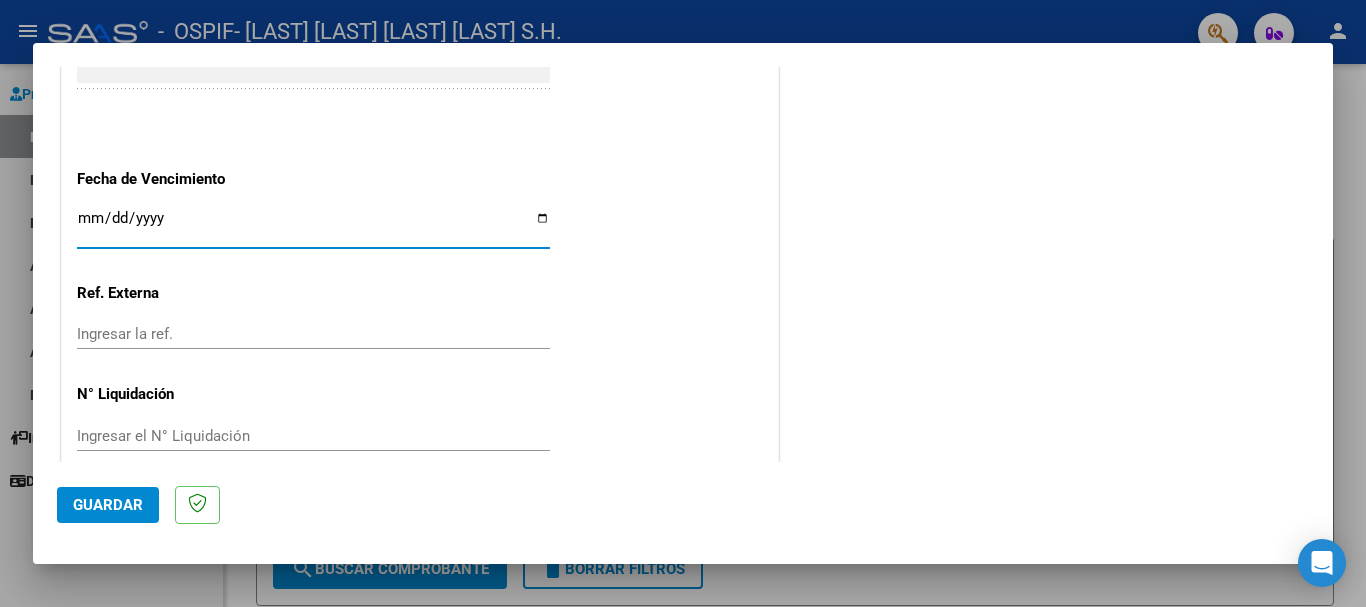 click on "Ingresar la fecha" at bounding box center (313, 226) 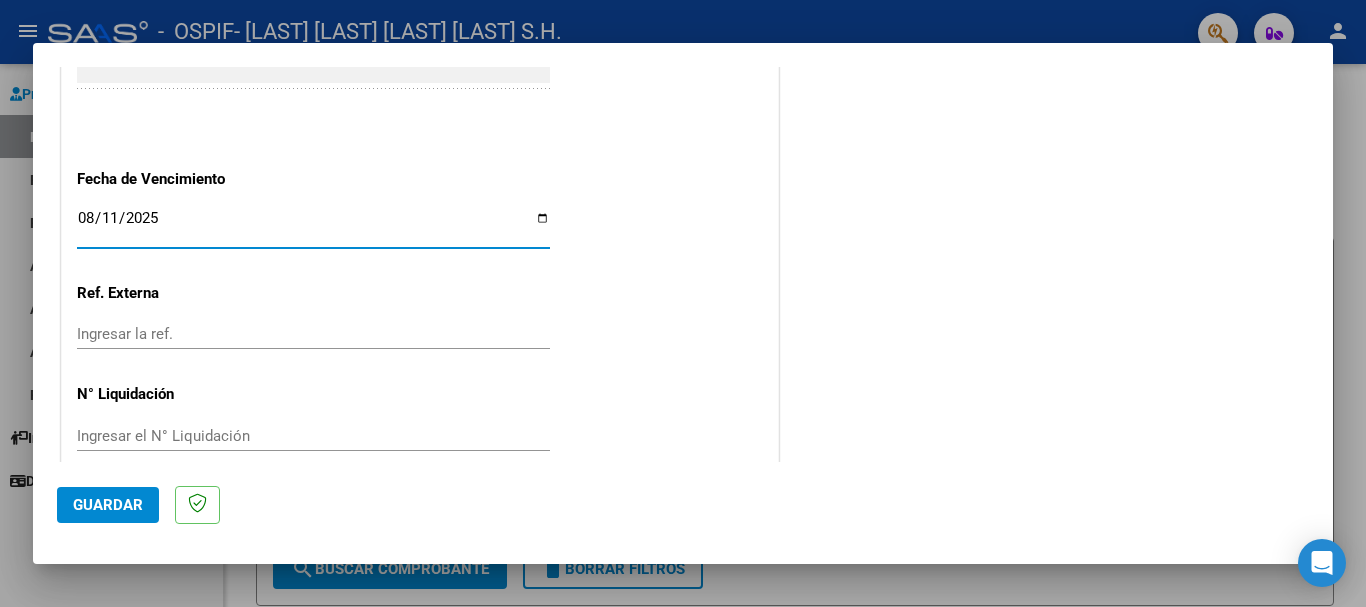 type on "2025-08-11" 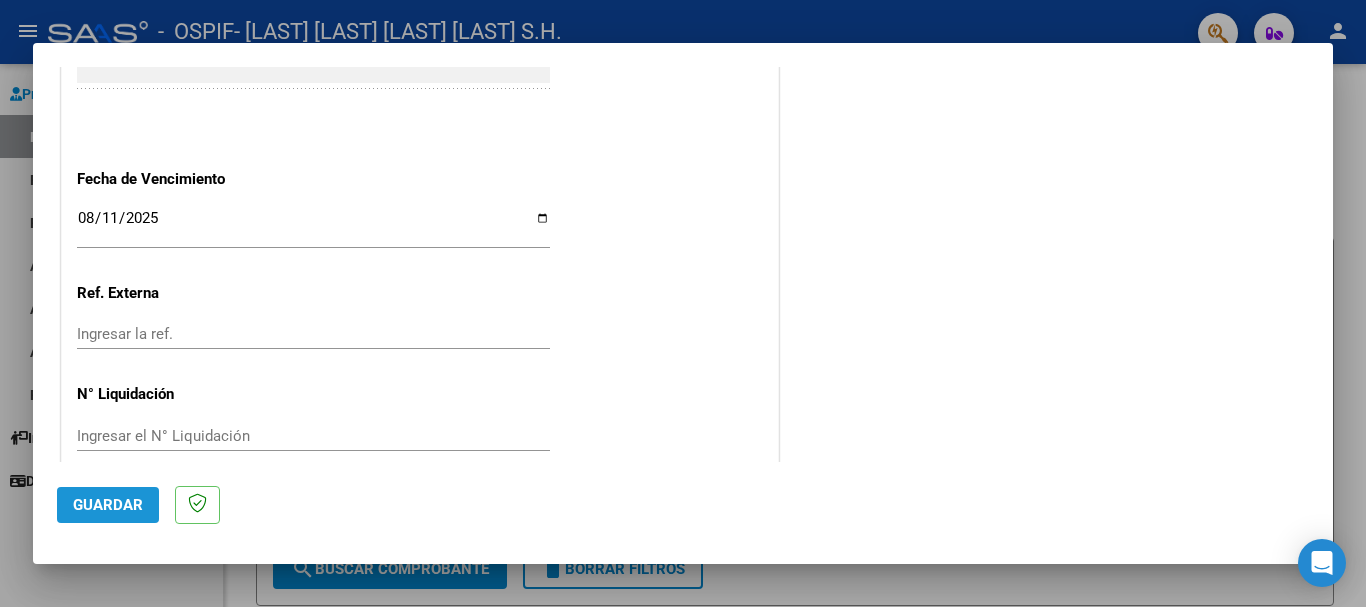click on "Guardar" 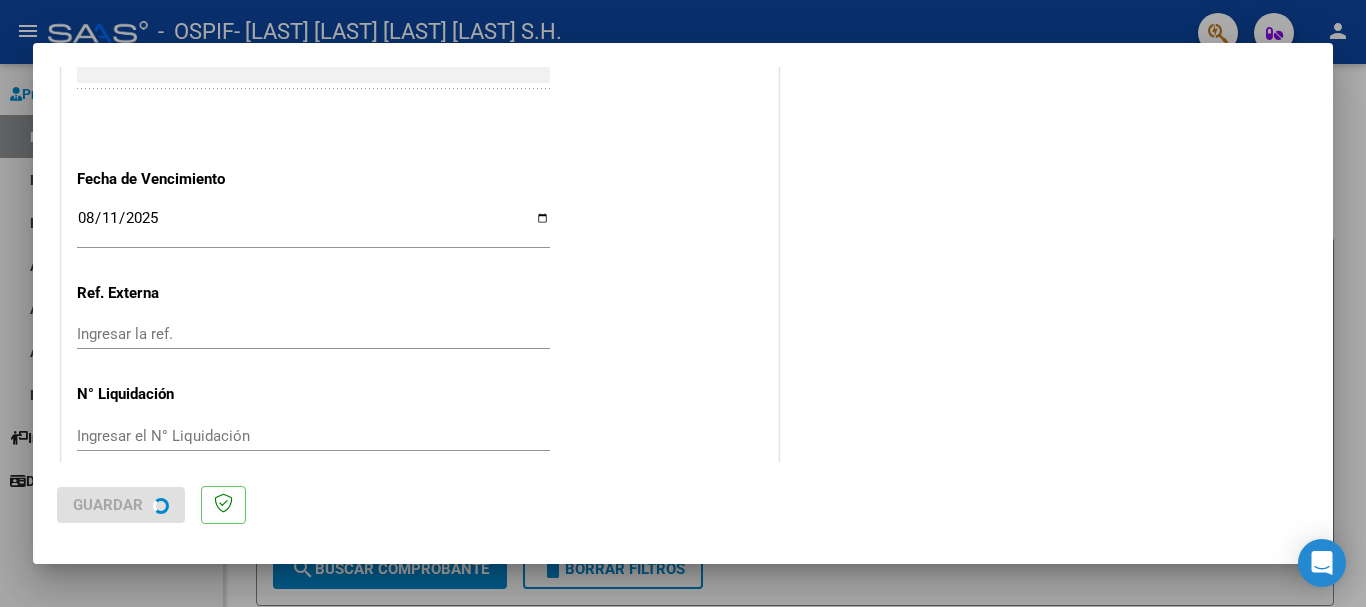 scroll, scrollTop: 0, scrollLeft: 0, axis: both 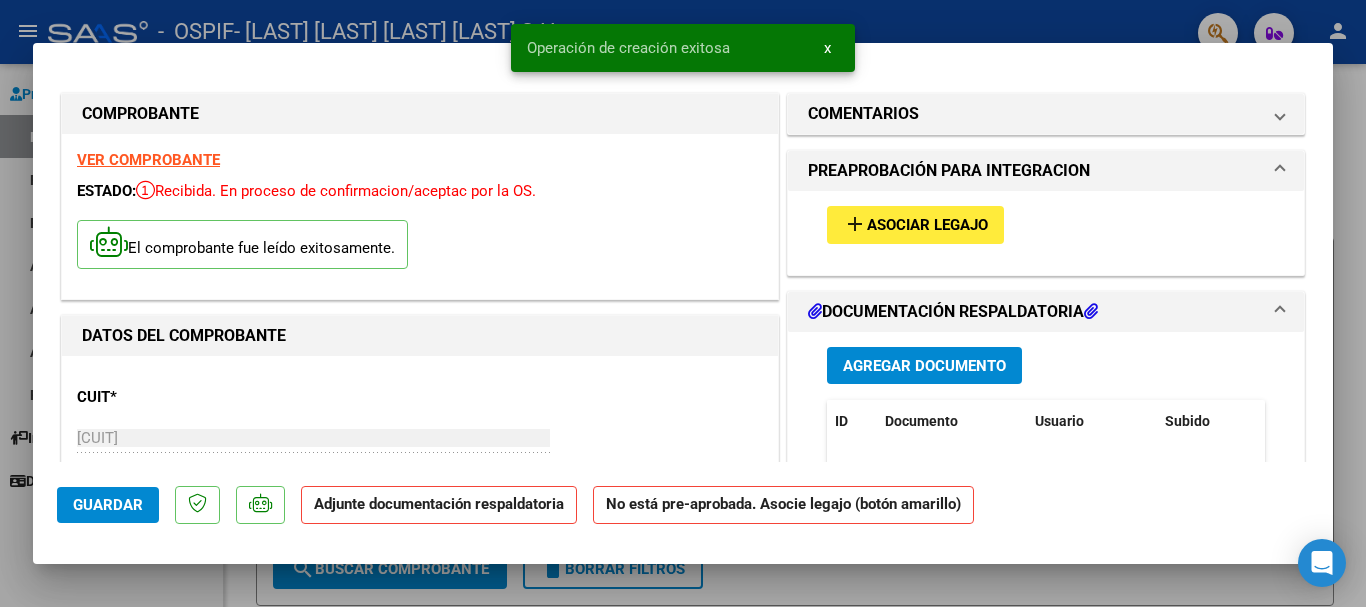 click on "Asociar Legajo" at bounding box center [927, 226] 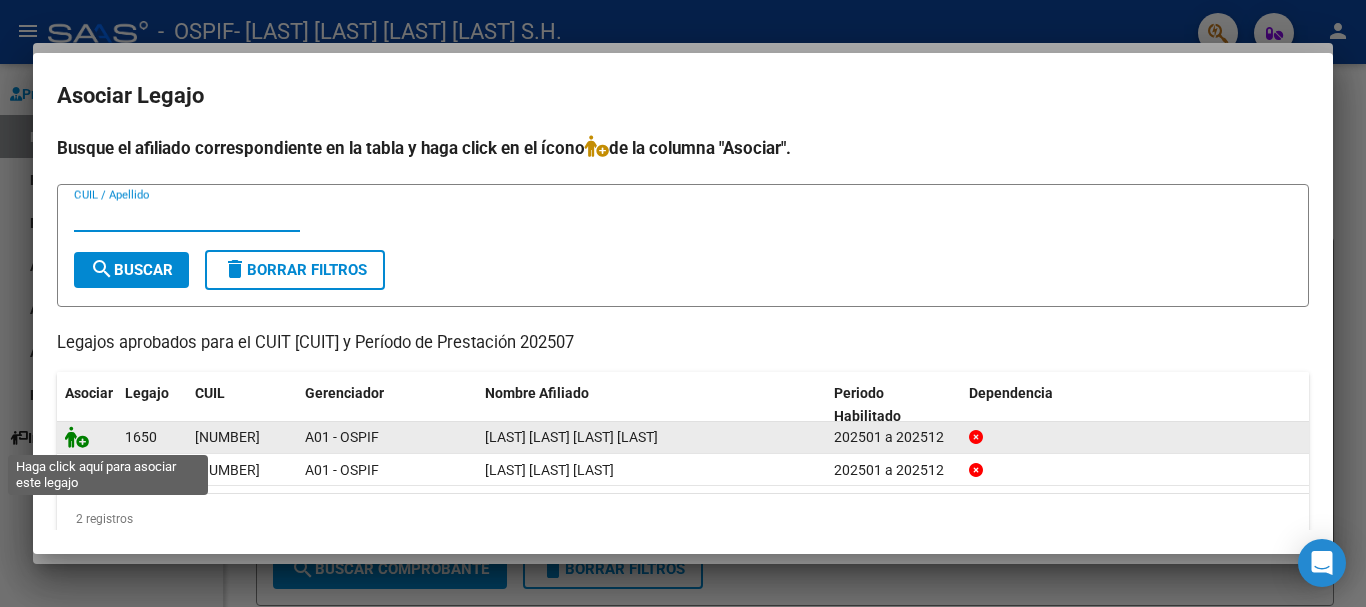 click 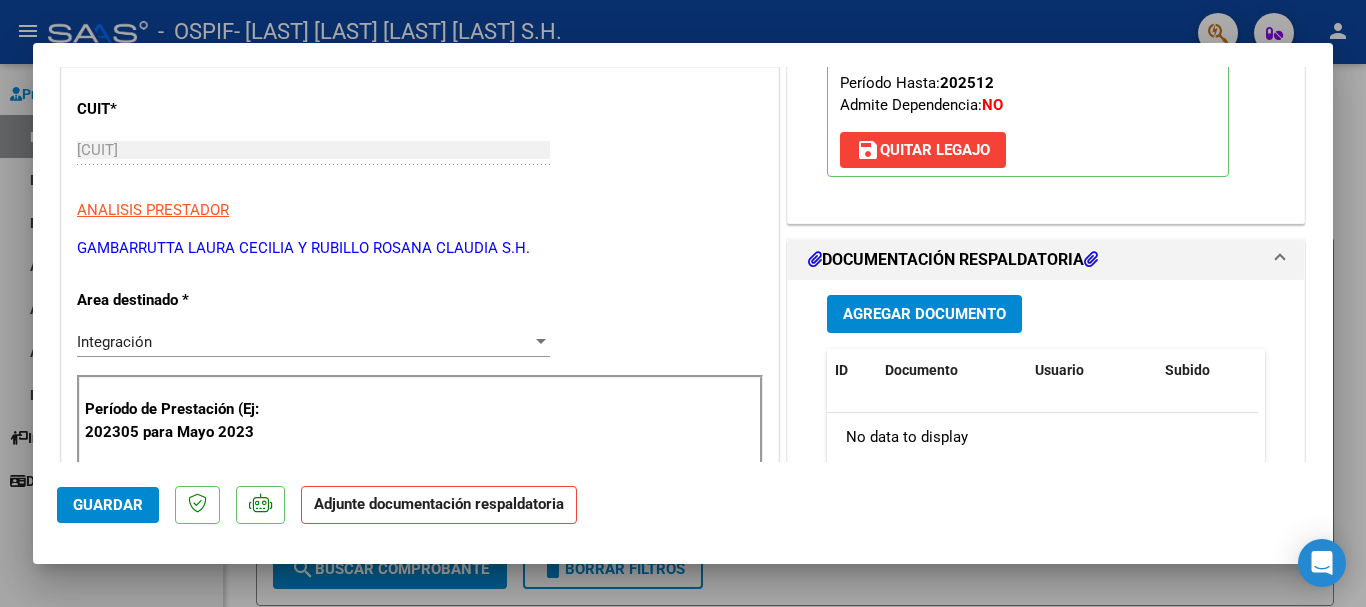 scroll, scrollTop: 400, scrollLeft: 0, axis: vertical 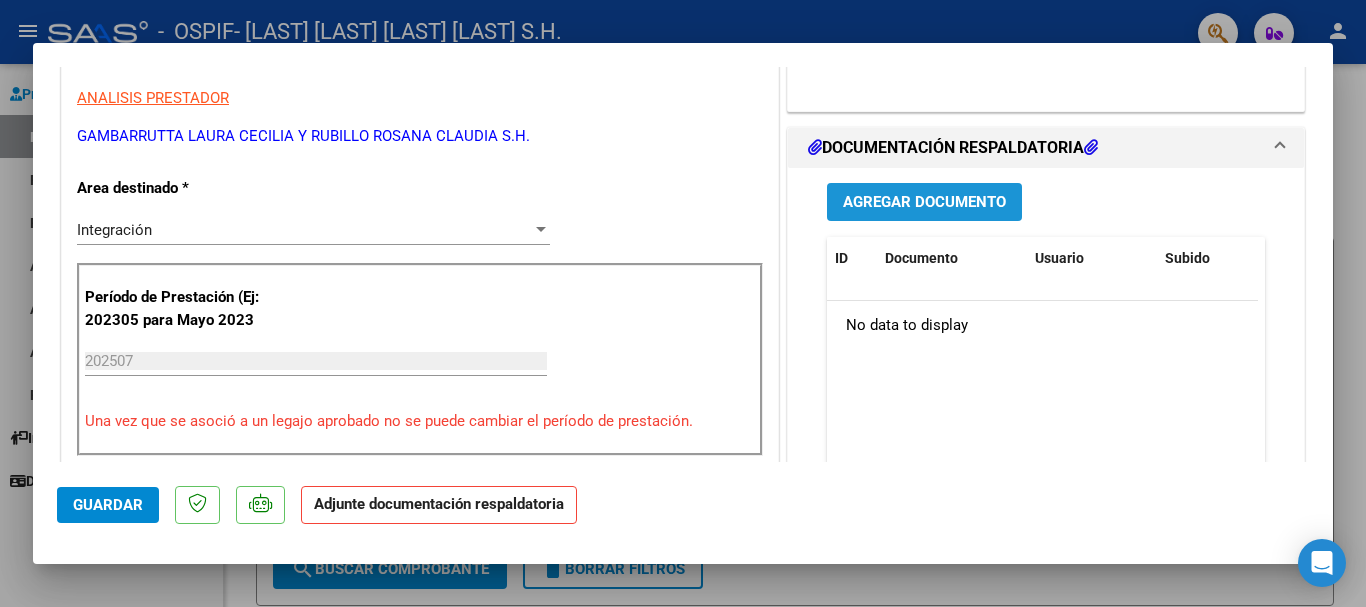 click on "Agregar Documento" at bounding box center (924, 203) 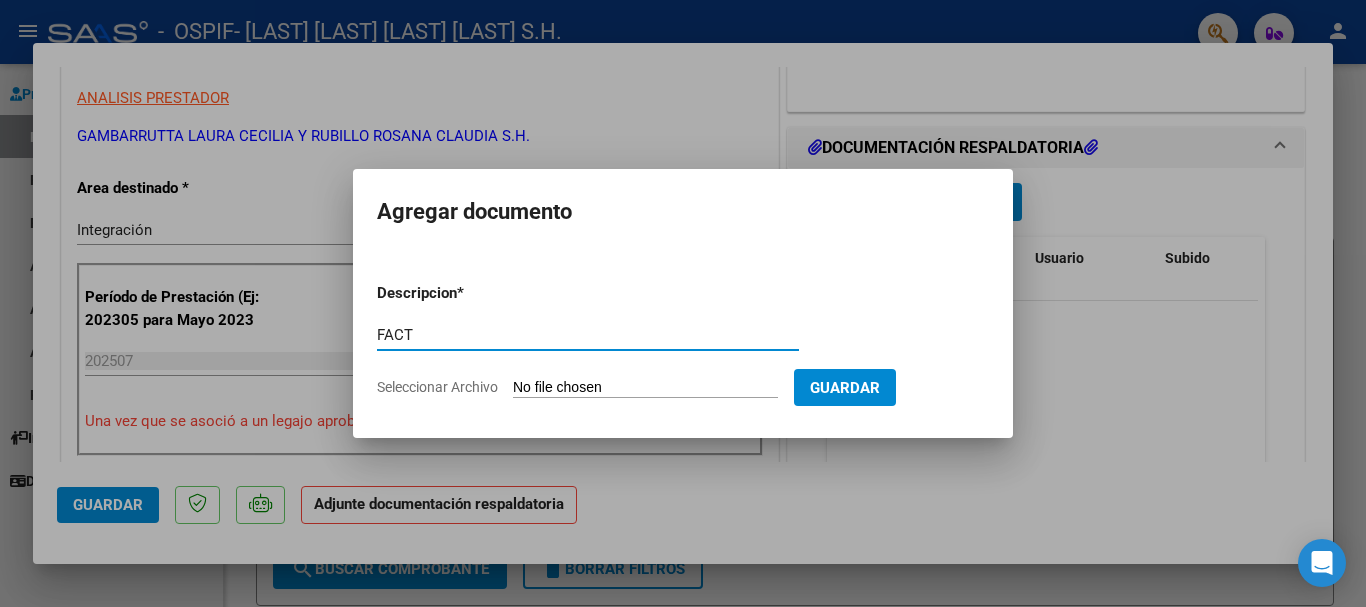 type on "FACT" 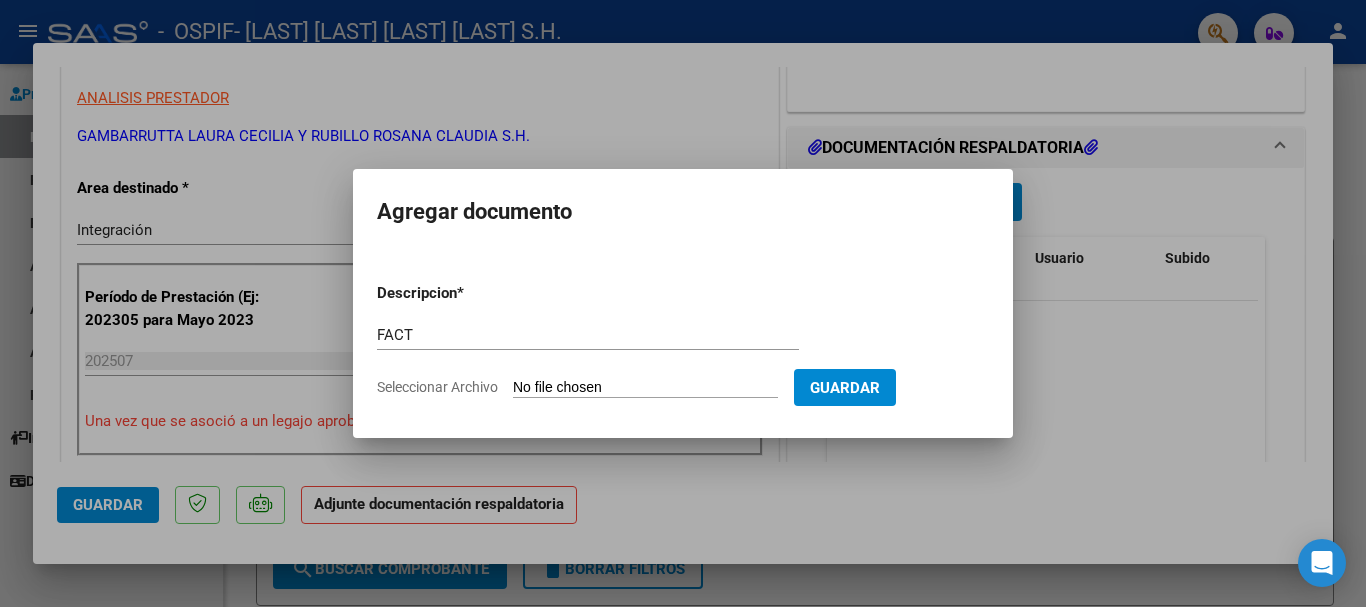 type on "C:\fakepath\F 5301.pdf" 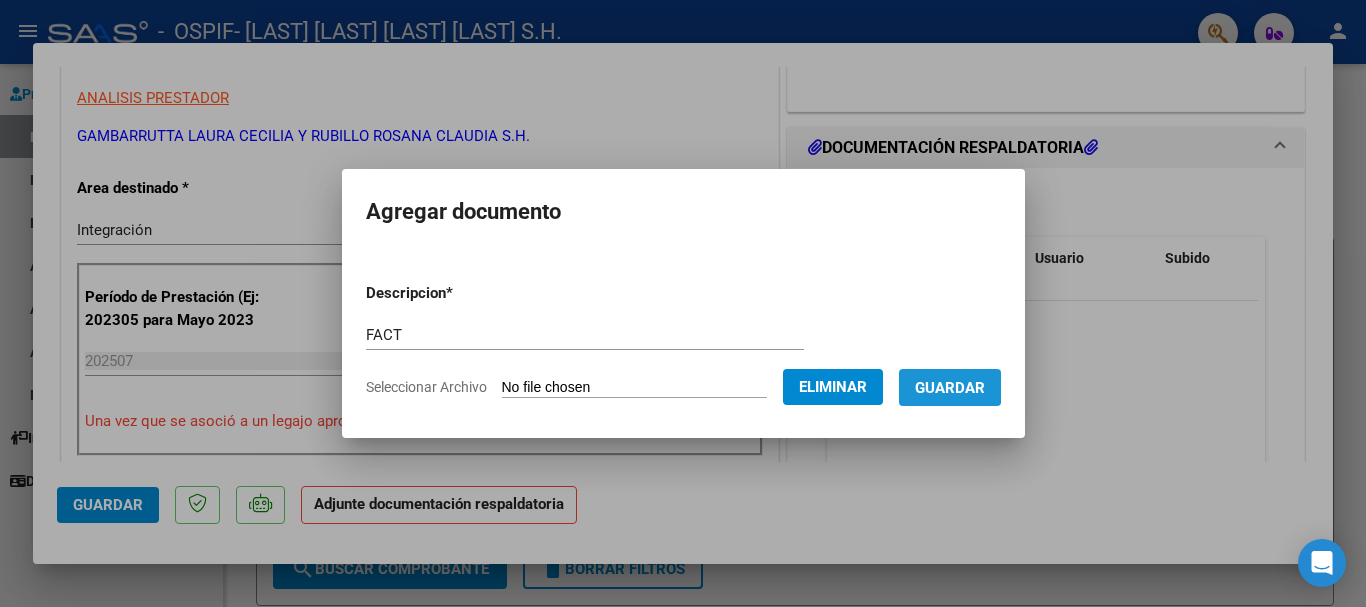 click on "Guardar" at bounding box center (950, 388) 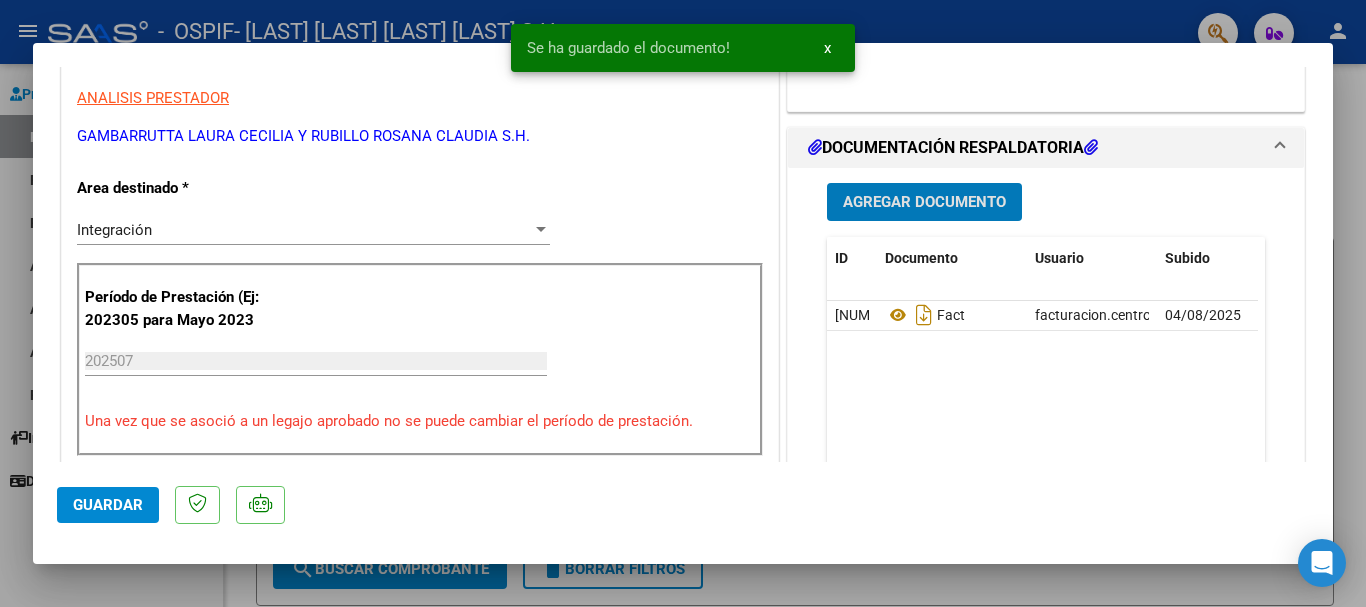 click on "Agregar Documento" at bounding box center [924, 203] 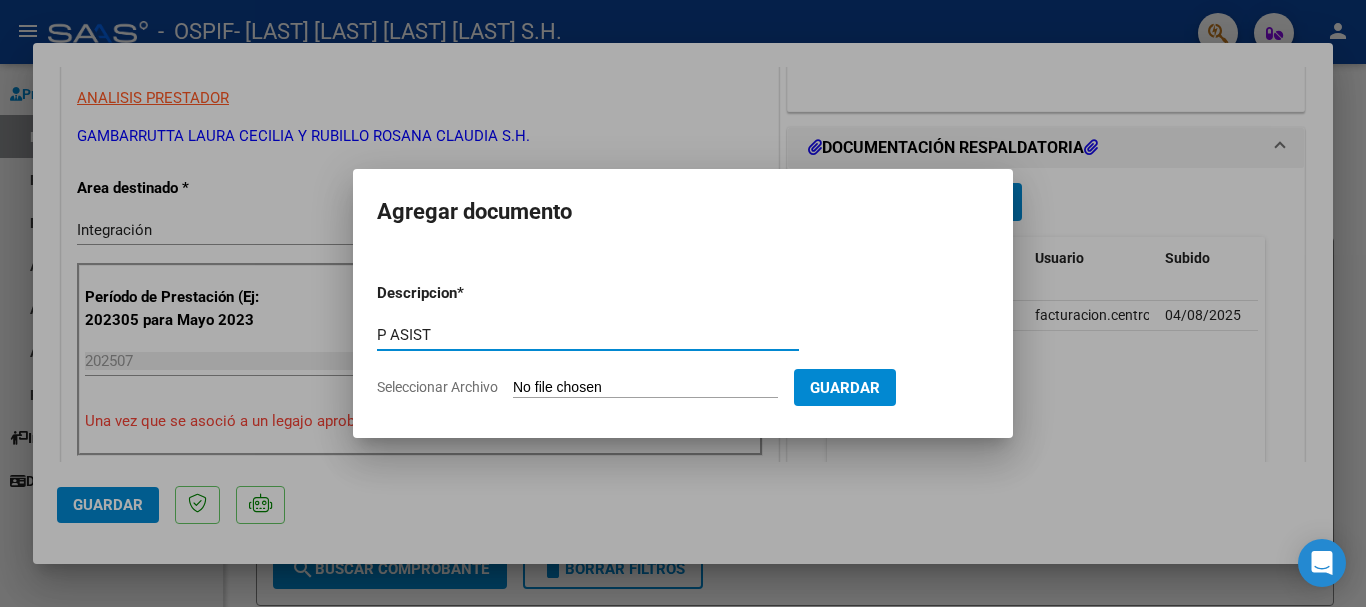 type on "P ASIST" 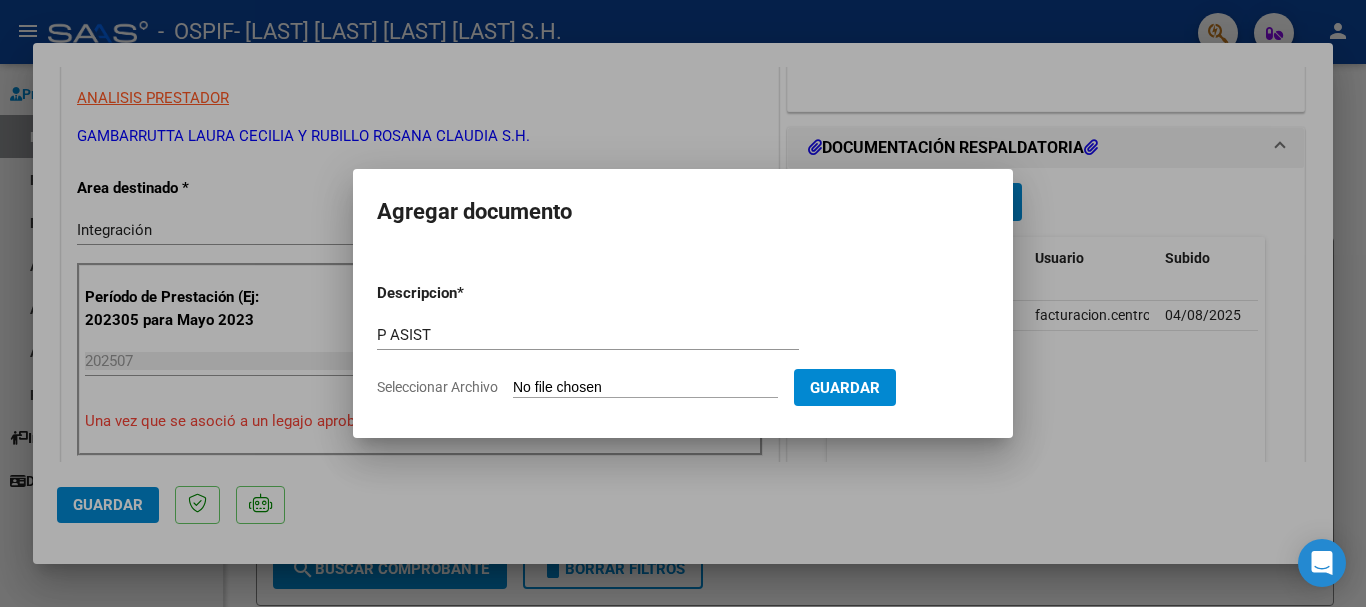 click on "Seleccionar Archivo" at bounding box center (645, 388) 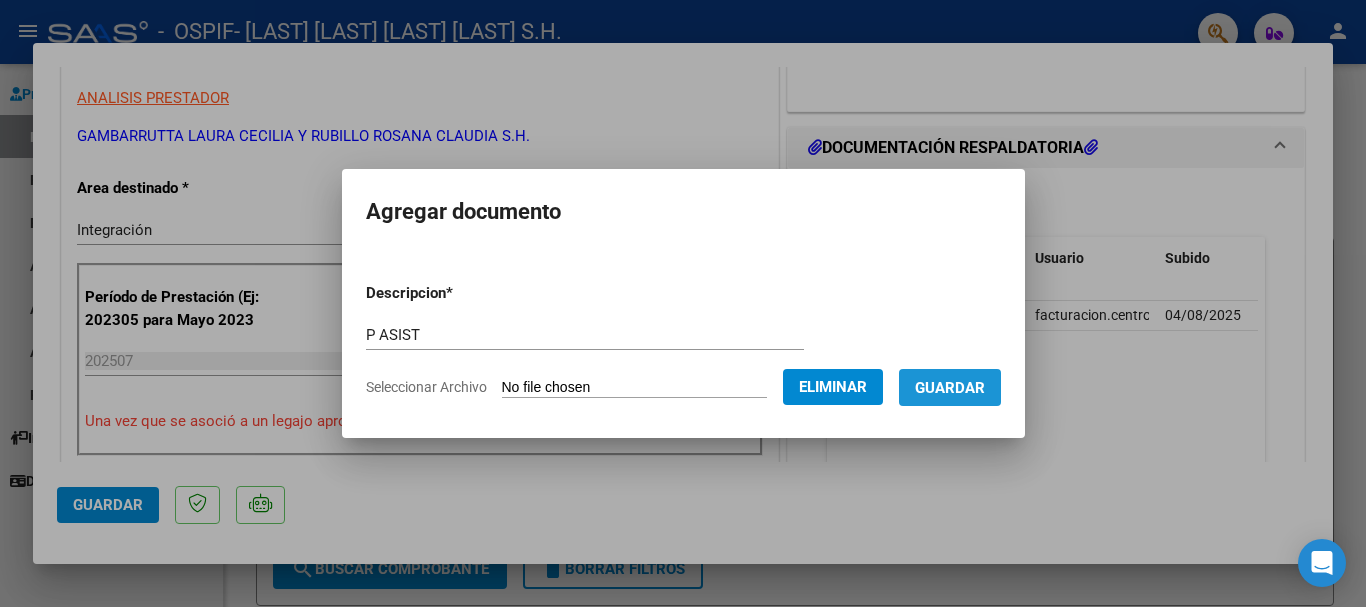 click on "Guardar" at bounding box center [950, 388] 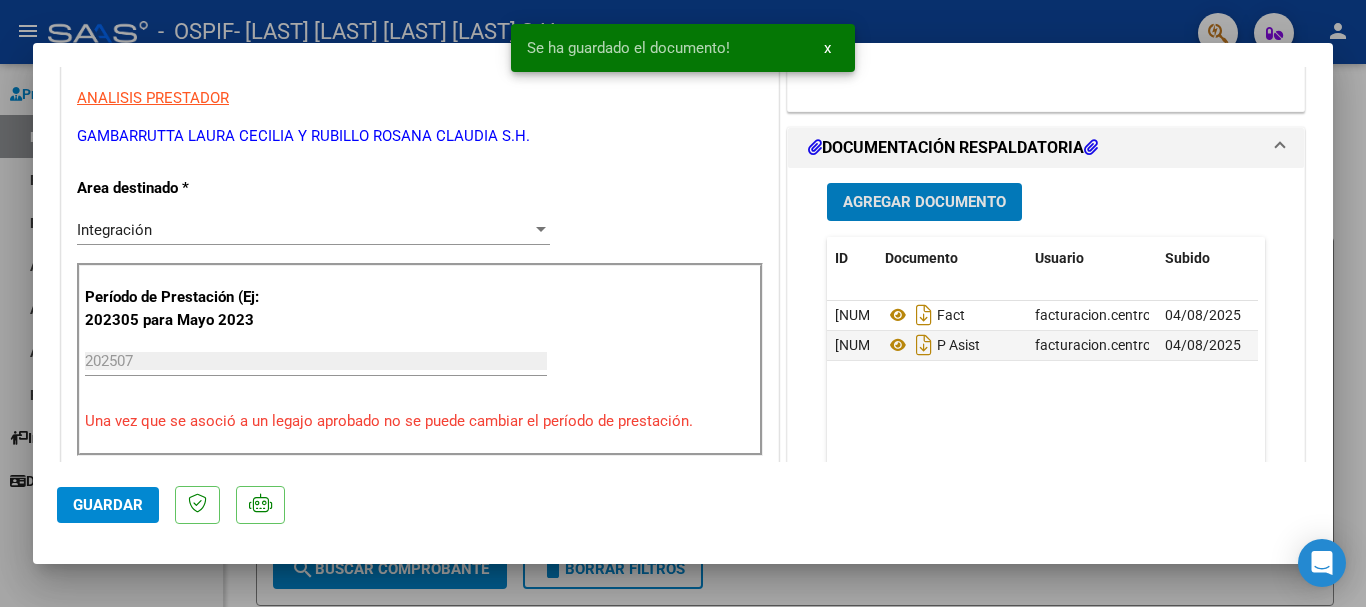 click on "Guardar" 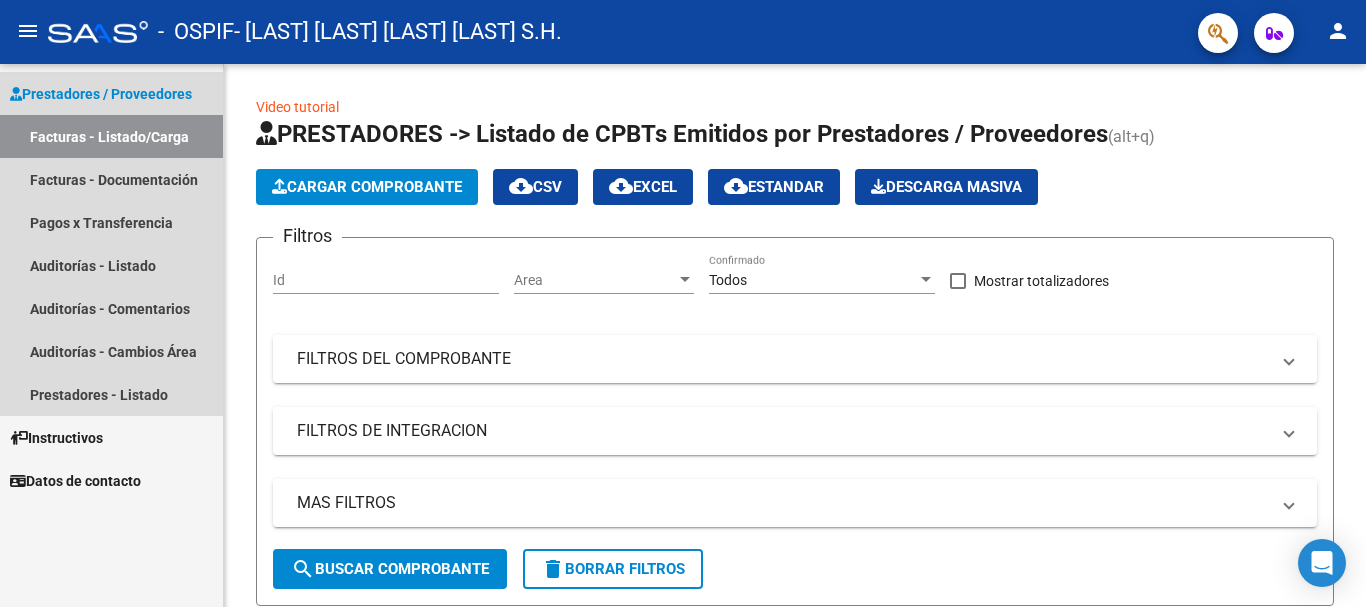 click on "Facturas - Listado/Carga" at bounding box center [111, 136] 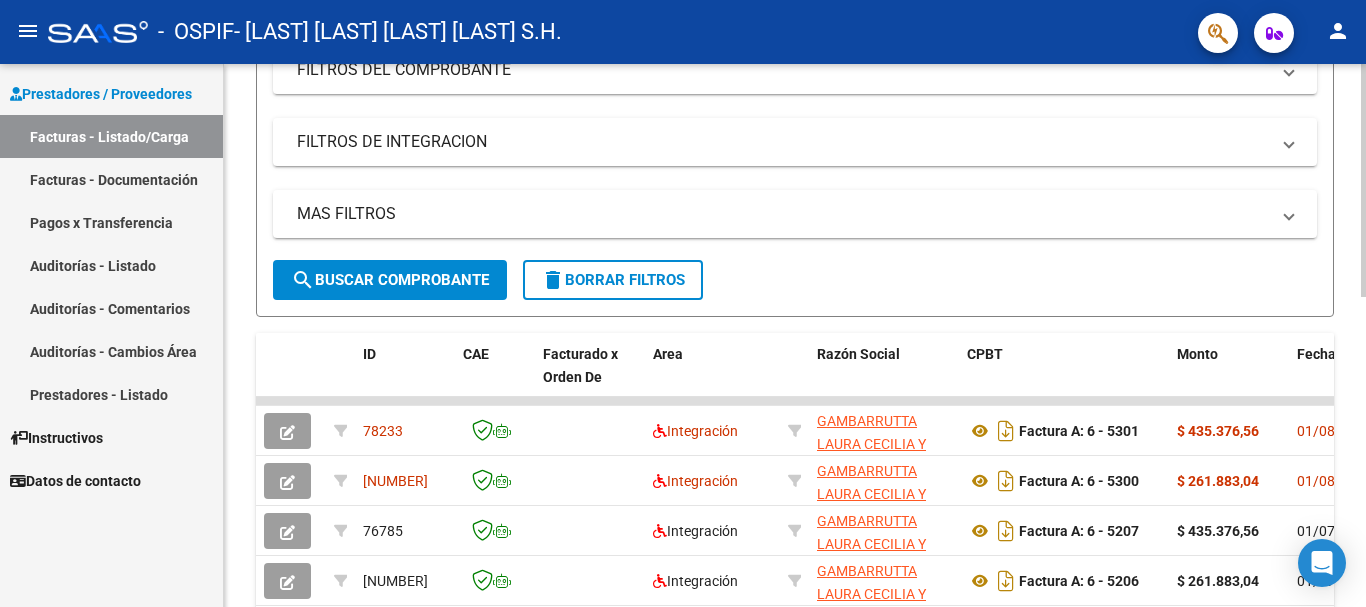 scroll, scrollTop: 300, scrollLeft: 0, axis: vertical 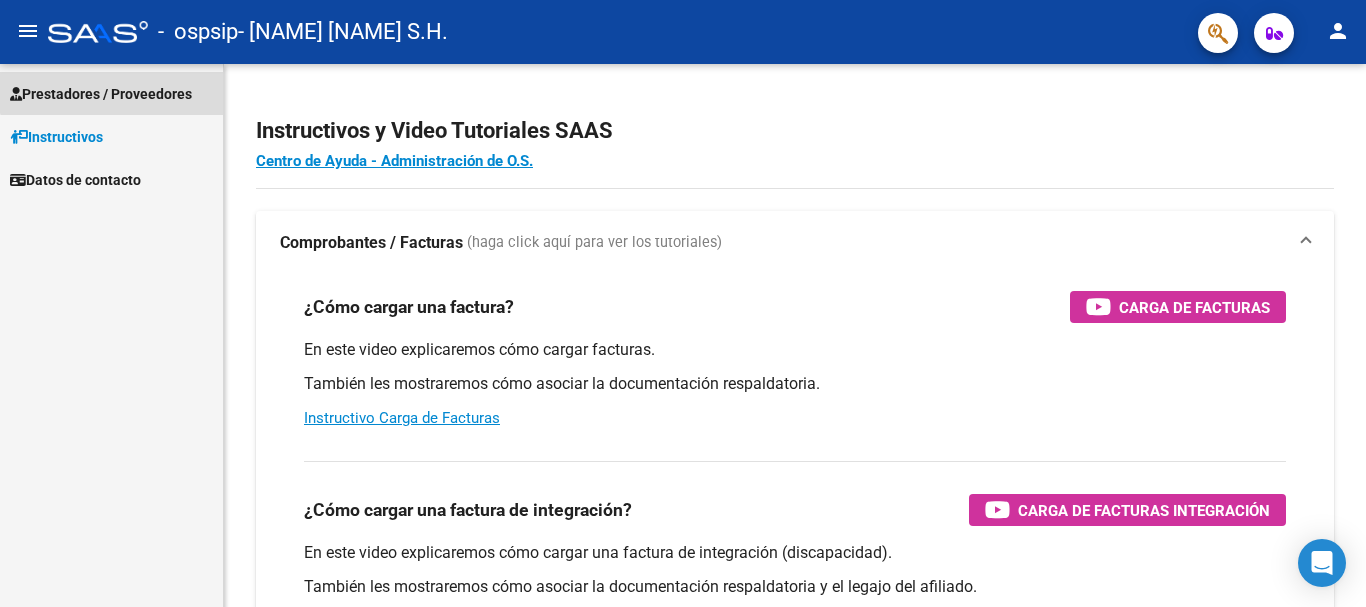 click on "Prestadores / Proveedores" at bounding box center [101, 94] 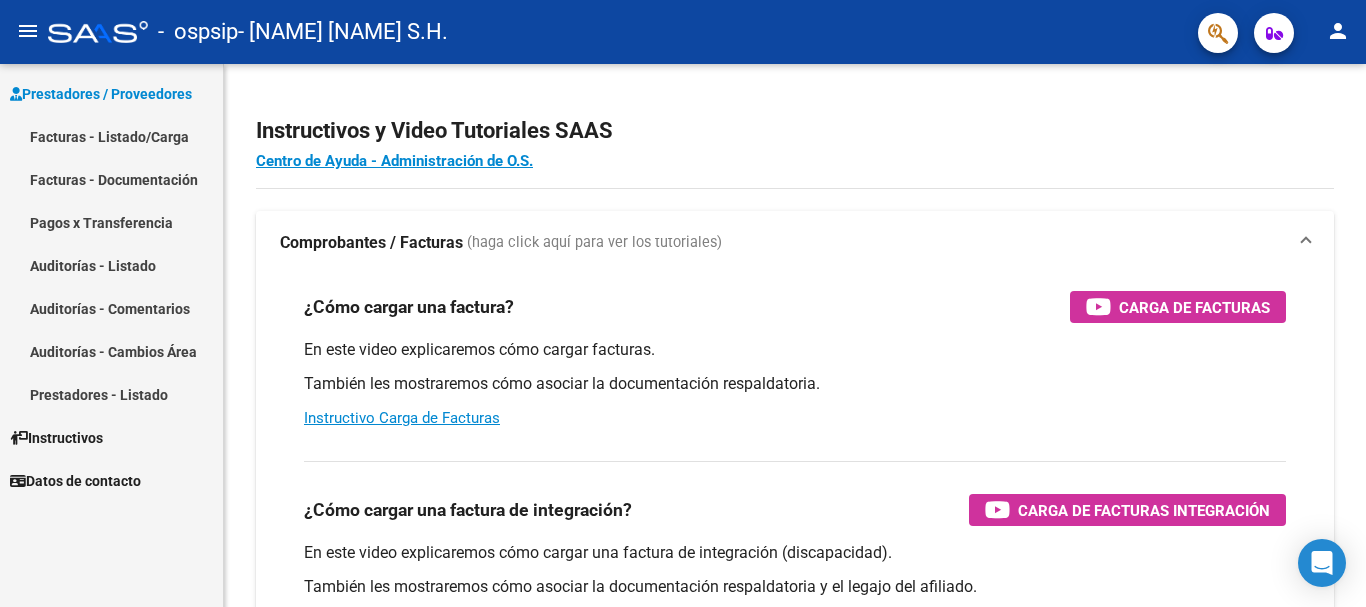 click on "Facturas - Listado/Carga" at bounding box center [111, 136] 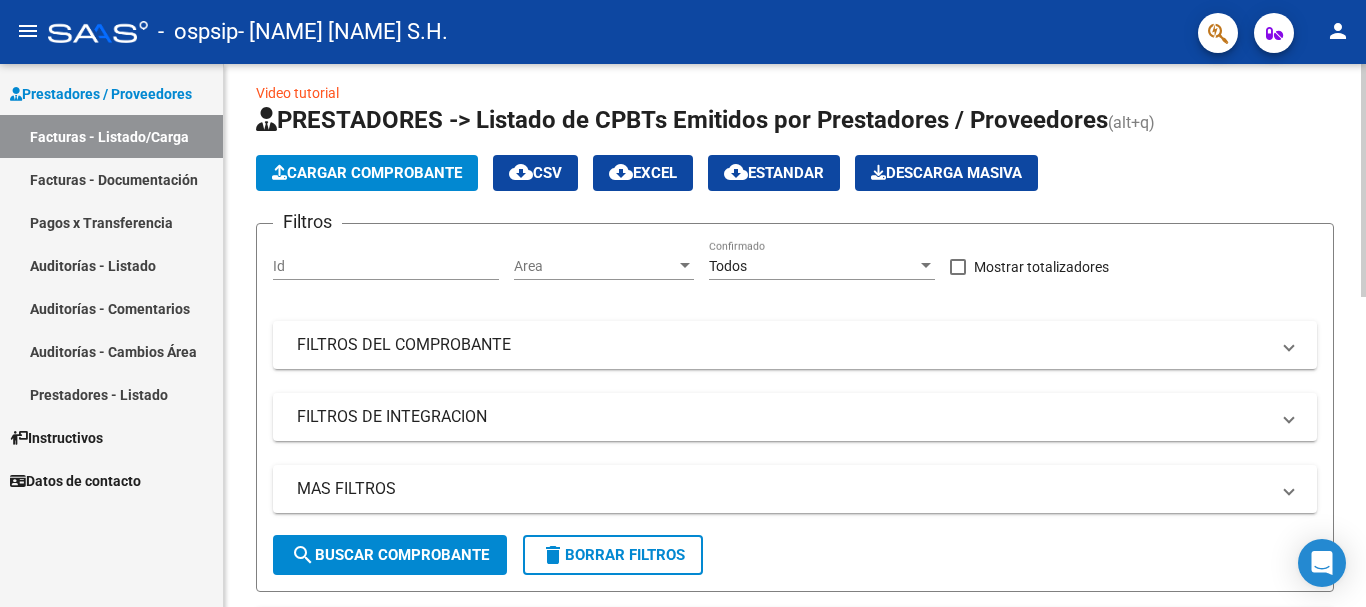 scroll, scrollTop: 0, scrollLeft: 0, axis: both 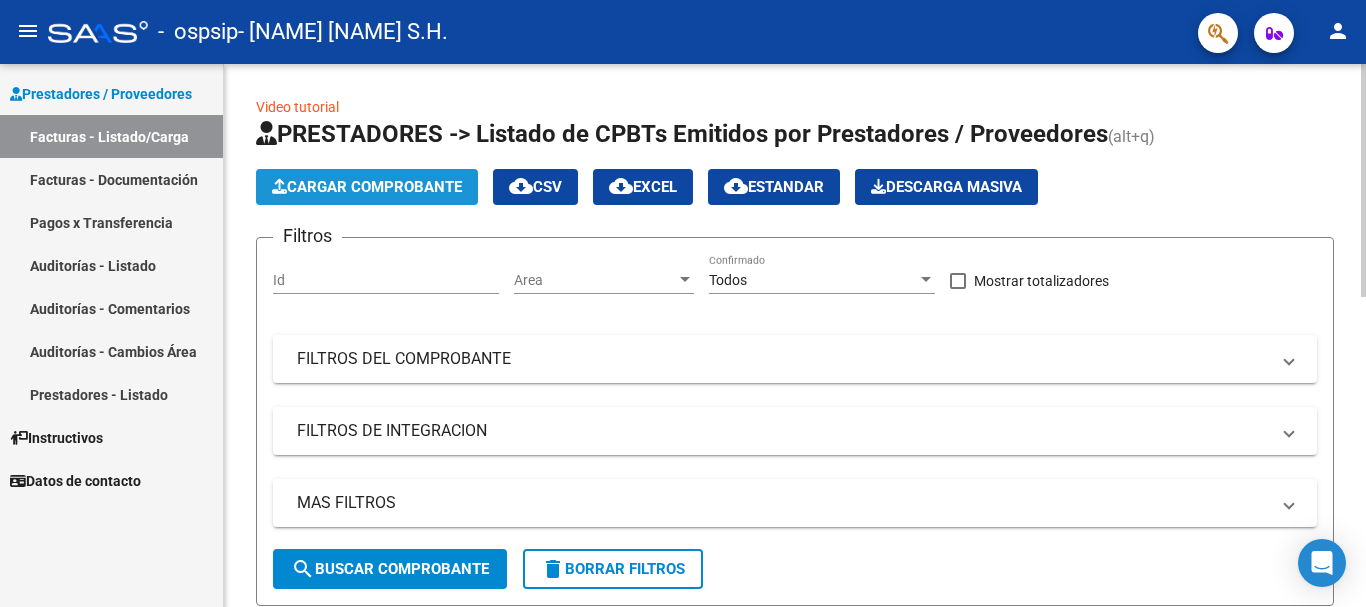 click on "Cargar Comprobante" 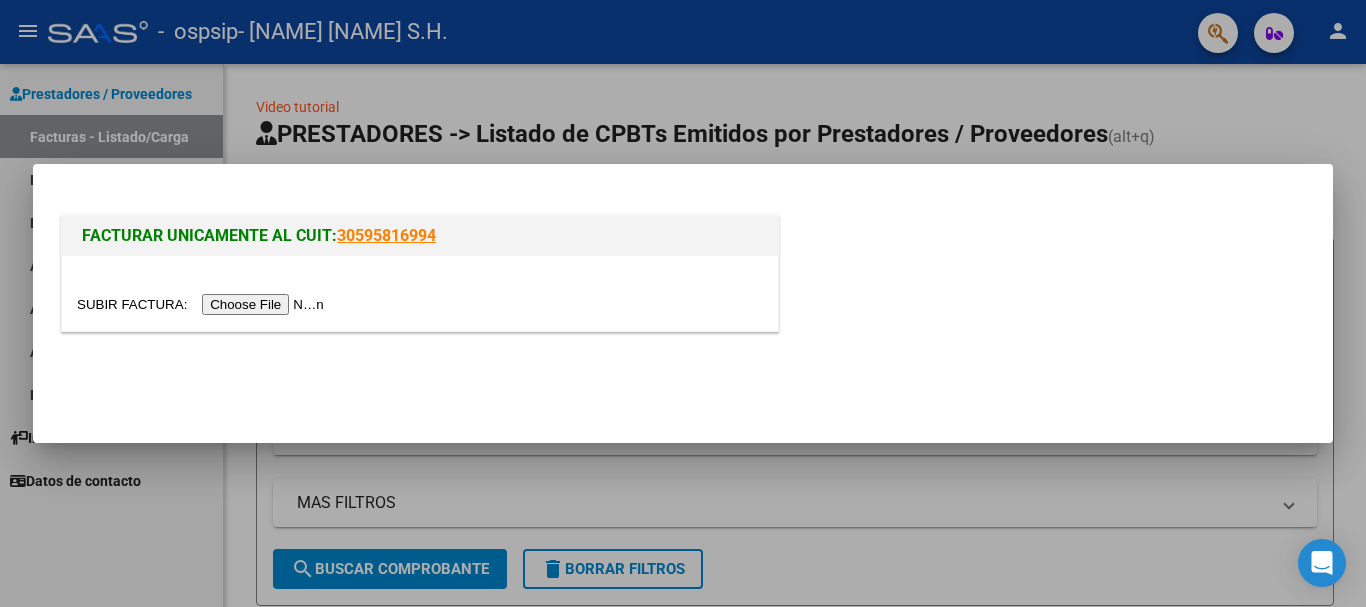 click at bounding box center [203, 304] 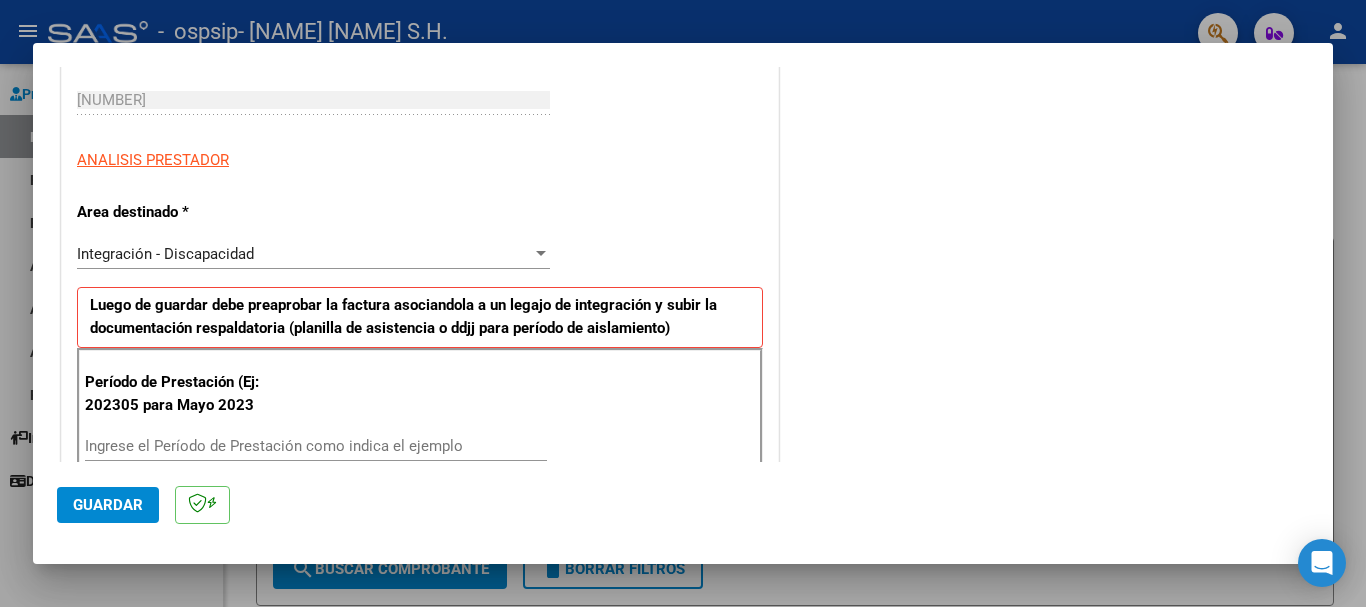 scroll, scrollTop: 400, scrollLeft: 0, axis: vertical 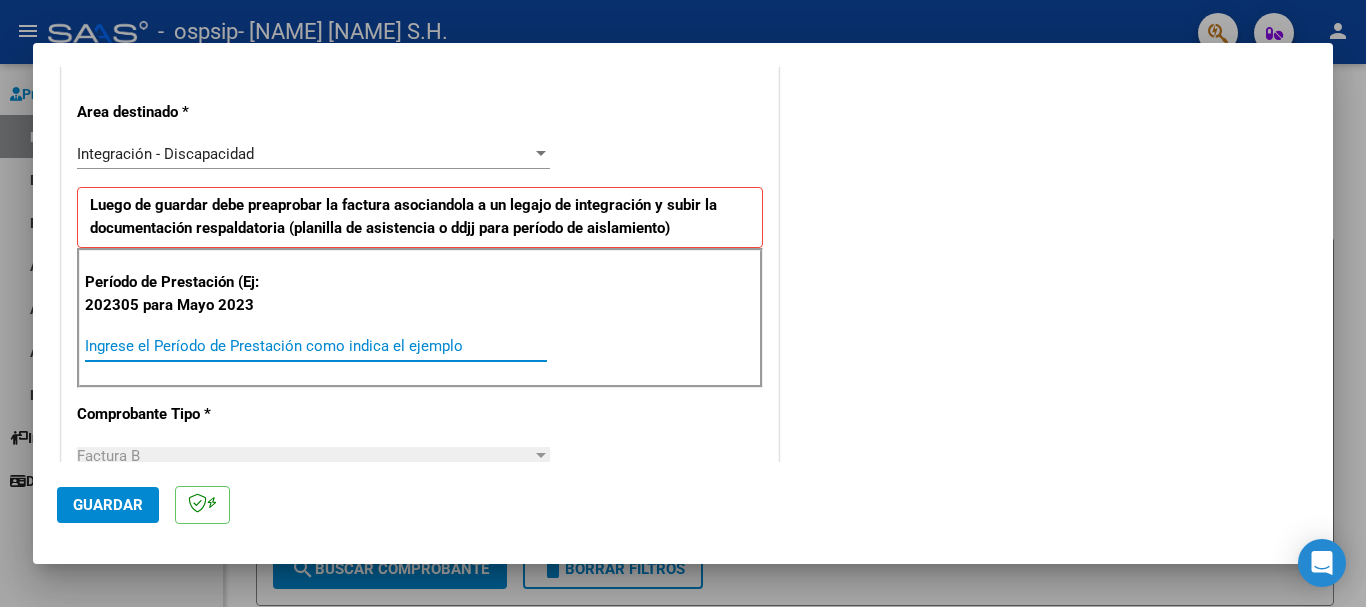 click on "Ingrese el Período de Prestación como indica el ejemplo" at bounding box center (316, 346) 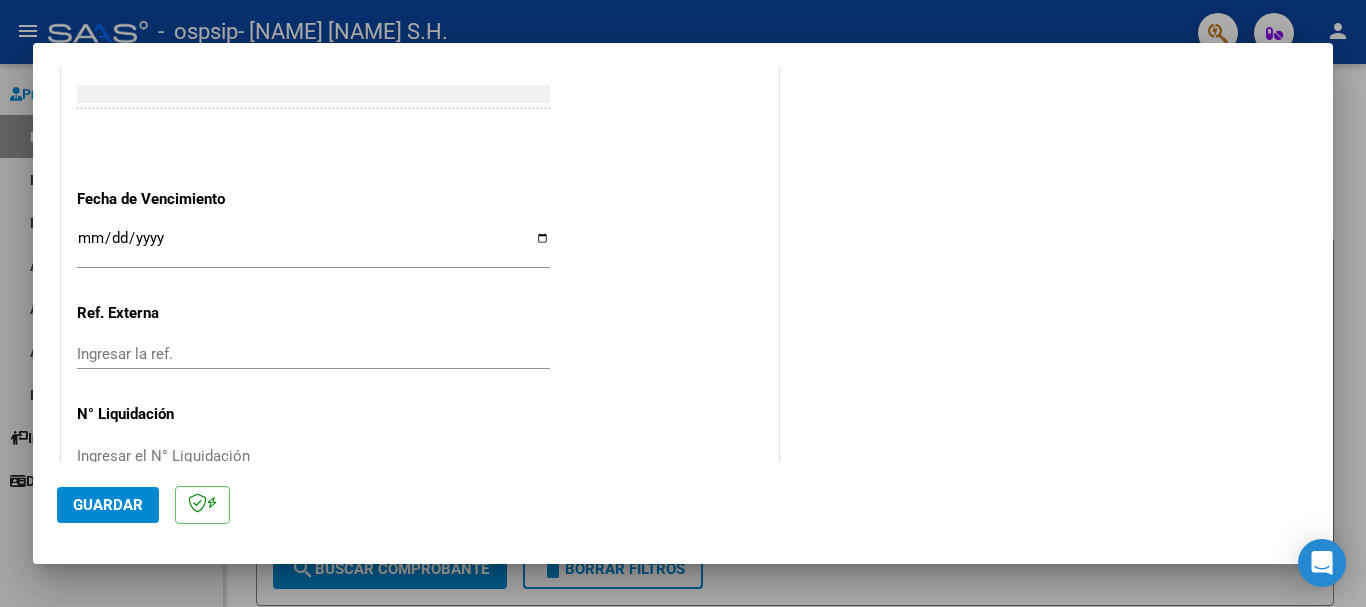 scroll, scrollTop: 1300, scrollLeft: 0, axis: vertical 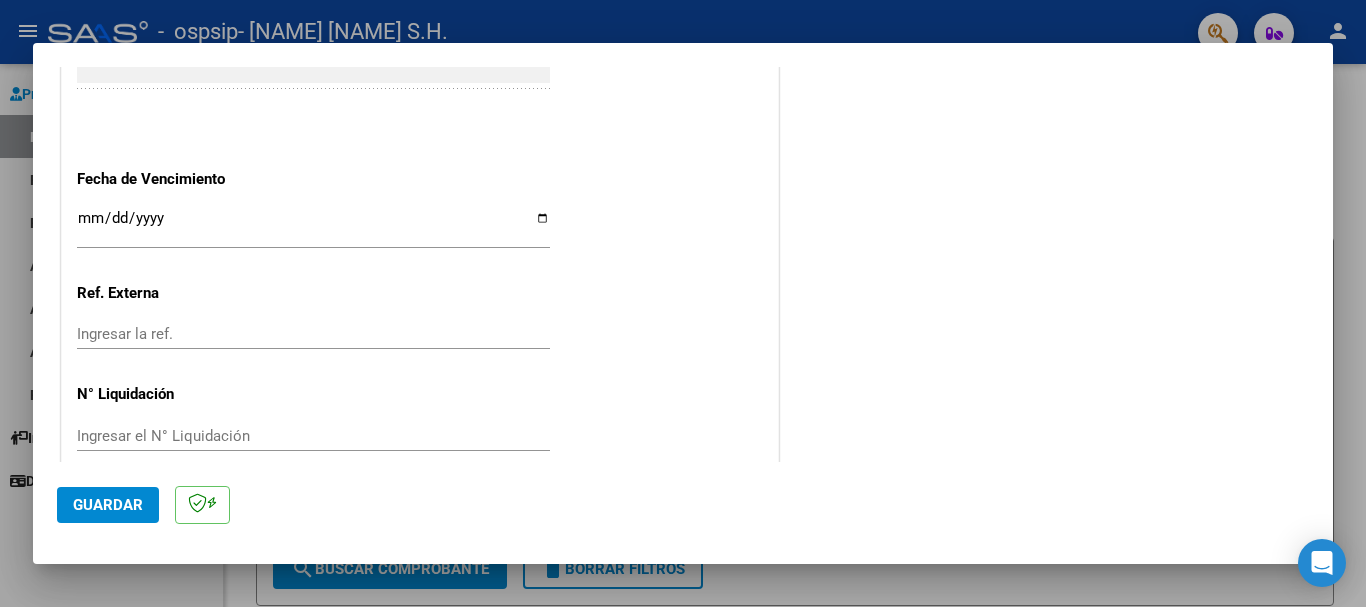 type on "202507" 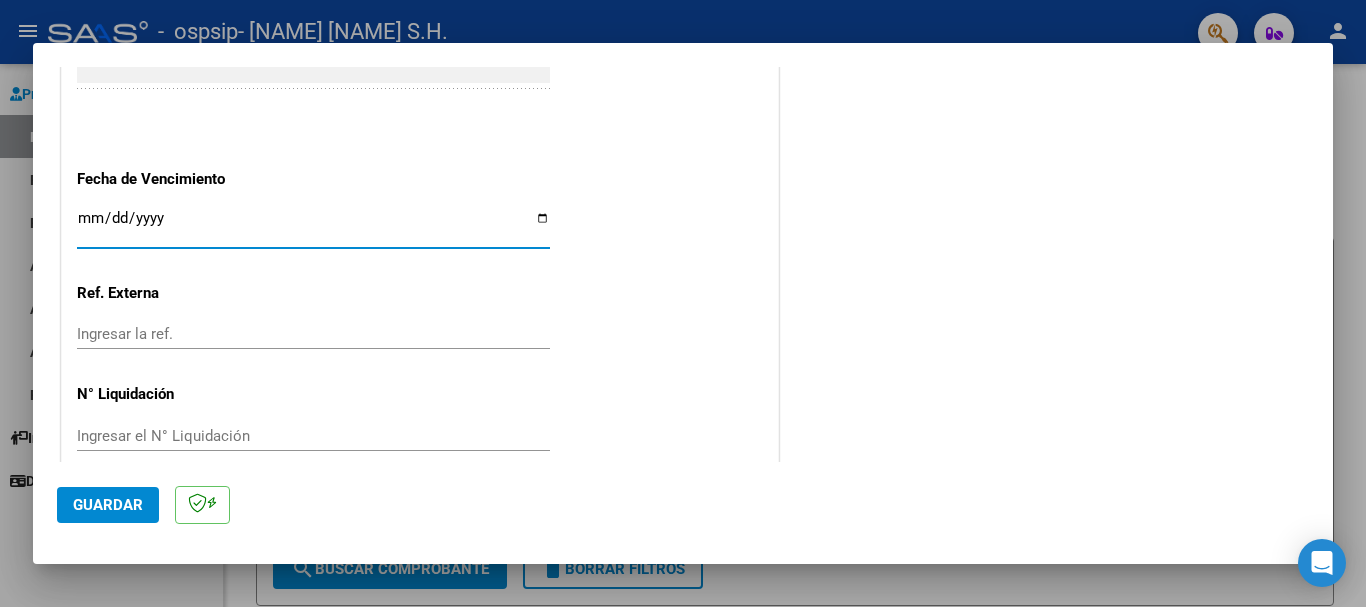 click on "Ingresar la fecha" at bounding box center [313, 226] 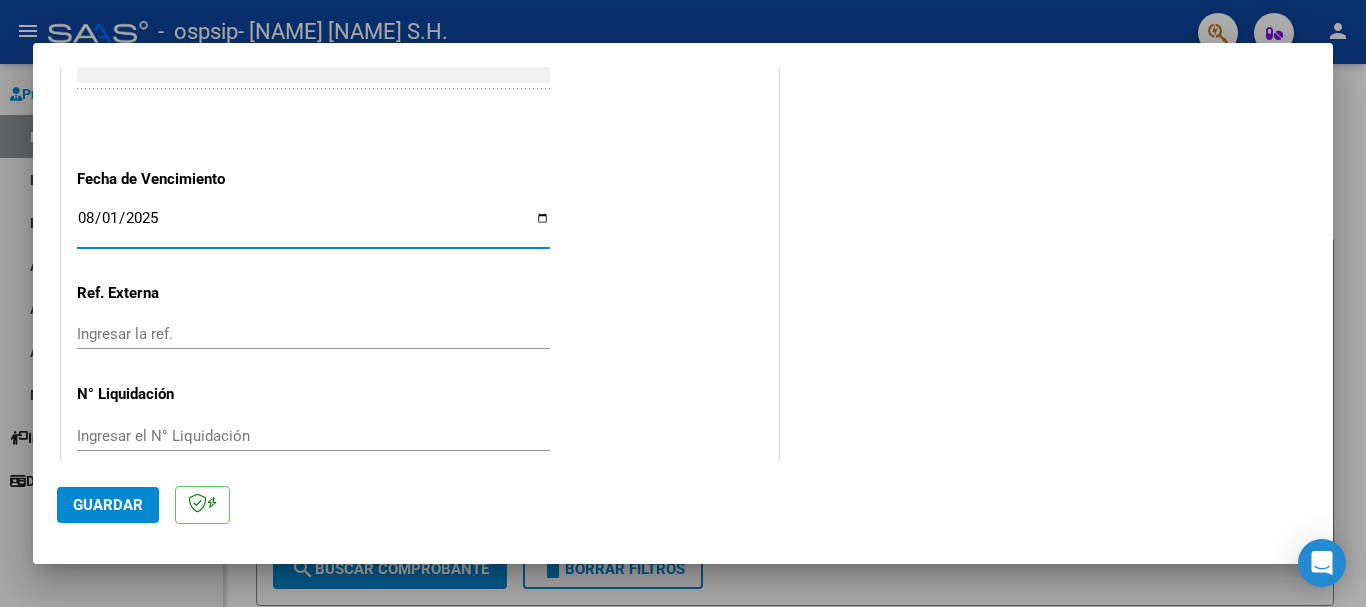 click on "Guardar" 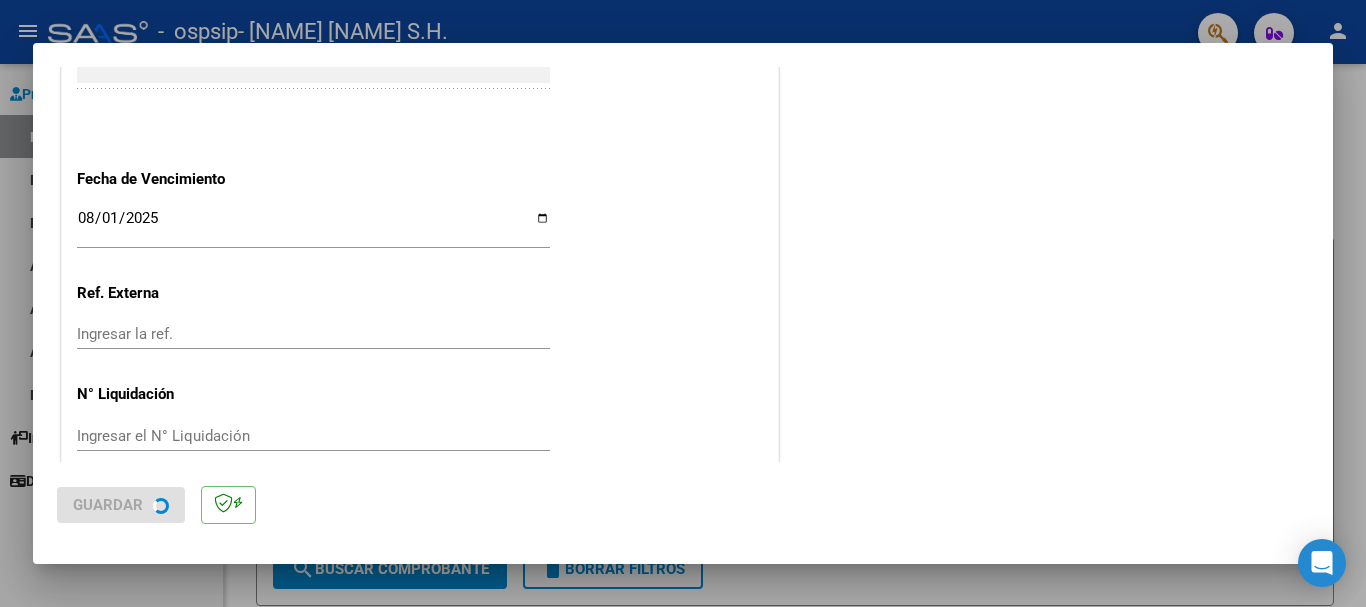 scroll, scrollTop: 0, scrollLeft: 0, axis: both 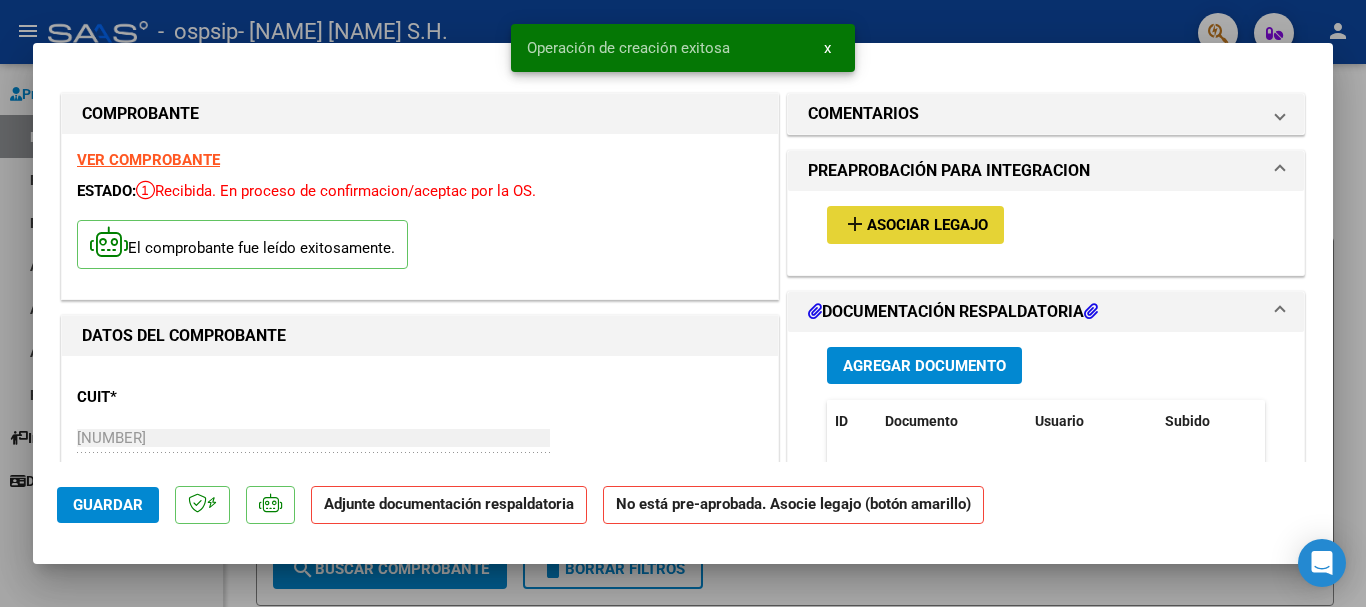 click on "Asociar Legajo" at bounding box center [927, 226] 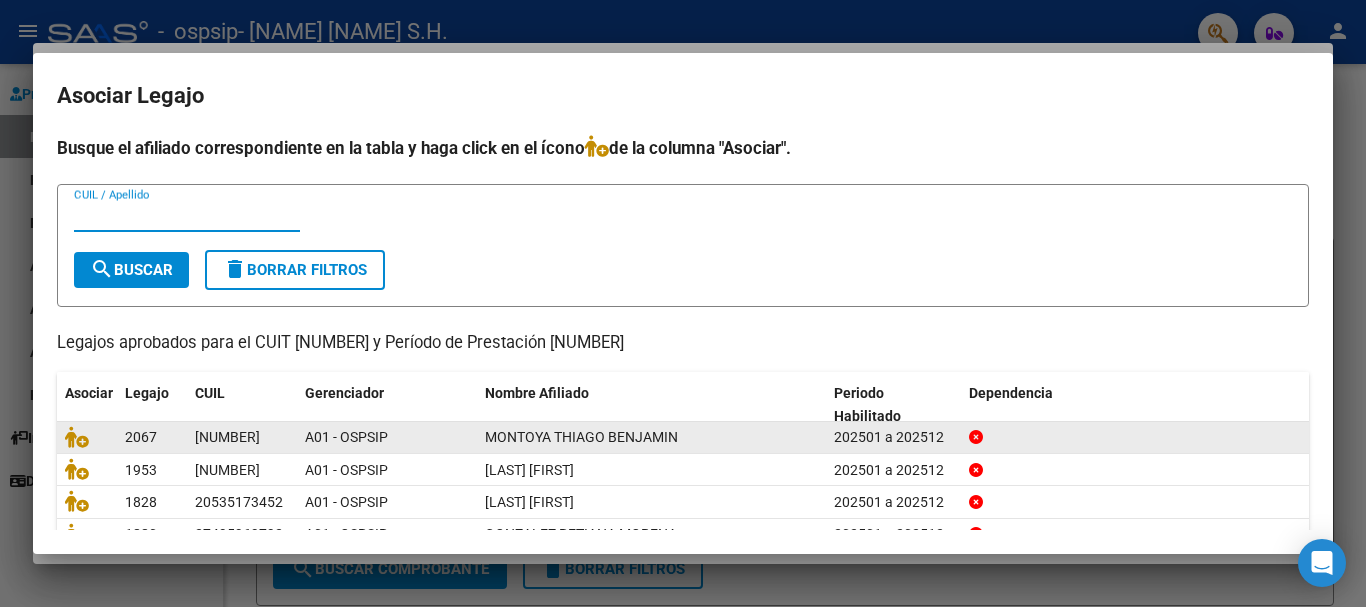 scroll, scrollTop: 98, scrollLeft: 0, axis: vertical 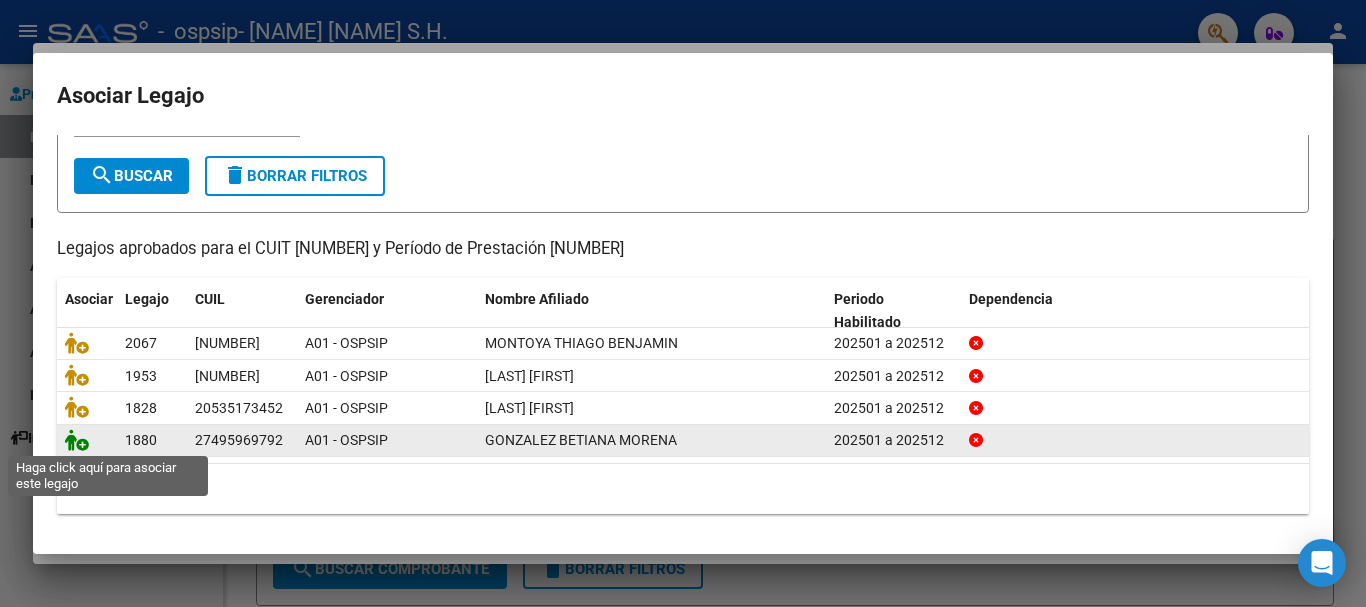 click 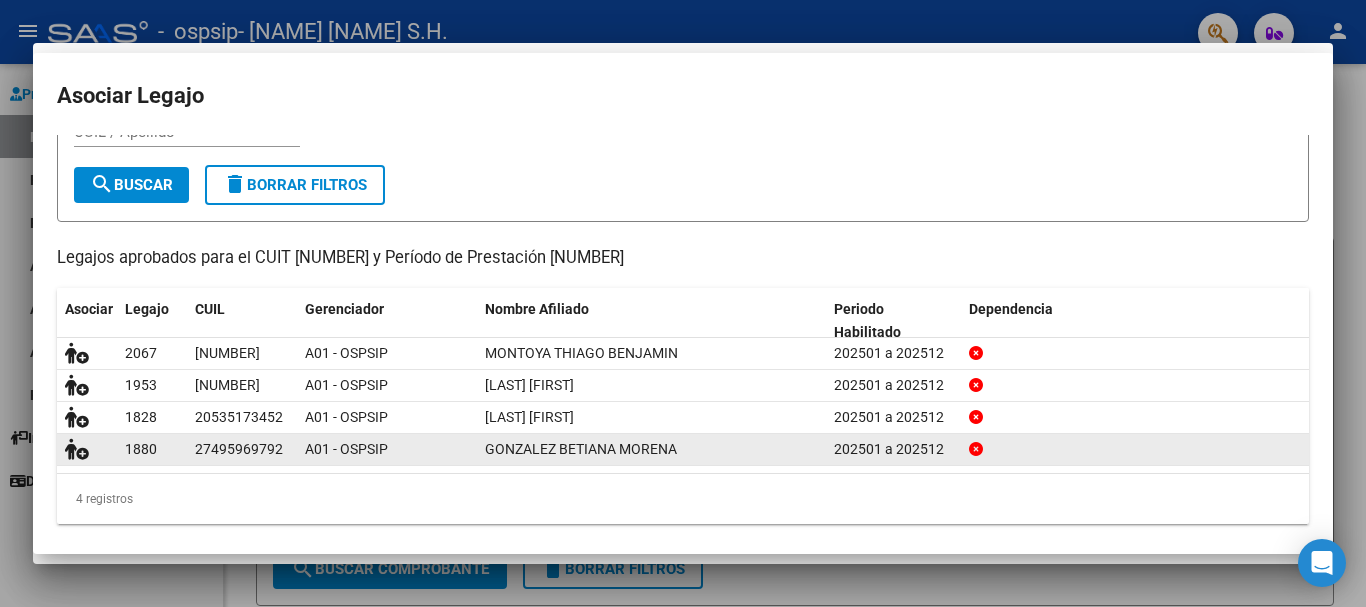 scroll, scrollTop: 111, scrollLeft: 0, axis: vertical 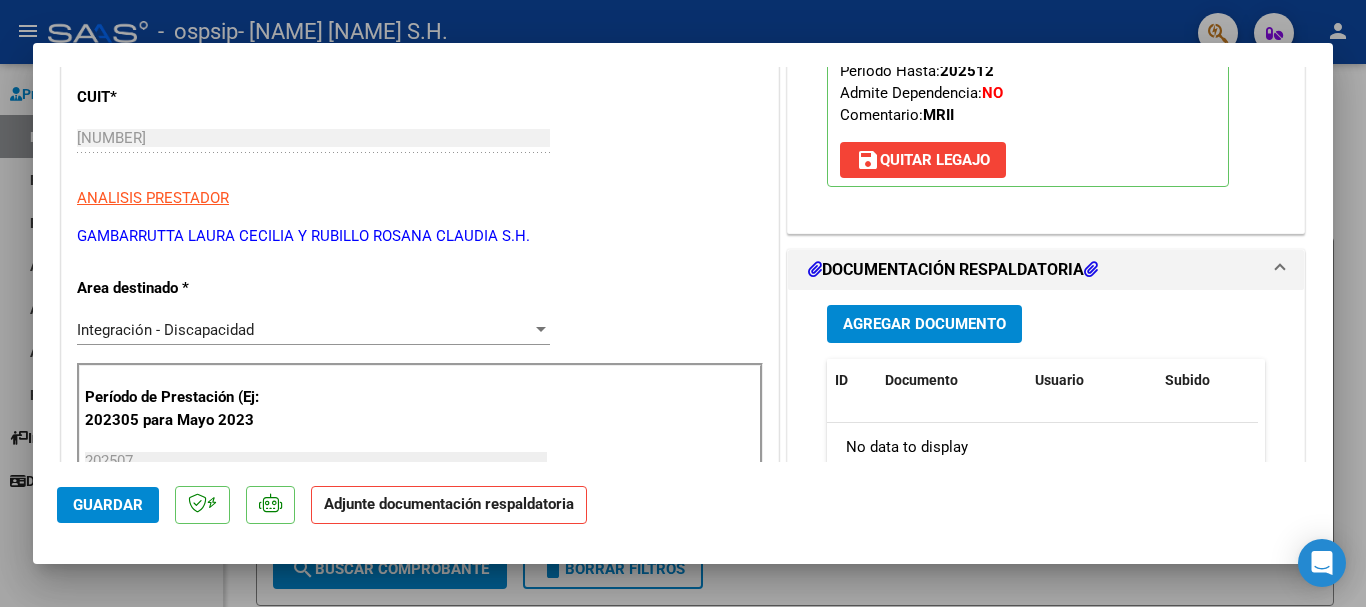 click on "Agregar Documento" at bounding box center [924, 325] 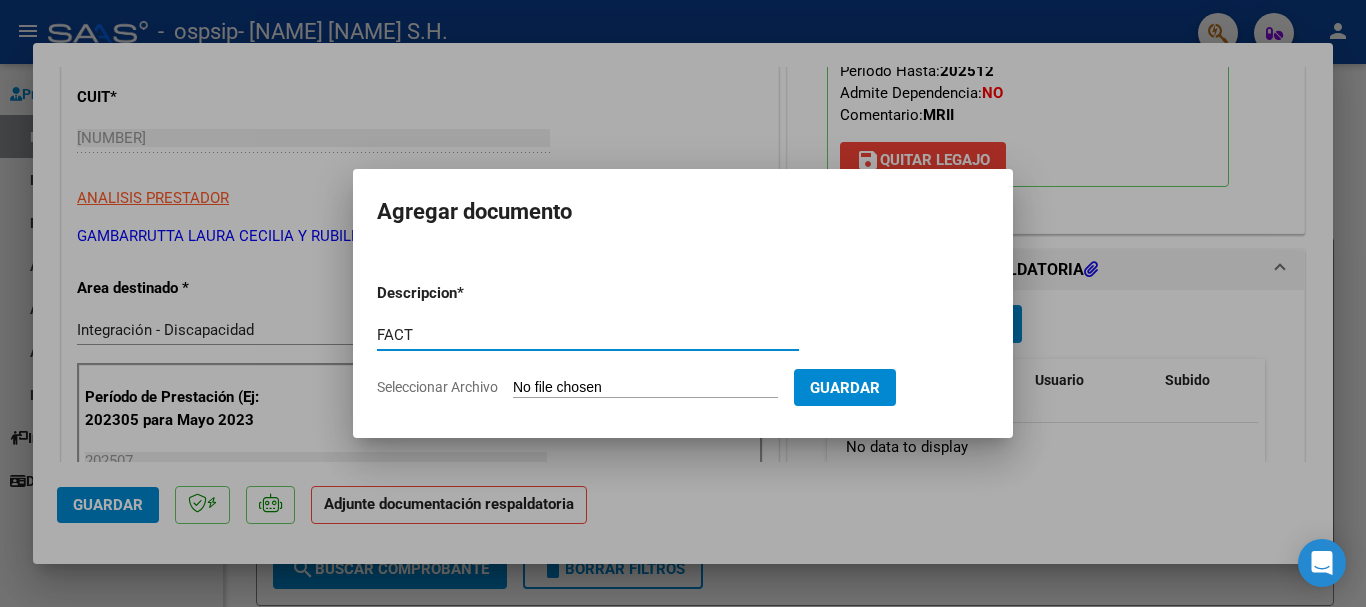 type on "FACT" 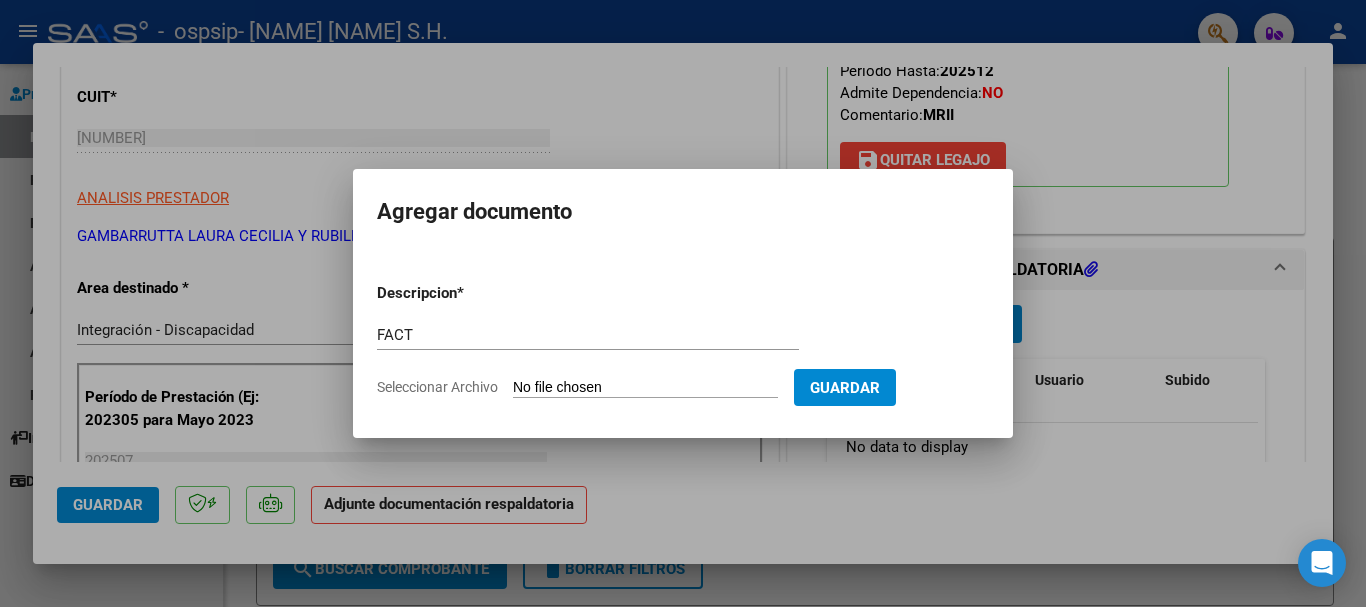 click on "Seleccionar Archivo" at bounding box center [645, 388] 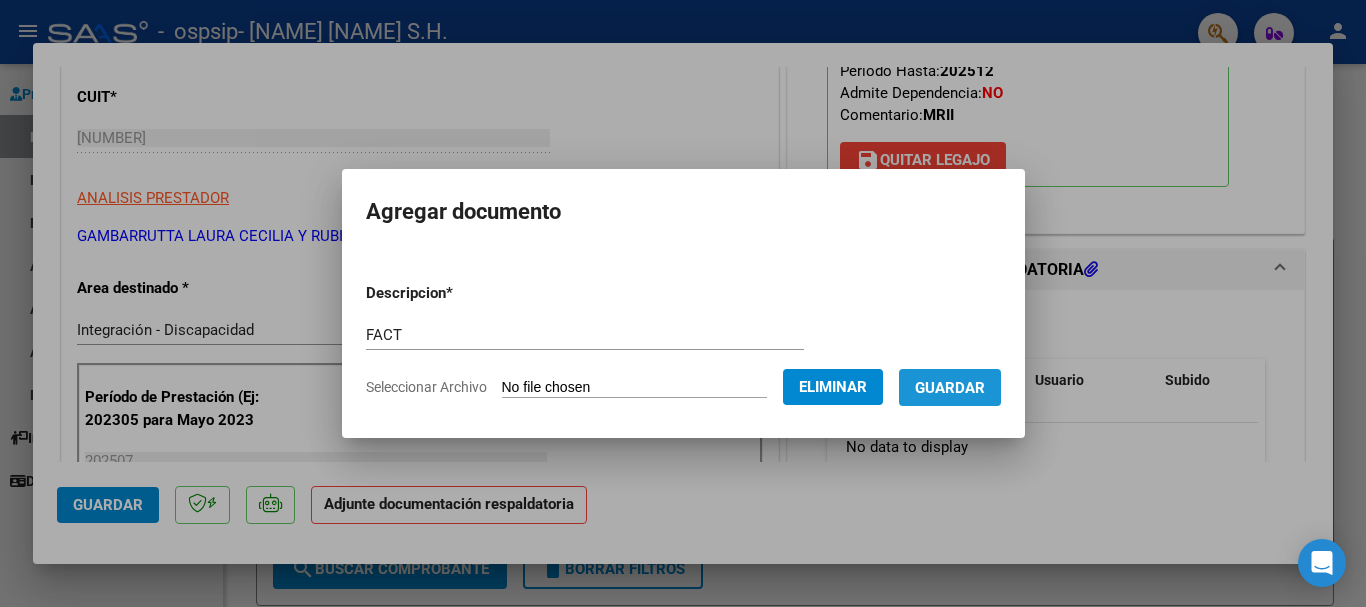 click on "Guardar" at bounding box center (950, 387) 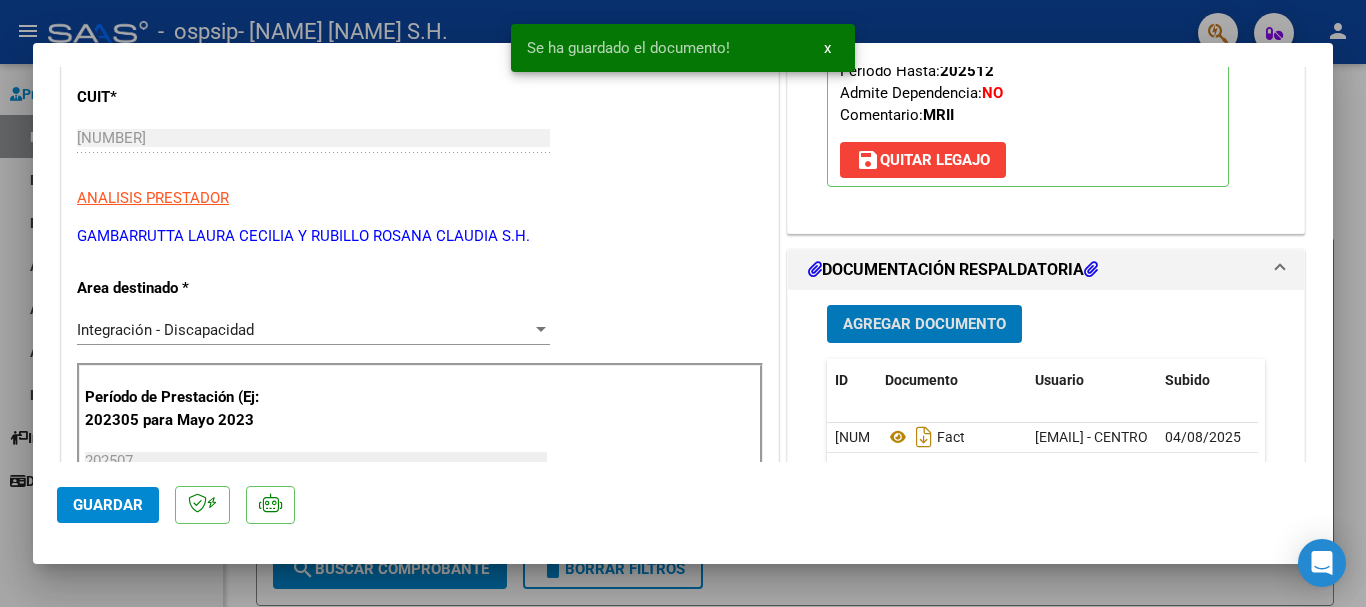 click on "Agregar Documento" at bounding box center (924, 325) 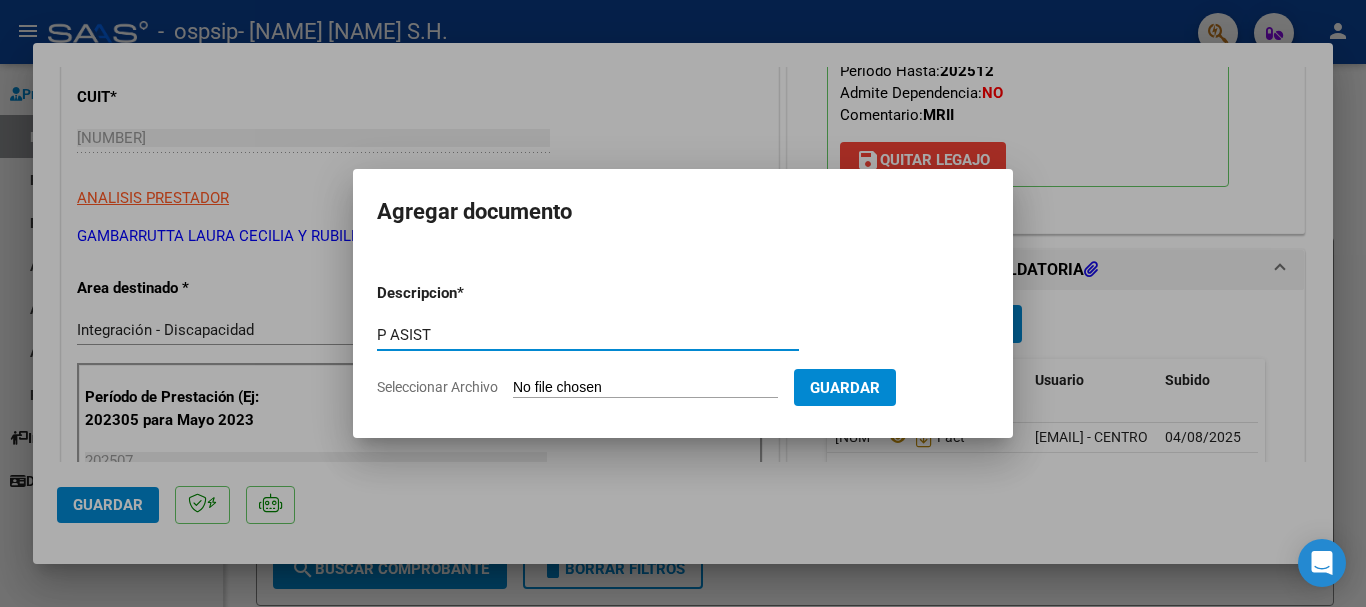 type on "P ASIST" 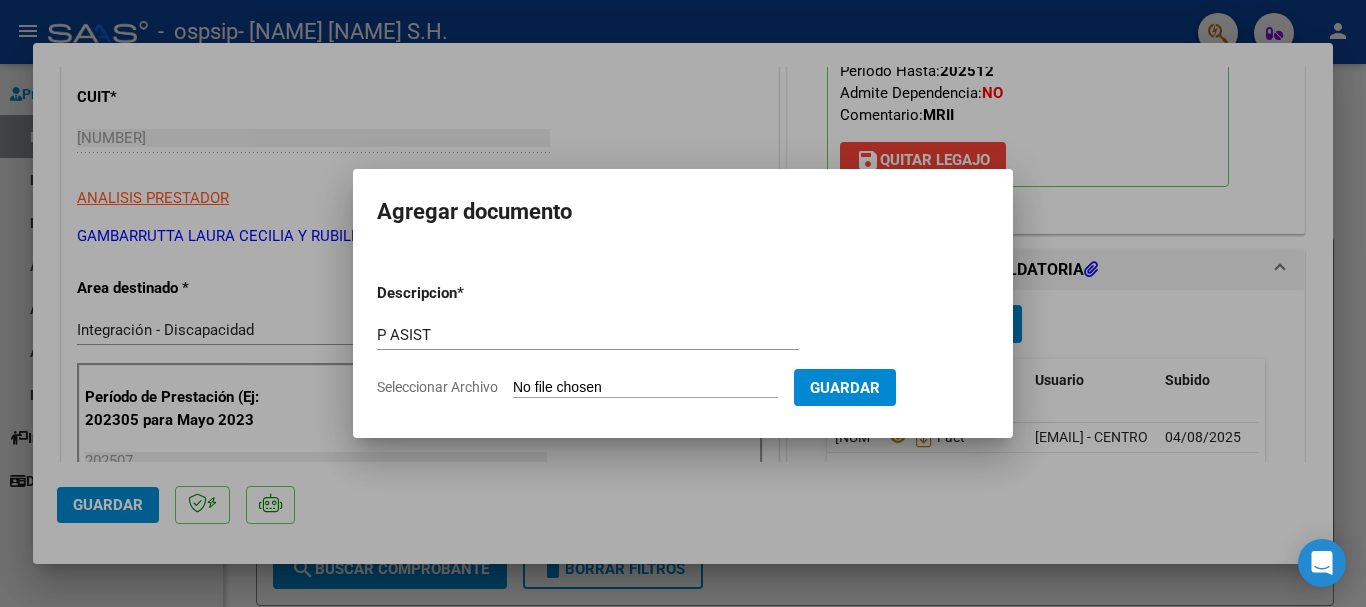type on "C:\fakepath\GONZALEZ BETIANA JULIO (1).pdf" 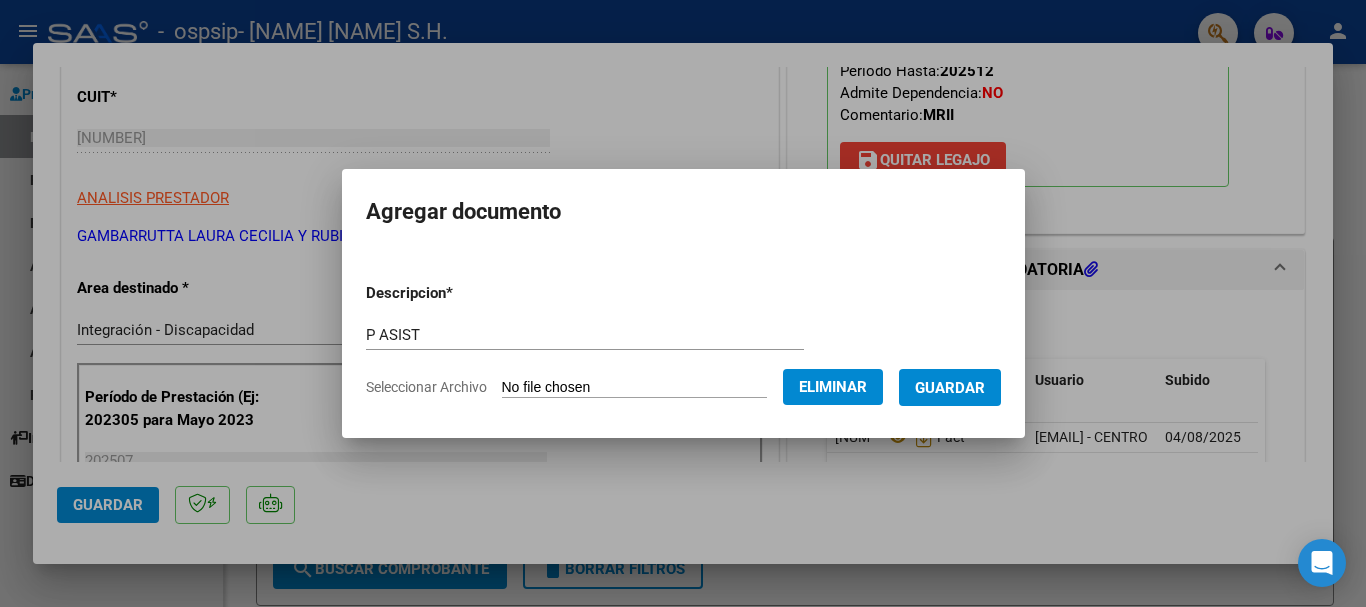 click on "Guardar" at bounding box center [950, 388] 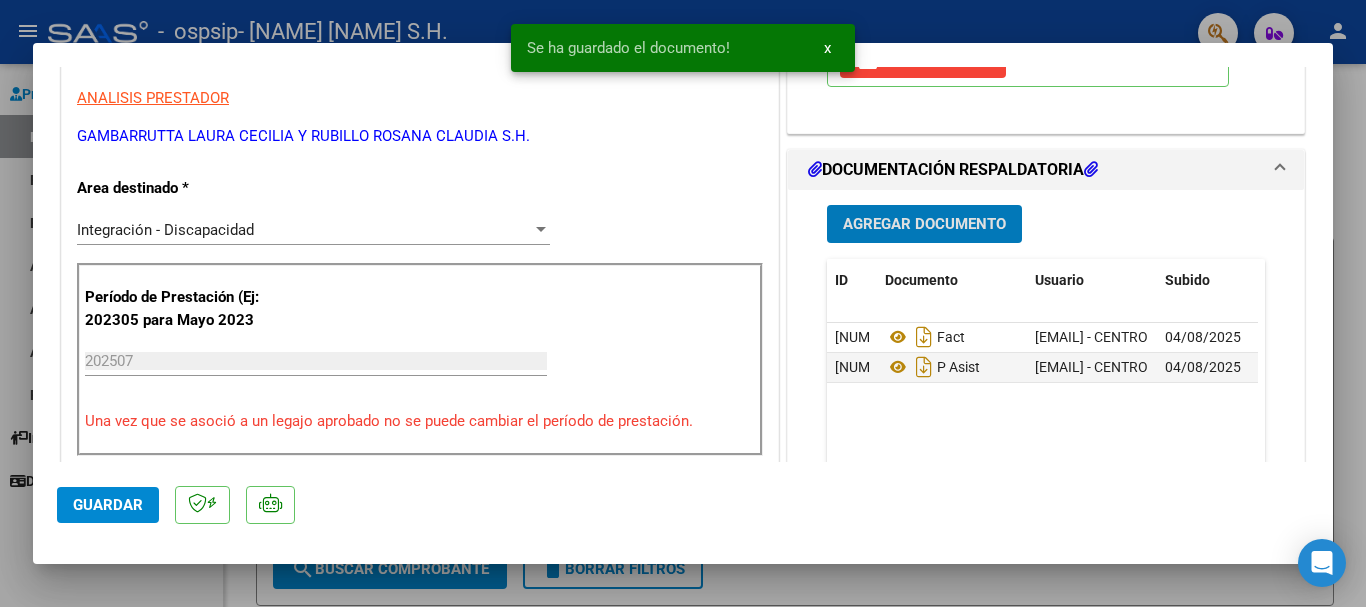 scroll, scrollTop: 500, scrollLeft: 0, axis: vertical 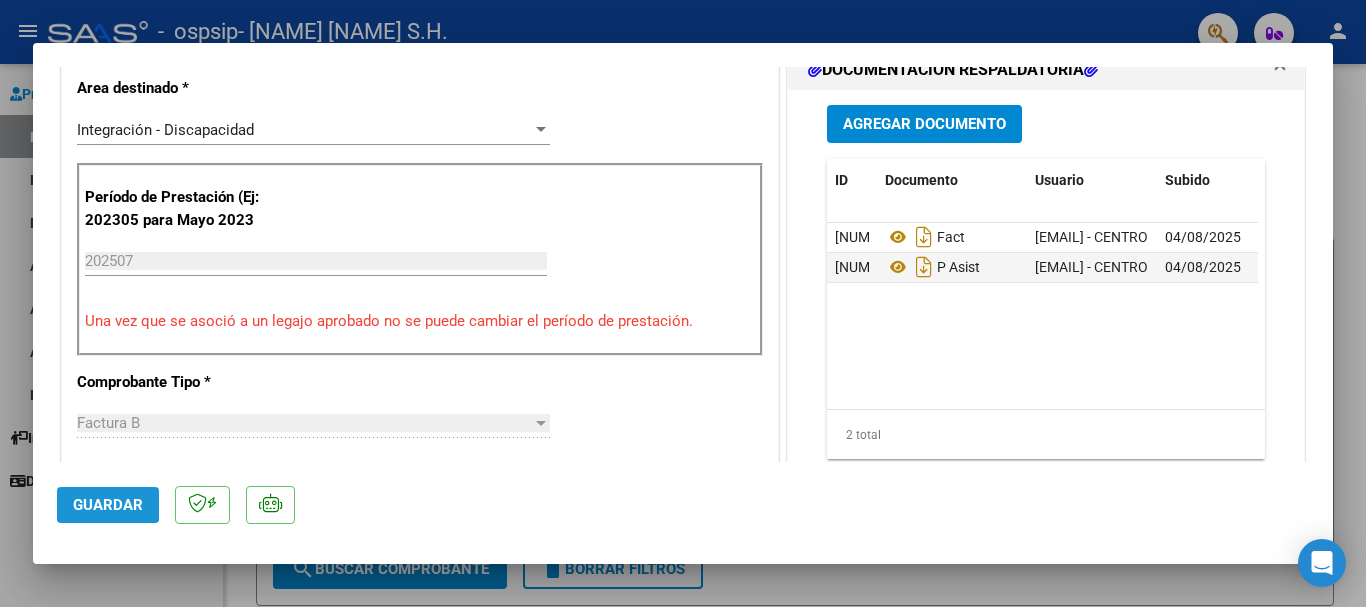 click on "Guardar" 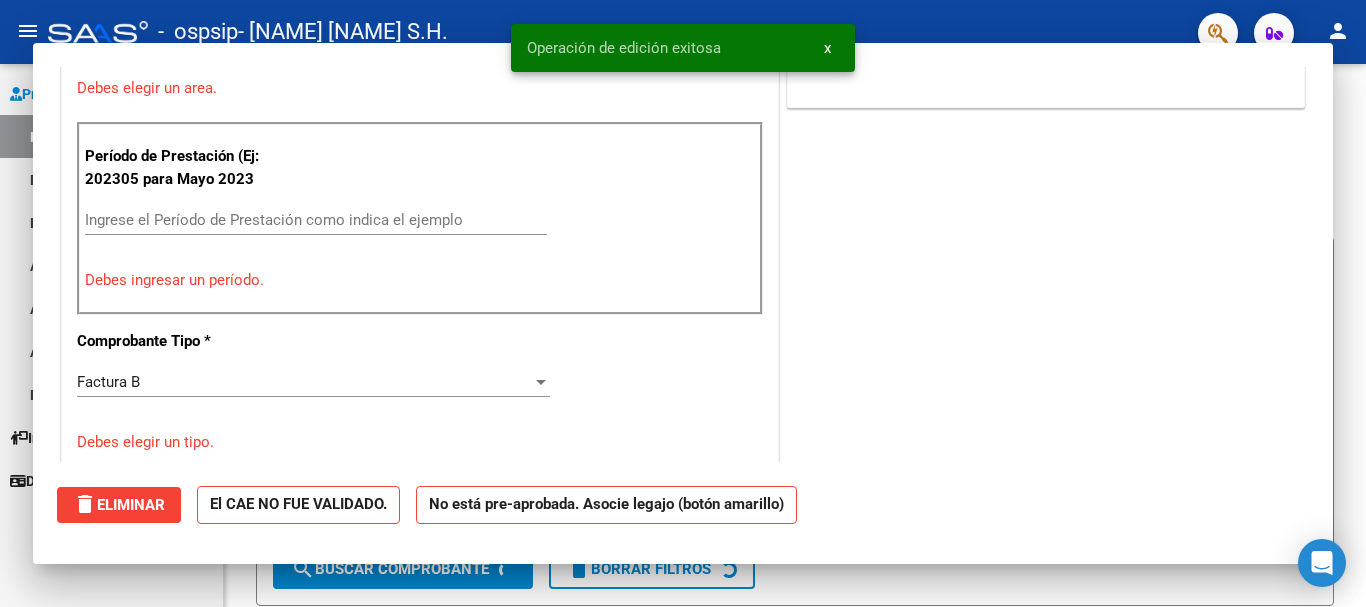 scroll, scrollTop: 0, scrollLeft: 0, axis: both 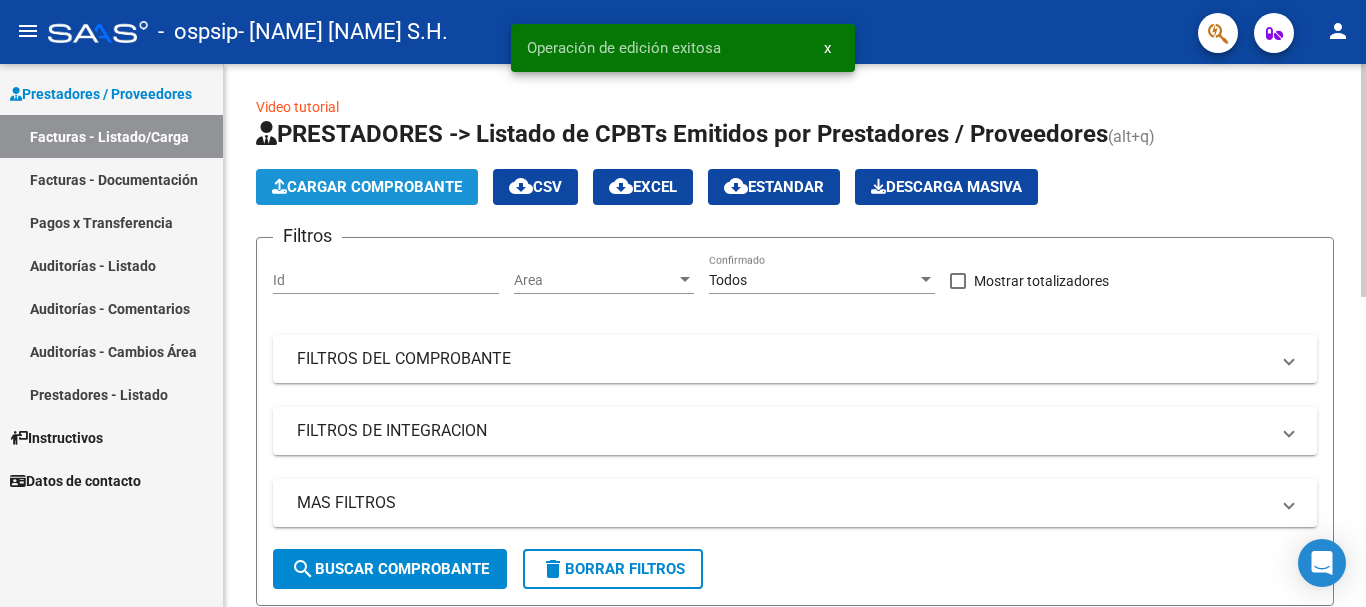 click on "Cargar Comprobante" 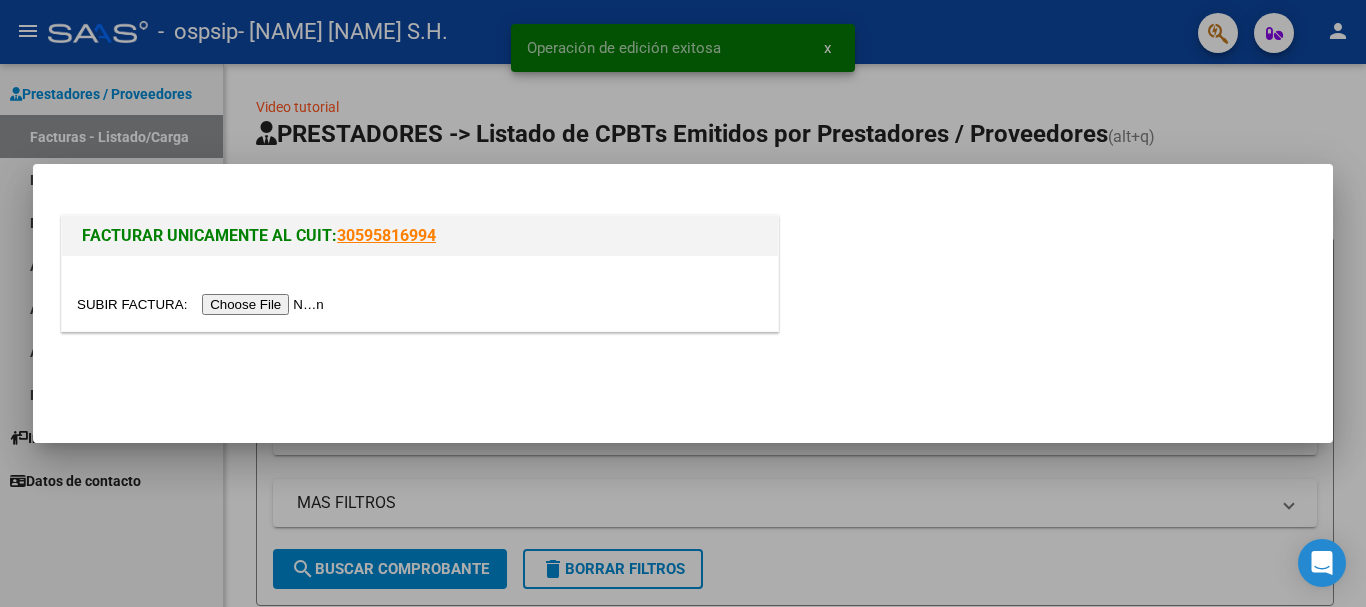 click at bounding box center [203, 304] 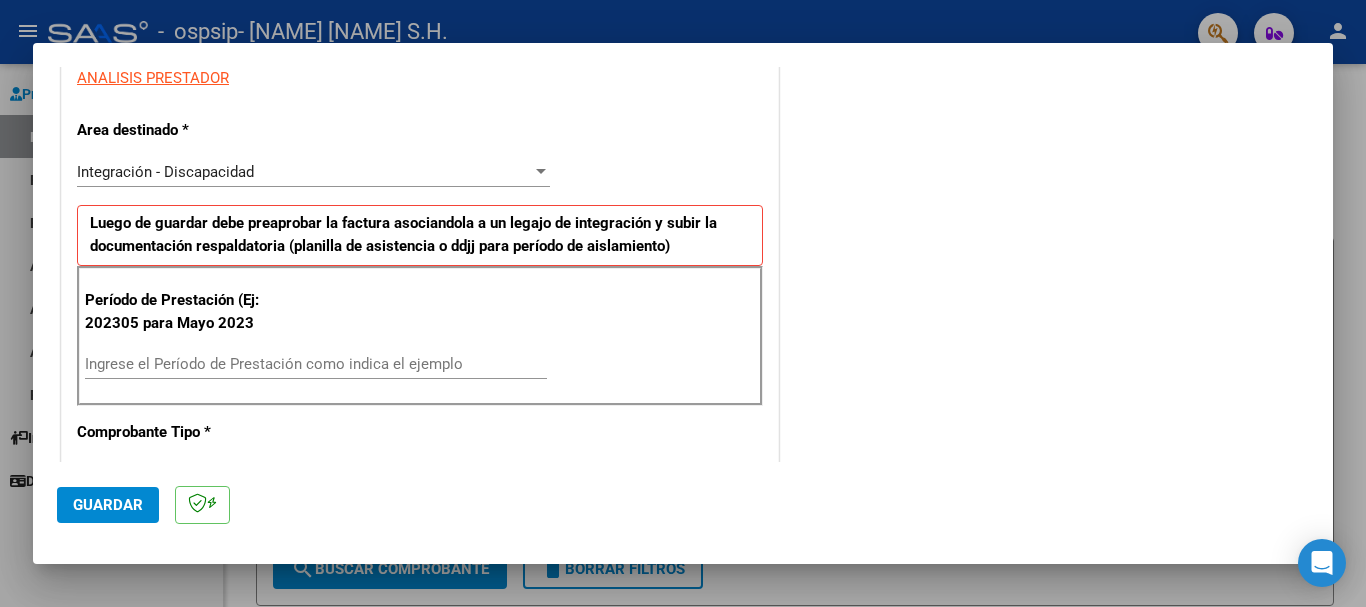 scroll, scrollTop: 400, scrollLeft: 0, axis: vertical 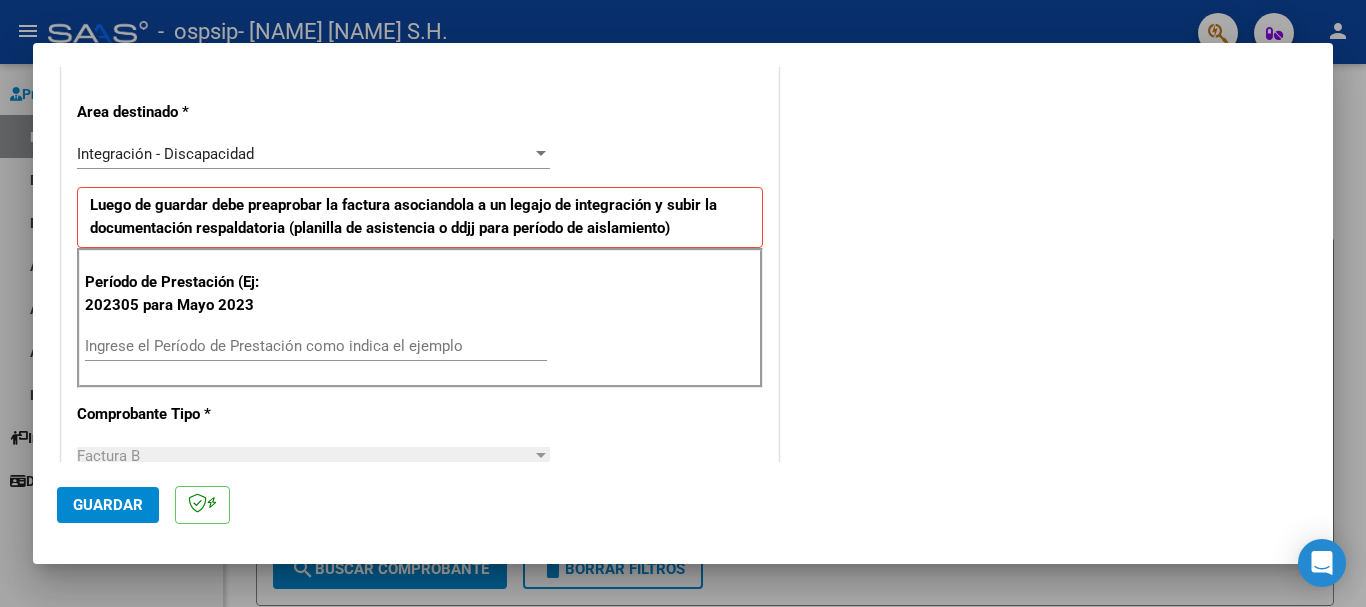 click on "Ingrese el Período de Prestación como indica el ejemplo" at bounding box center (316, 346) 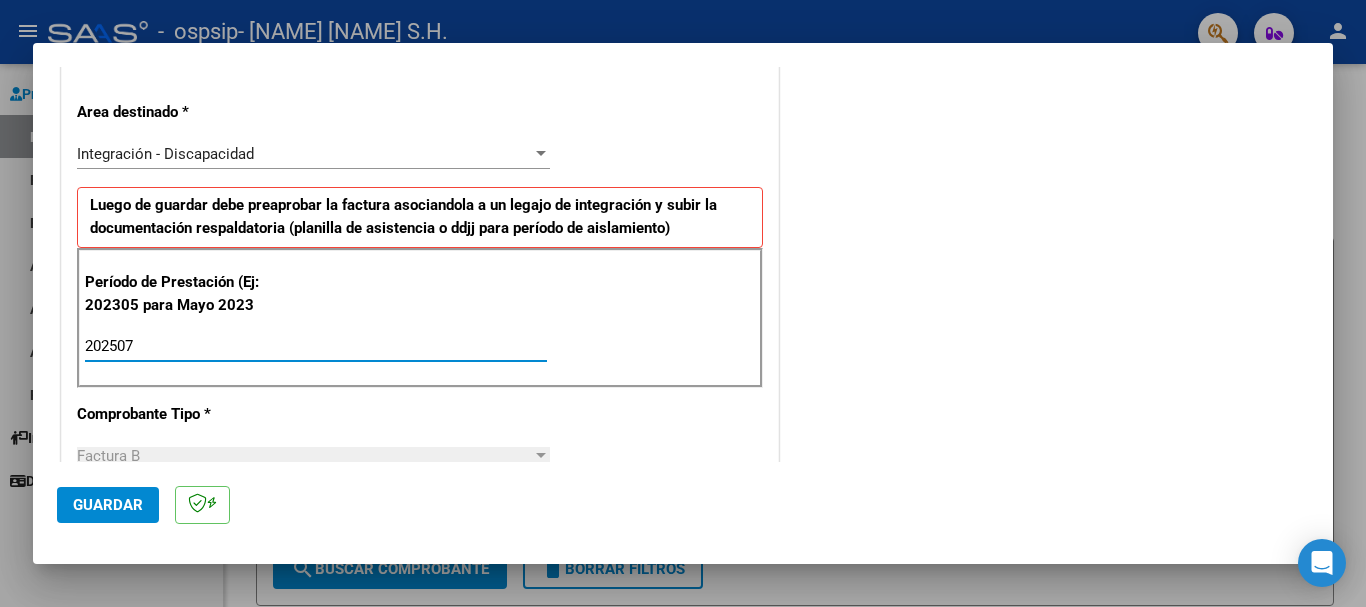 type on "202507" 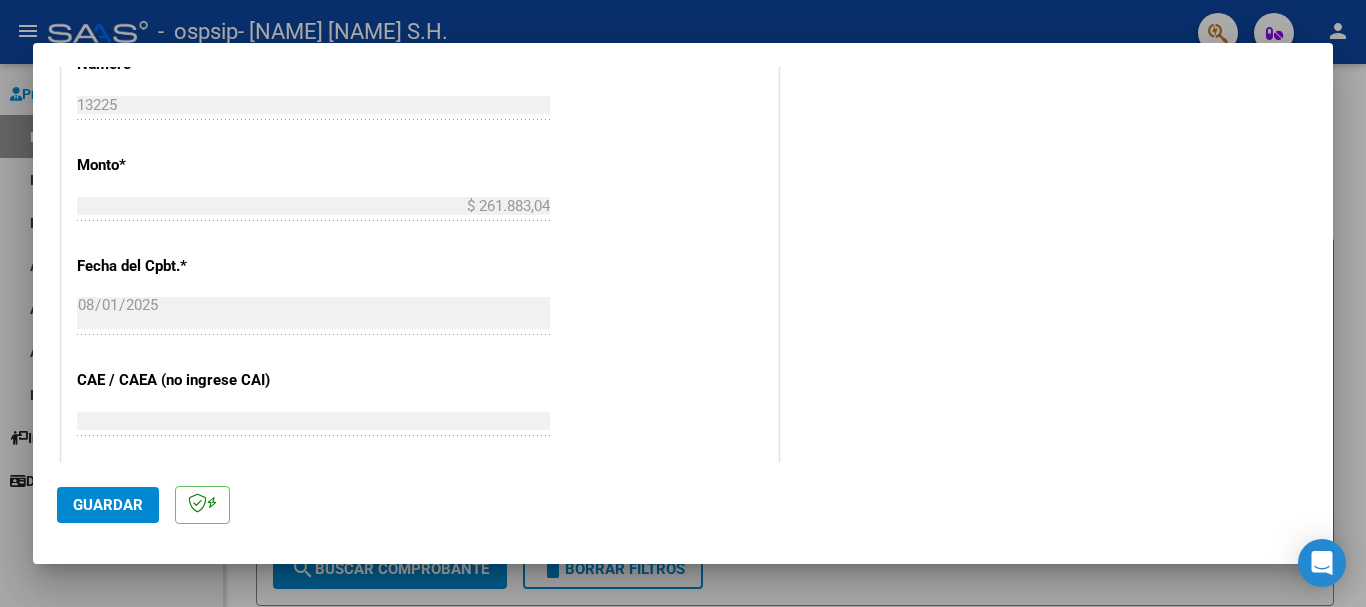 scroll, scrollTop: 1200, scrollLeft: 0, axis: vertical 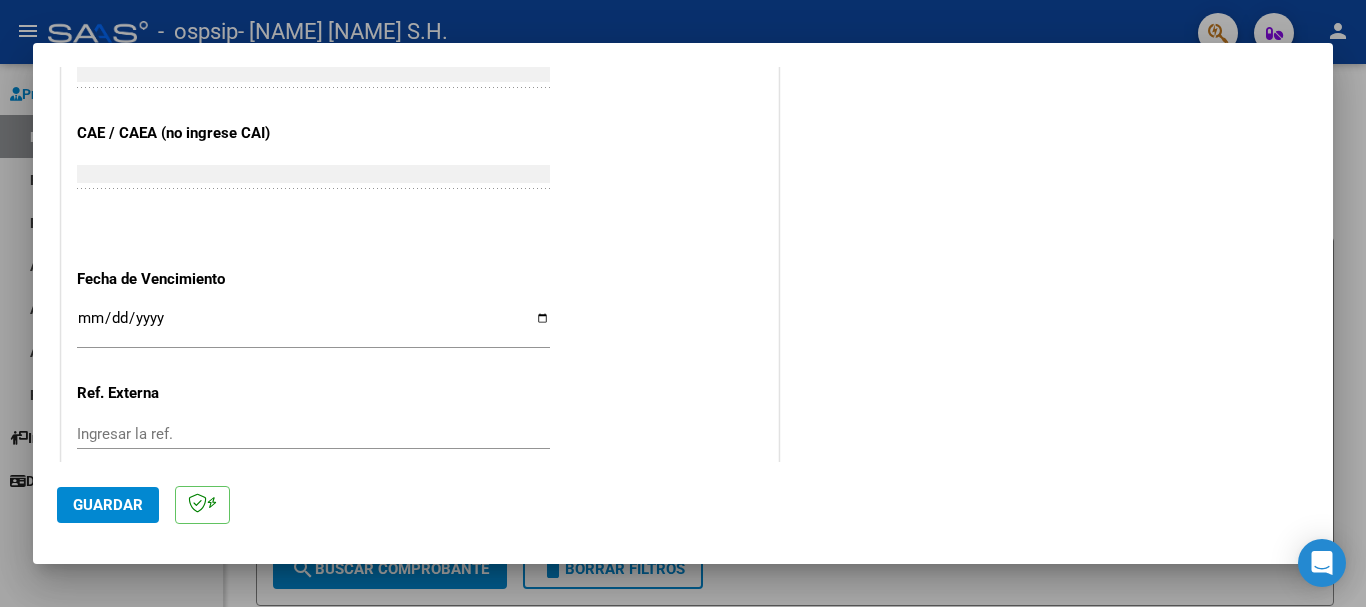 click on "Ingresar la fecha" at bounding box center (313, 326) 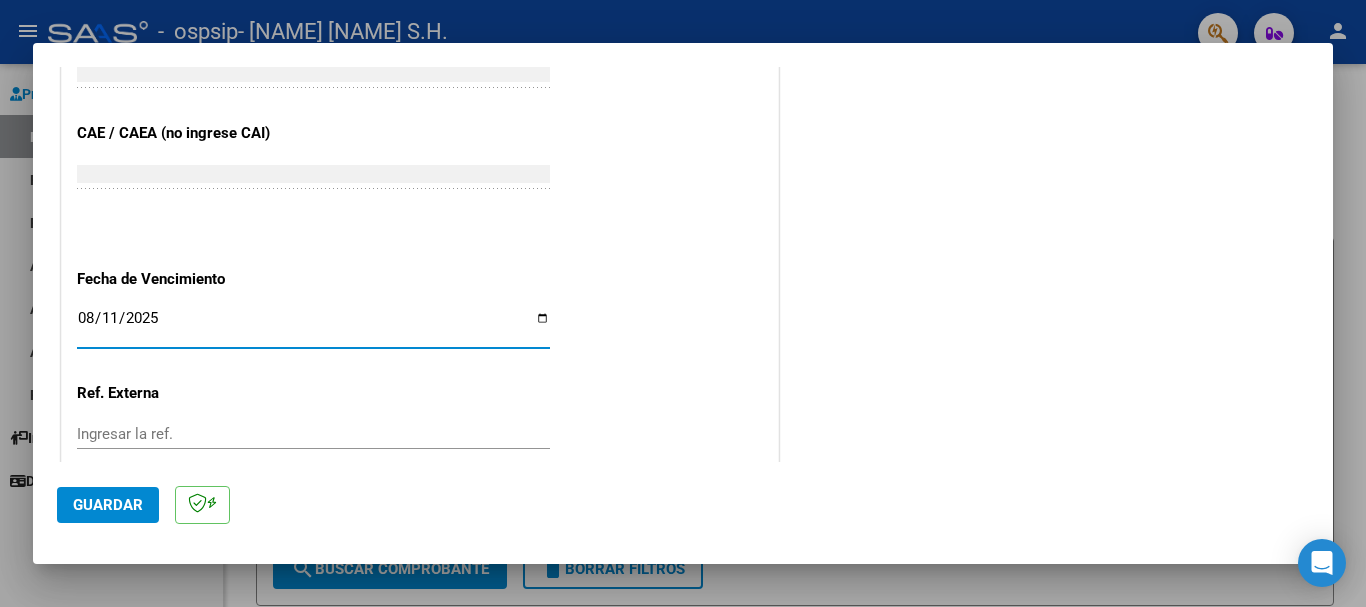 type on "2025-08-11" 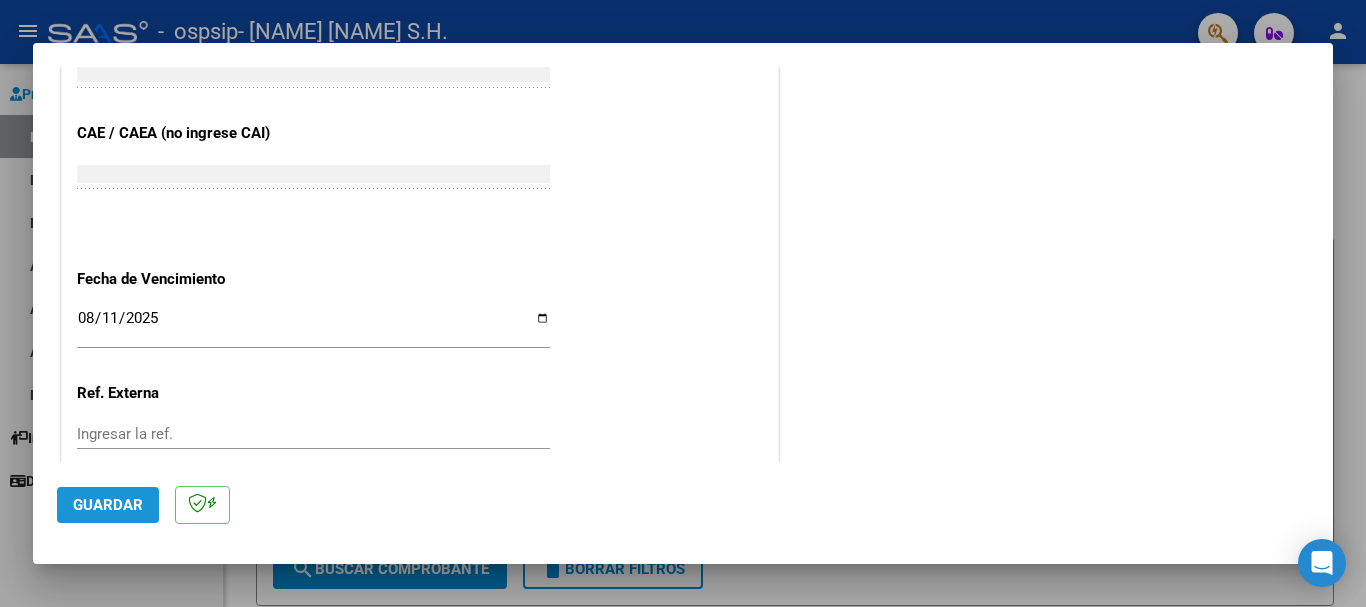 click on "Guardar" 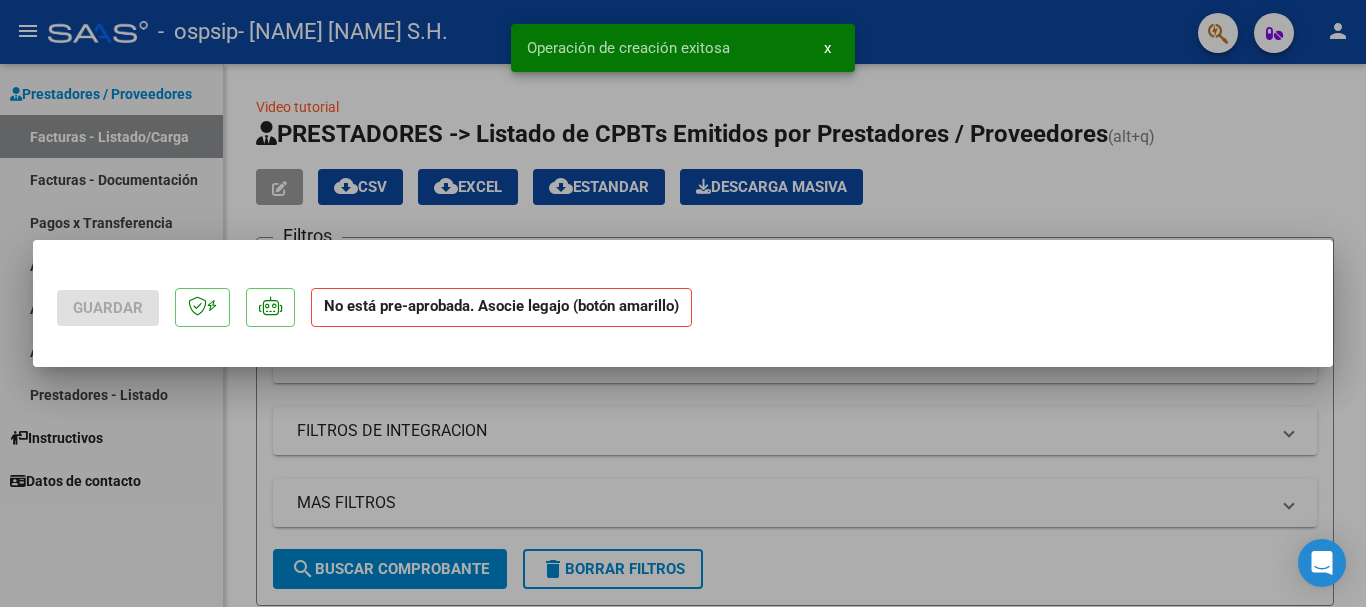 scroll, scrollTop: 0, scrollLeft: 0, axis: both 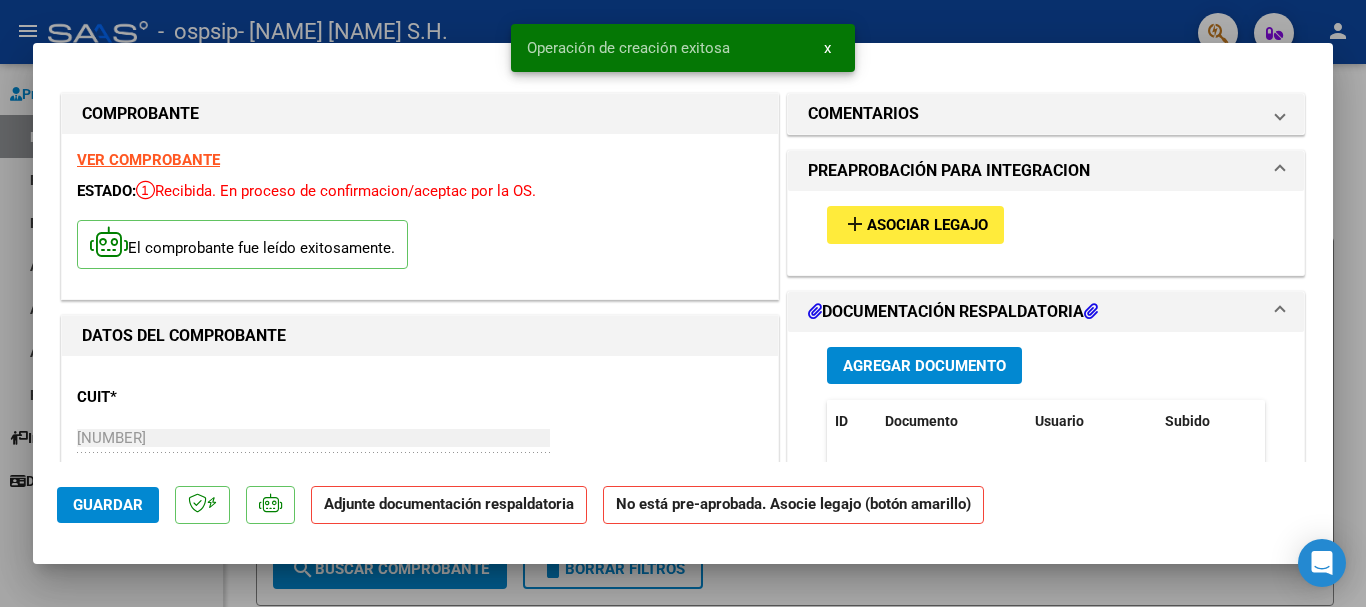 click on "Asociar Legajo" at bounding box center (927, 226) 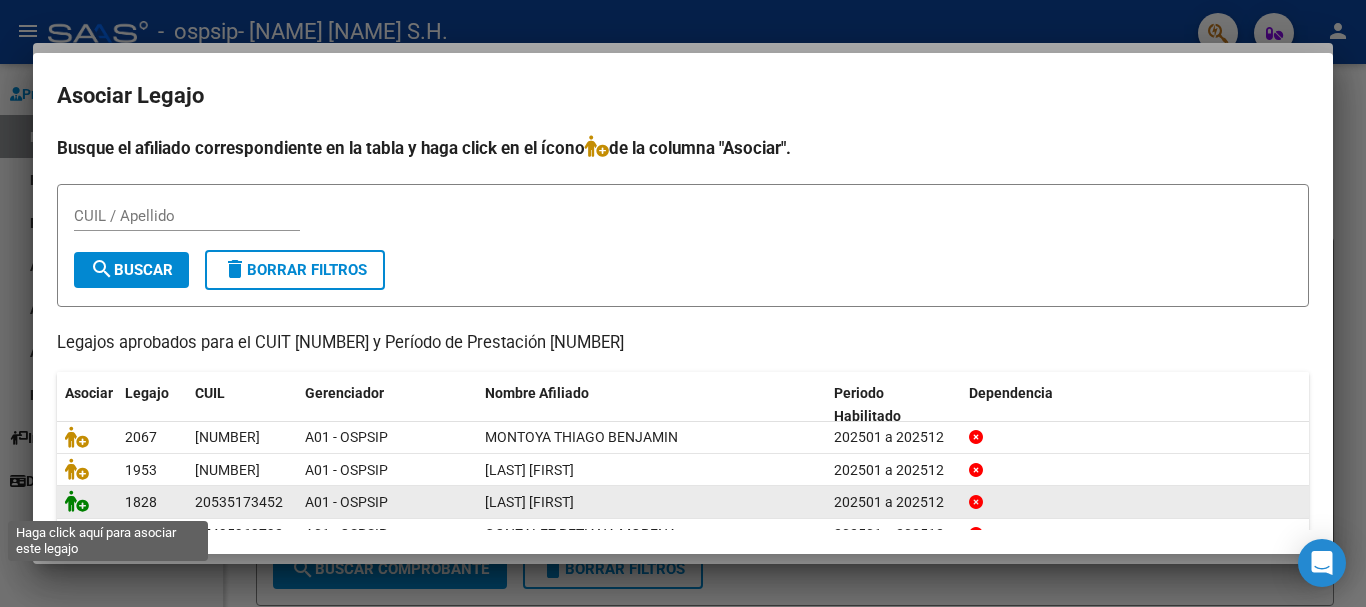 click 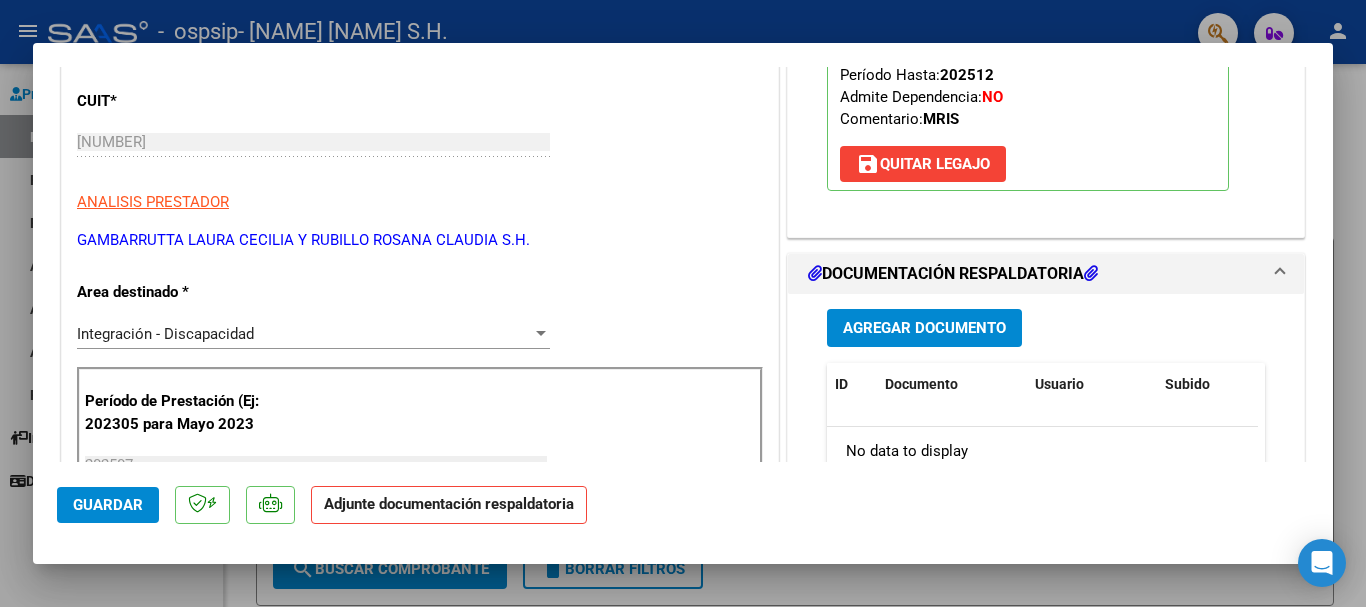 scroll, scrollTop: 300, scrollLeft: 0, axis: vertical 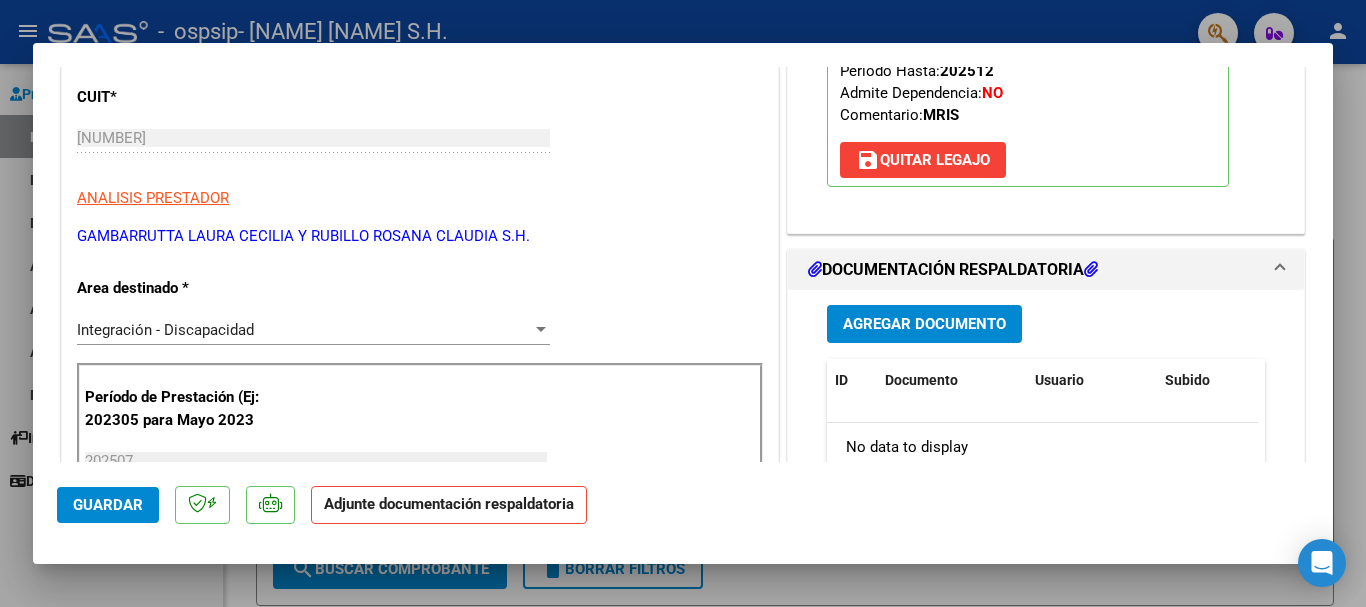click on "Agregar Documento" at bounding box center (924, 323) 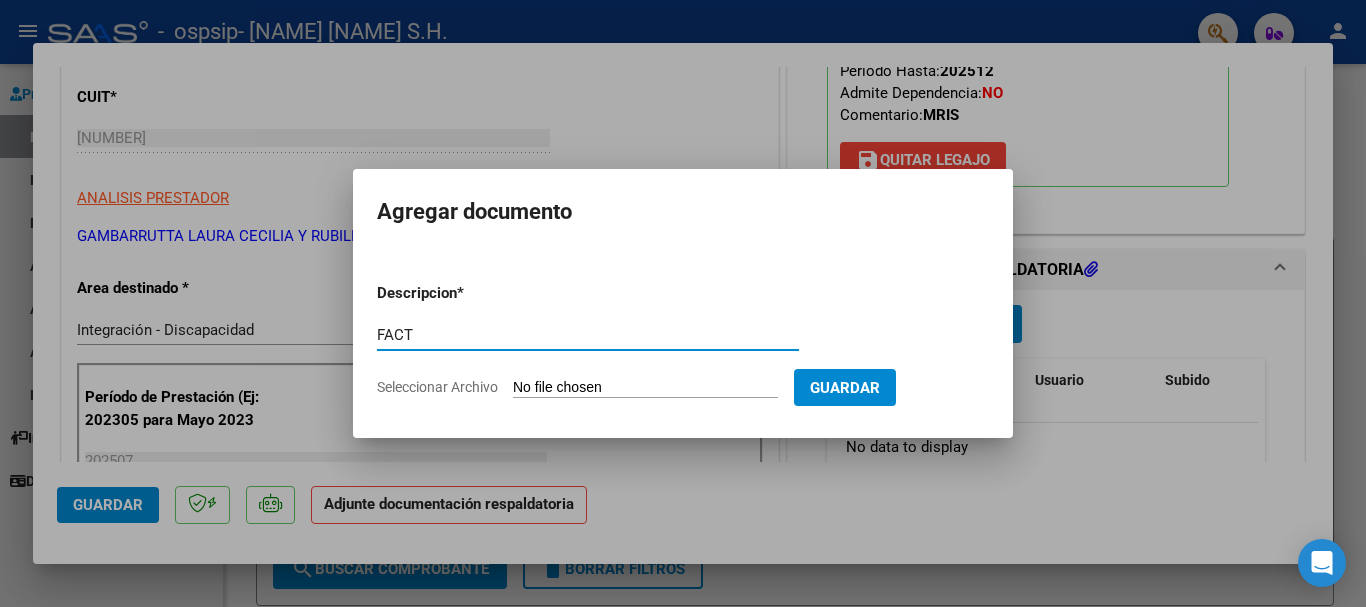 type on "FACT" 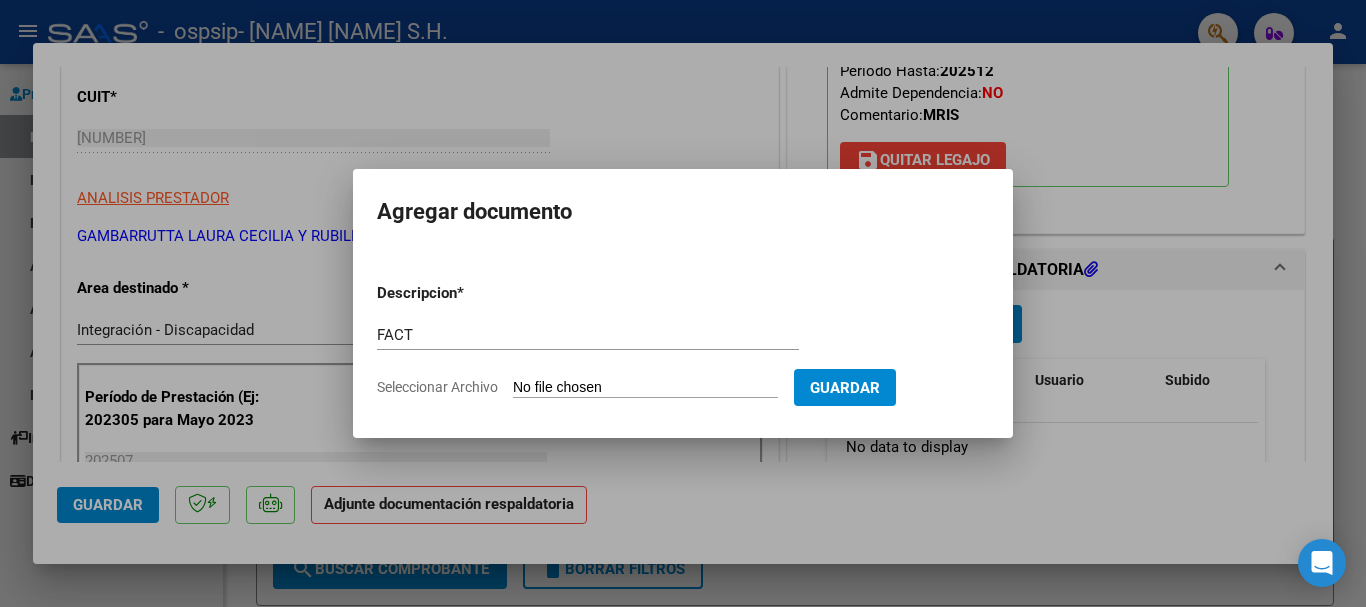 click on "Seleccionar Archivo" at bounding box center [645, 388] 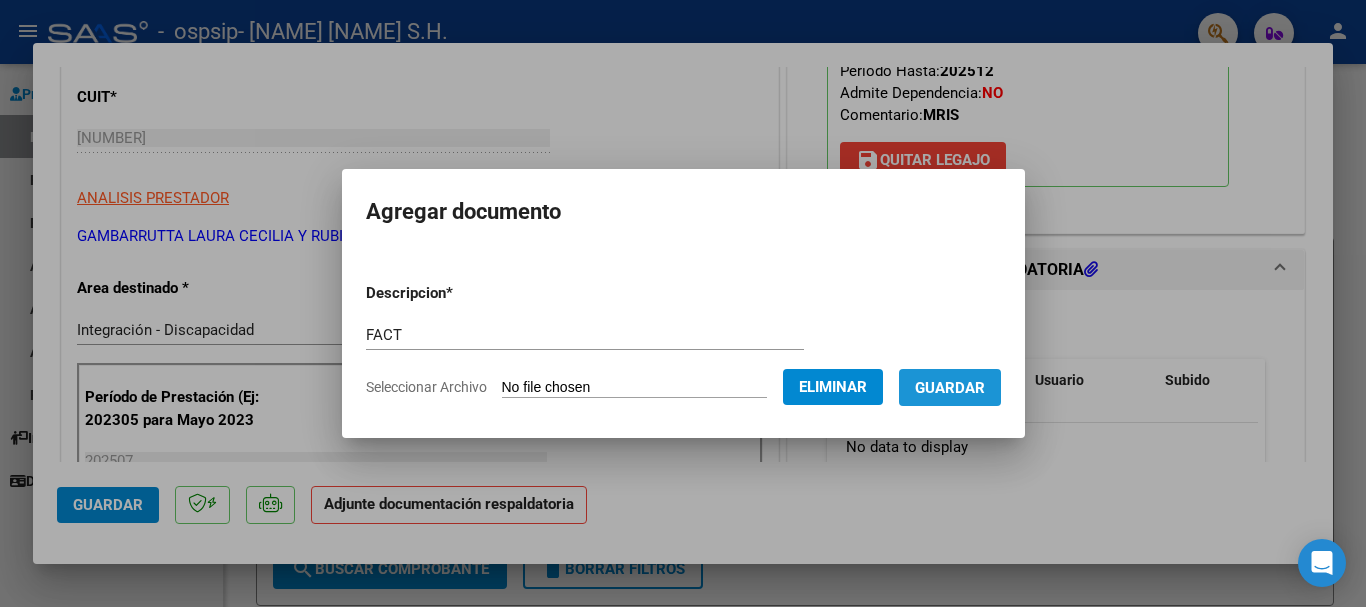click on "Guardar" at bounding box center [950, 387] 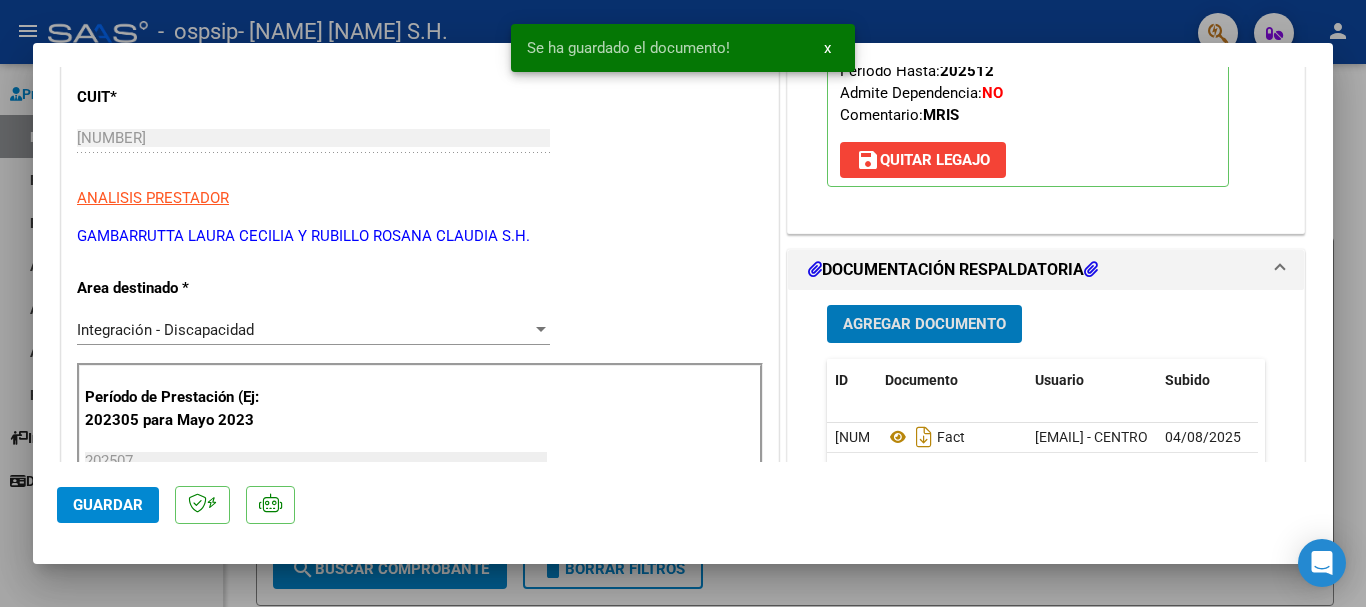 click on "Agregar Documento" at bounding box center (924, 325) 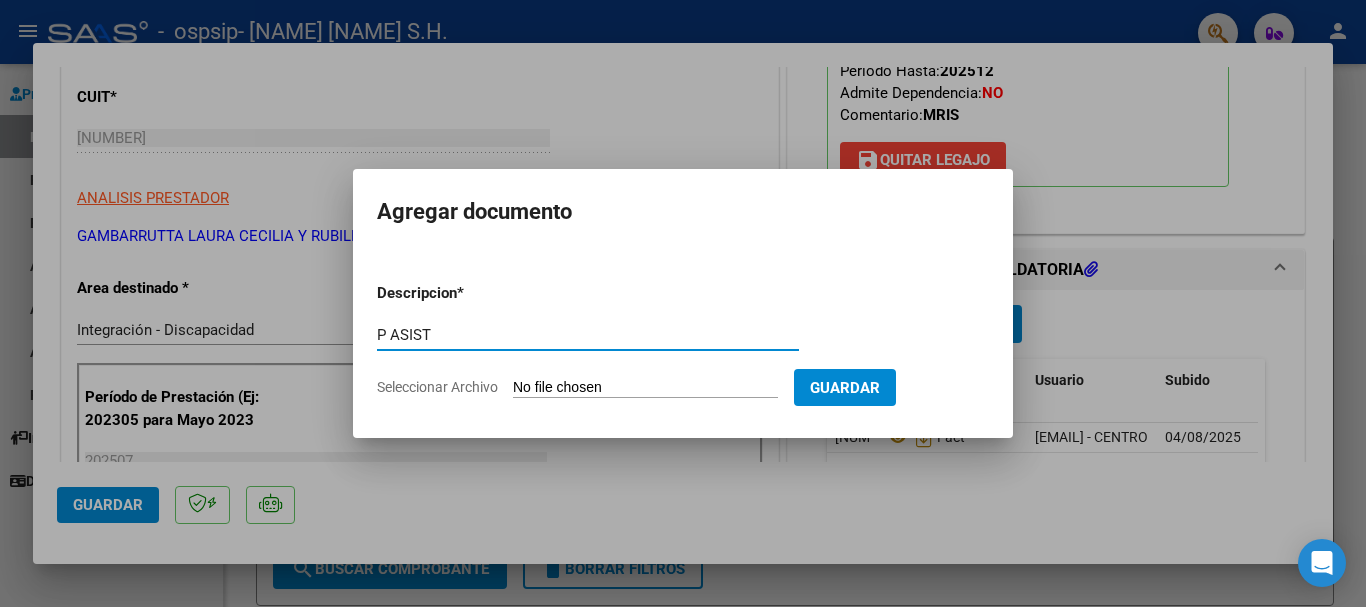 type on "P ASIST" 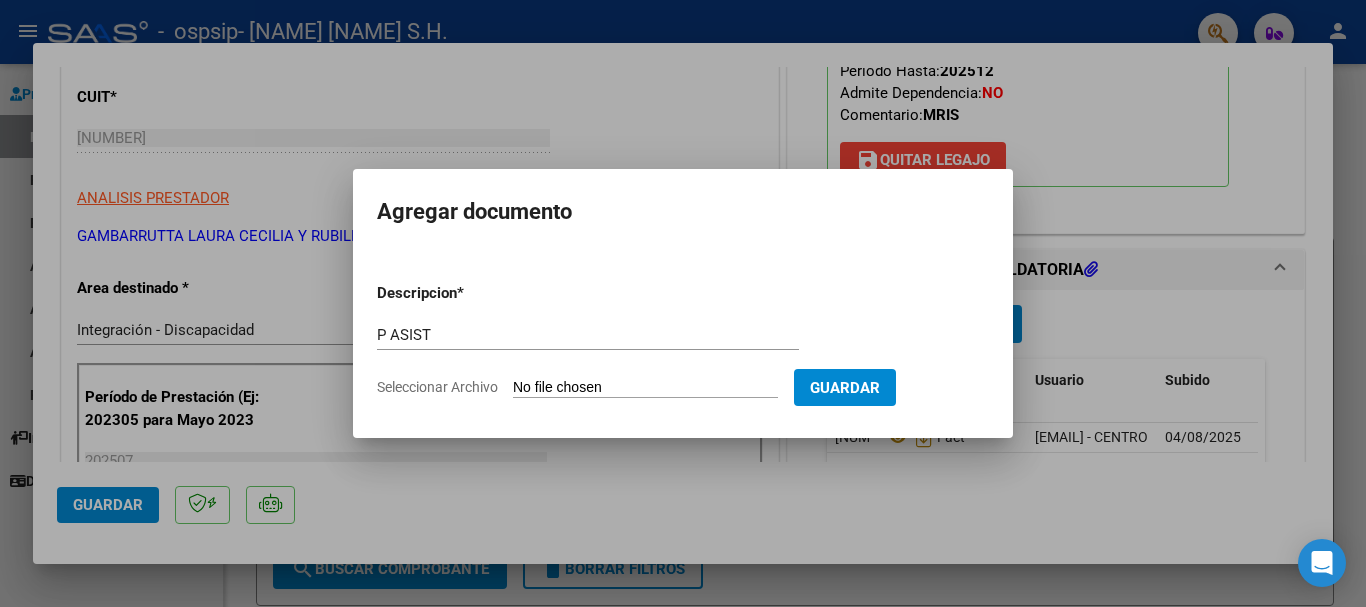 click on "Seleccionar Archivo" at bounding box center [645, 388] 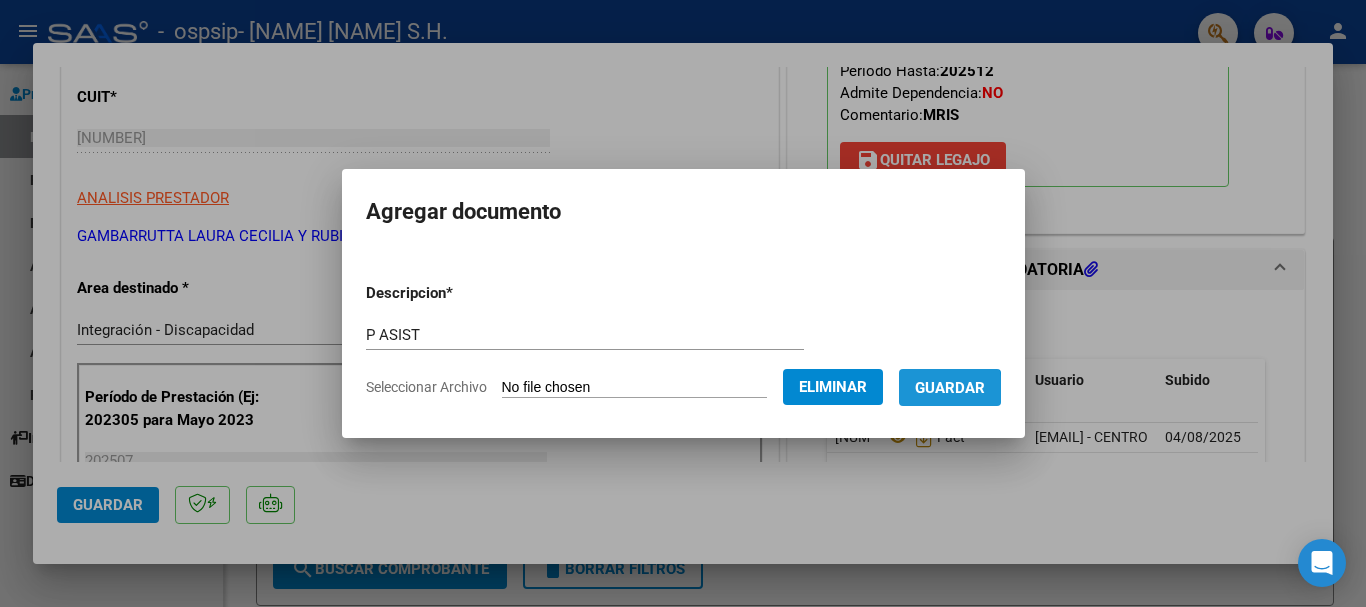 click on "Guardar" at bounding box center (950, 388) 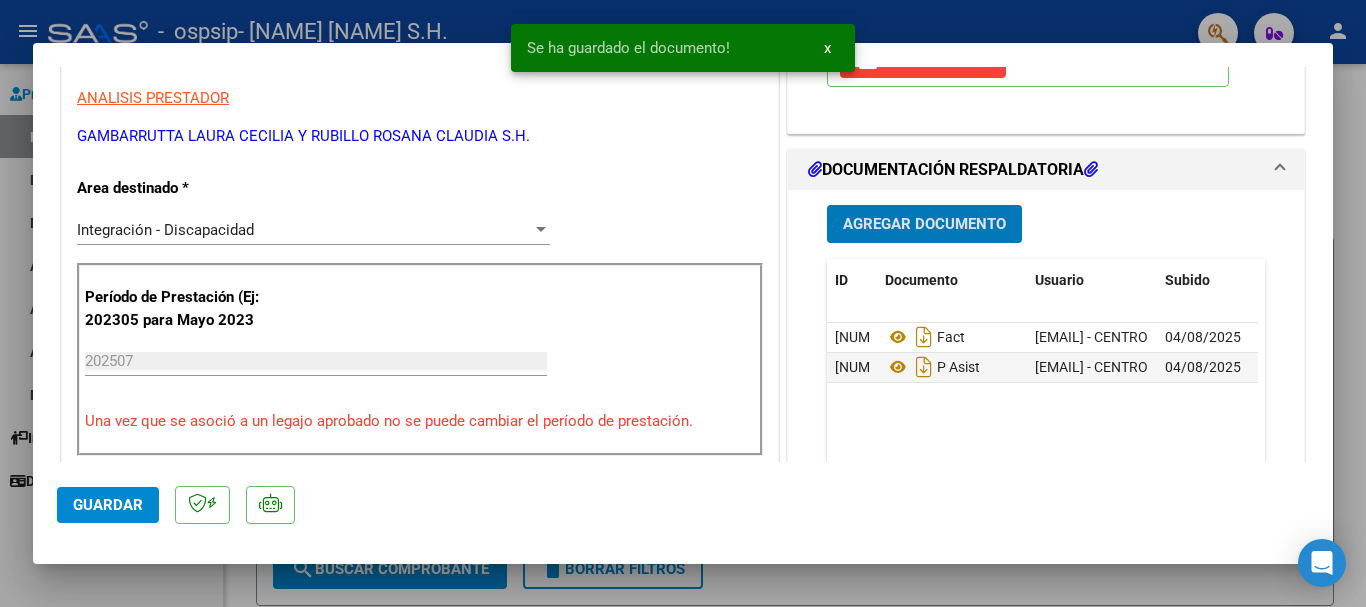 scroll, scrollTop: 500, scrollLeft: 0, axis: vertical 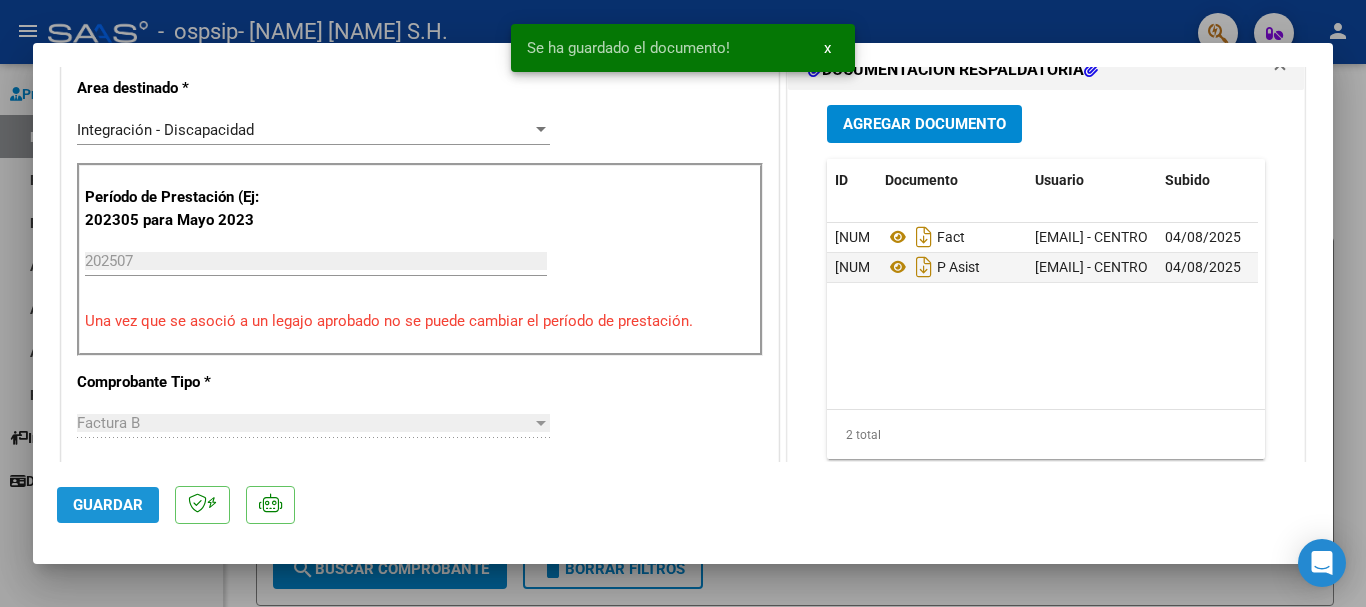 click on "Guardar" 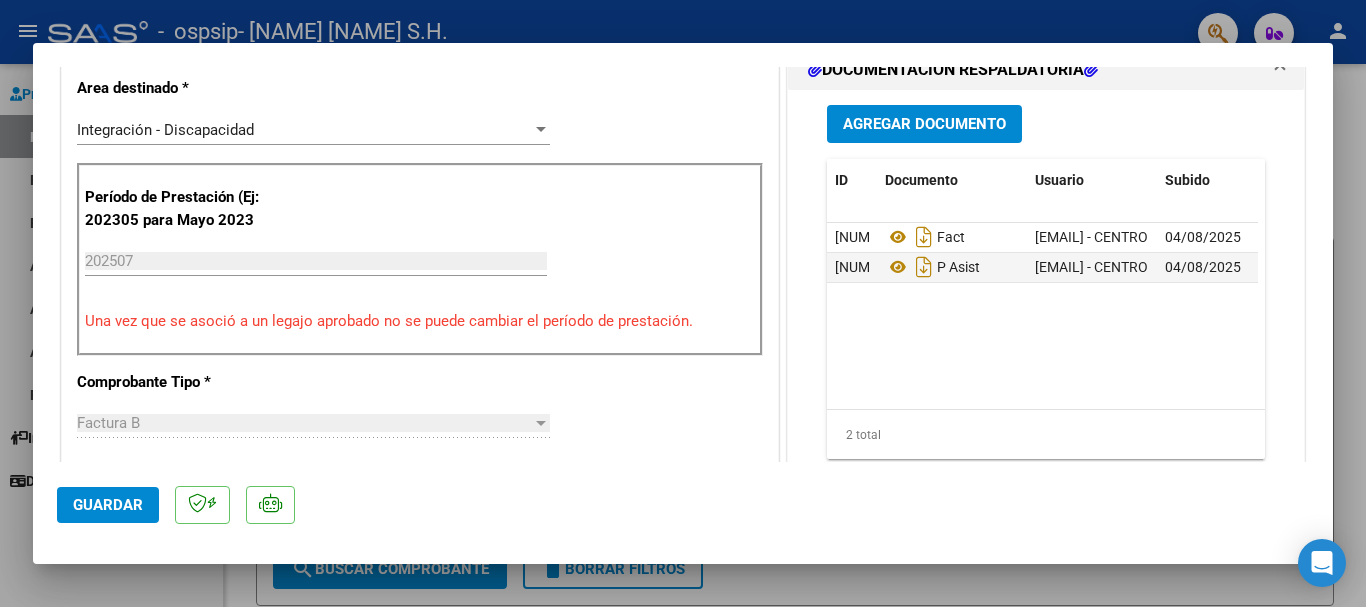 click on "Guardar" 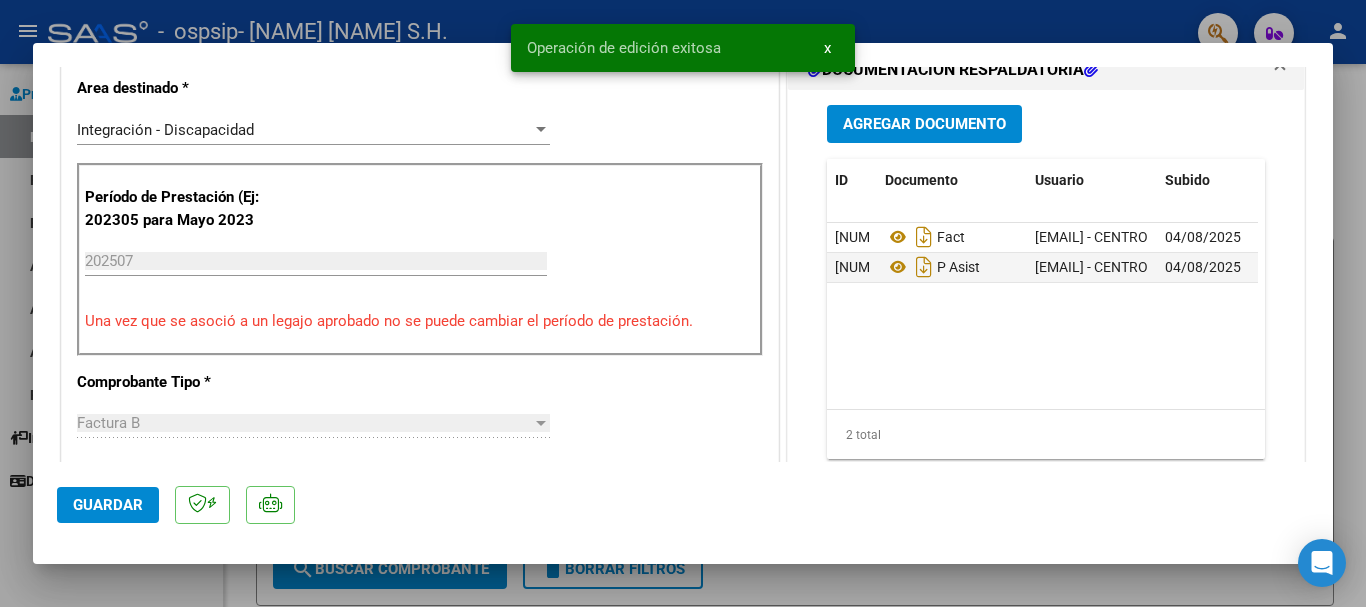 type 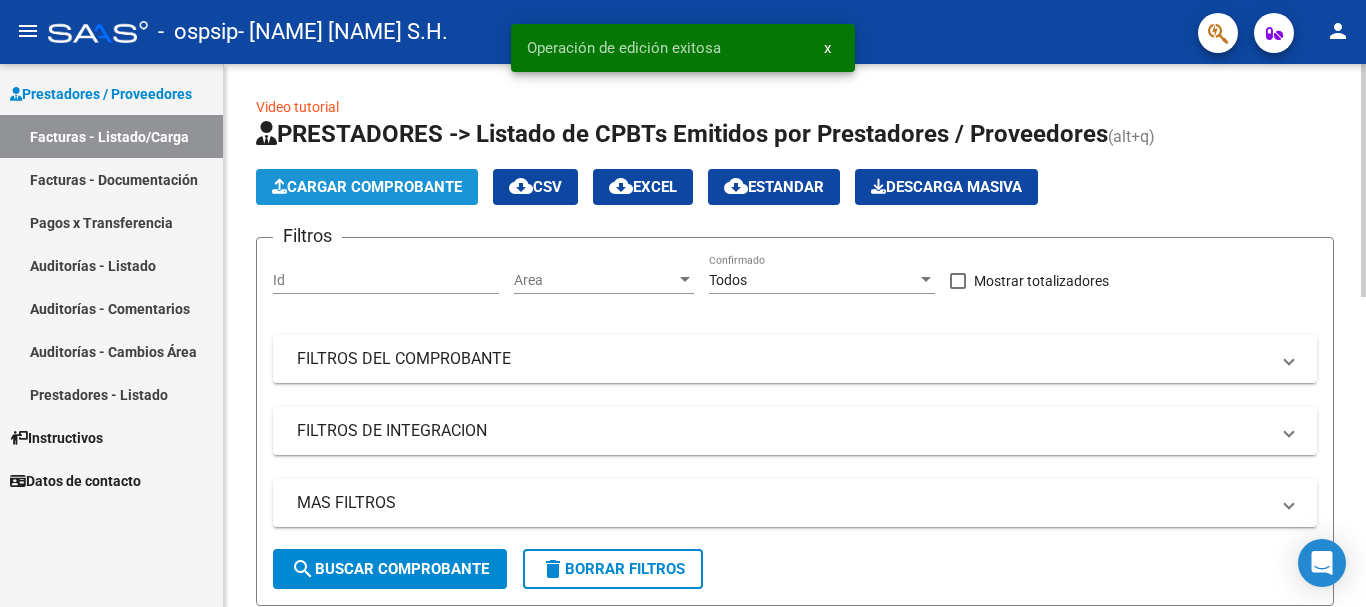 click on "Cargar Comprobante" 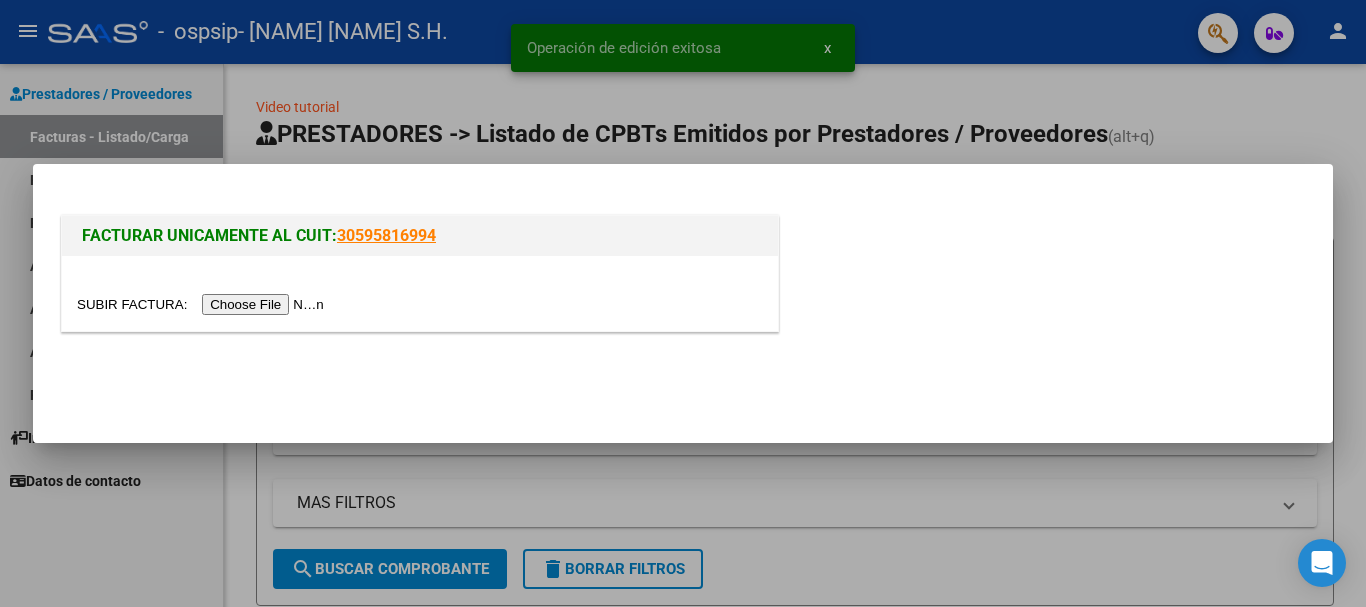 click at bounding box center [203, 304] 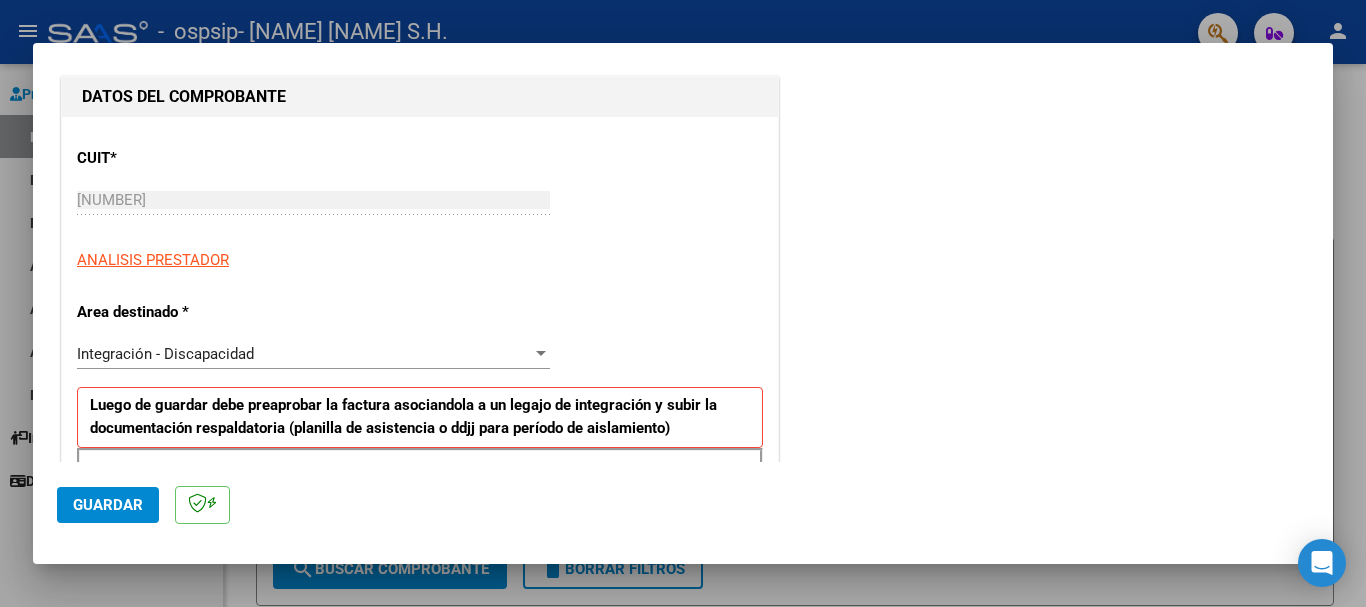 scroll, scrollTop: 400, scrollLeft: 0, axis: vertical 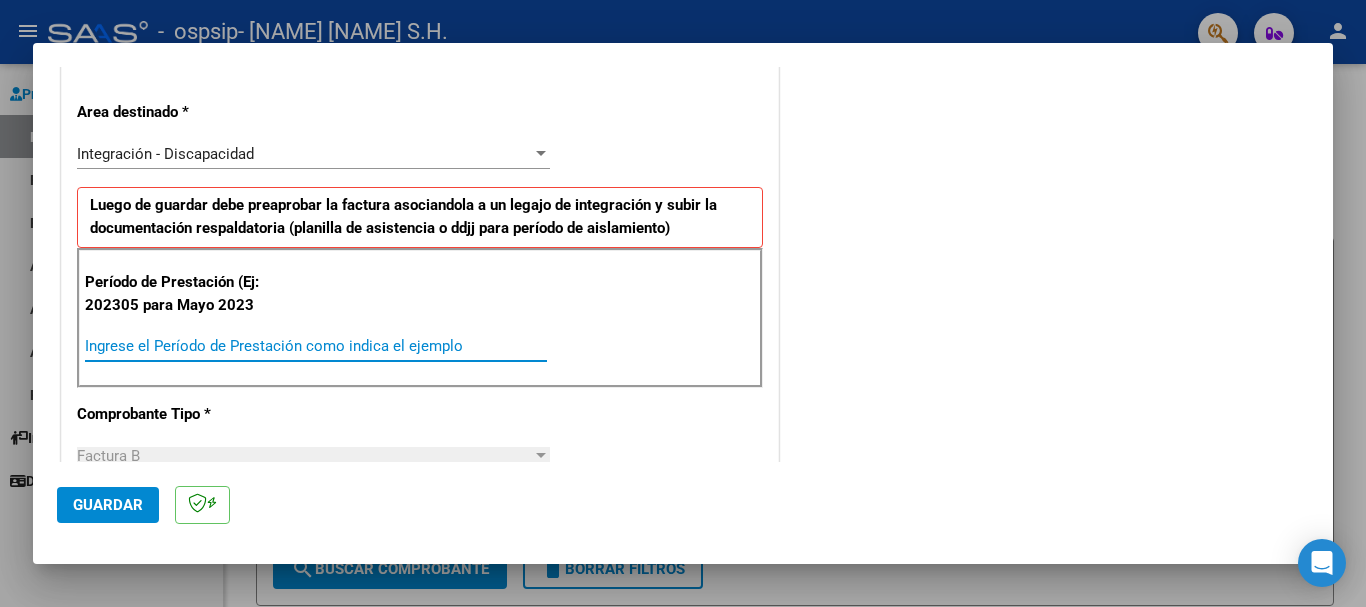 click on "Ingrese el Período de Prestación como indica el ejemplo" at bounding box center [316, 346] 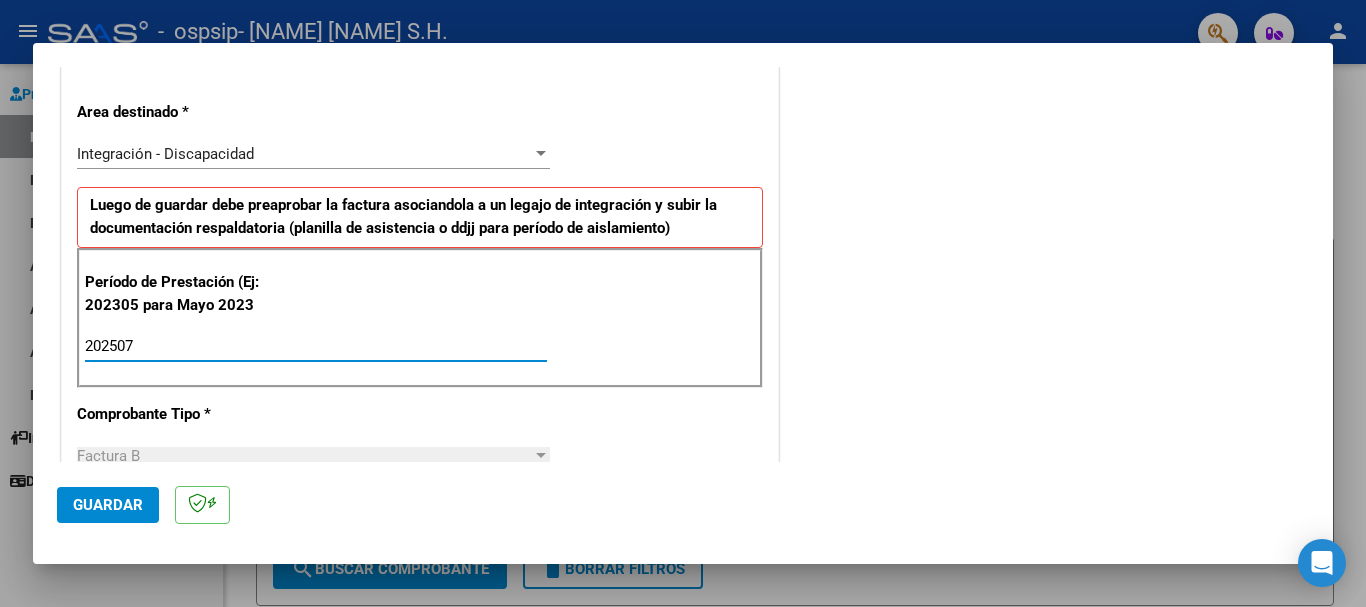 type on "202507" 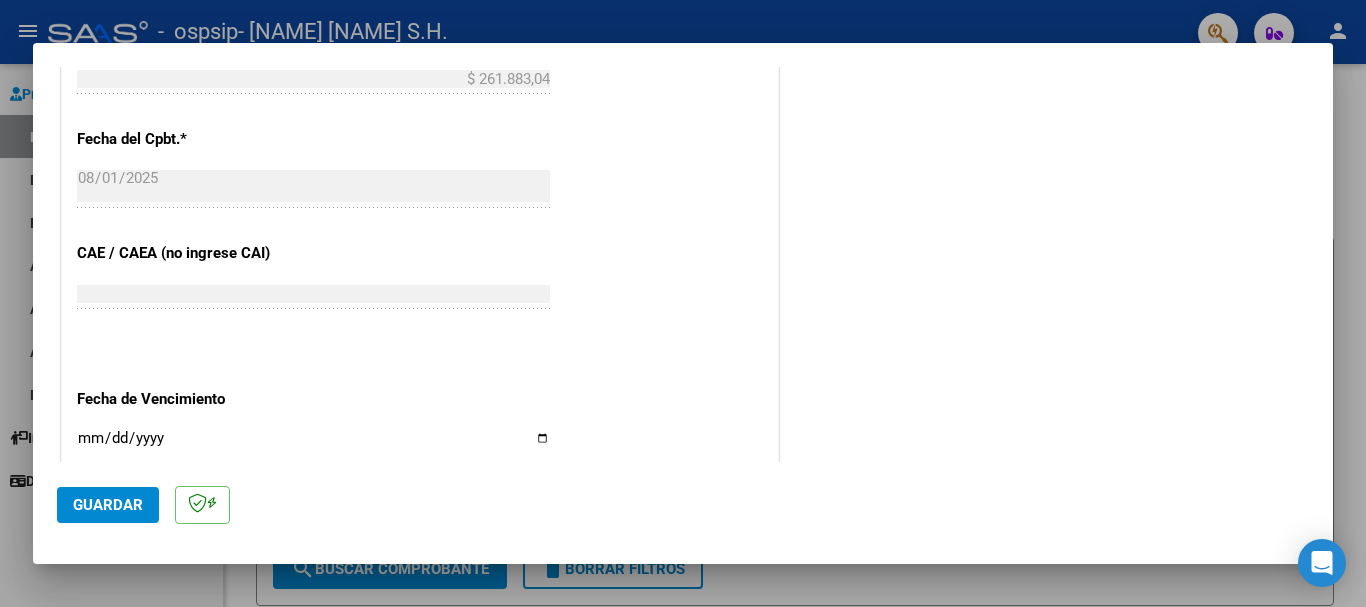 scroll, scrollTop: 1100, scrollLeft: 0, axis: vertical 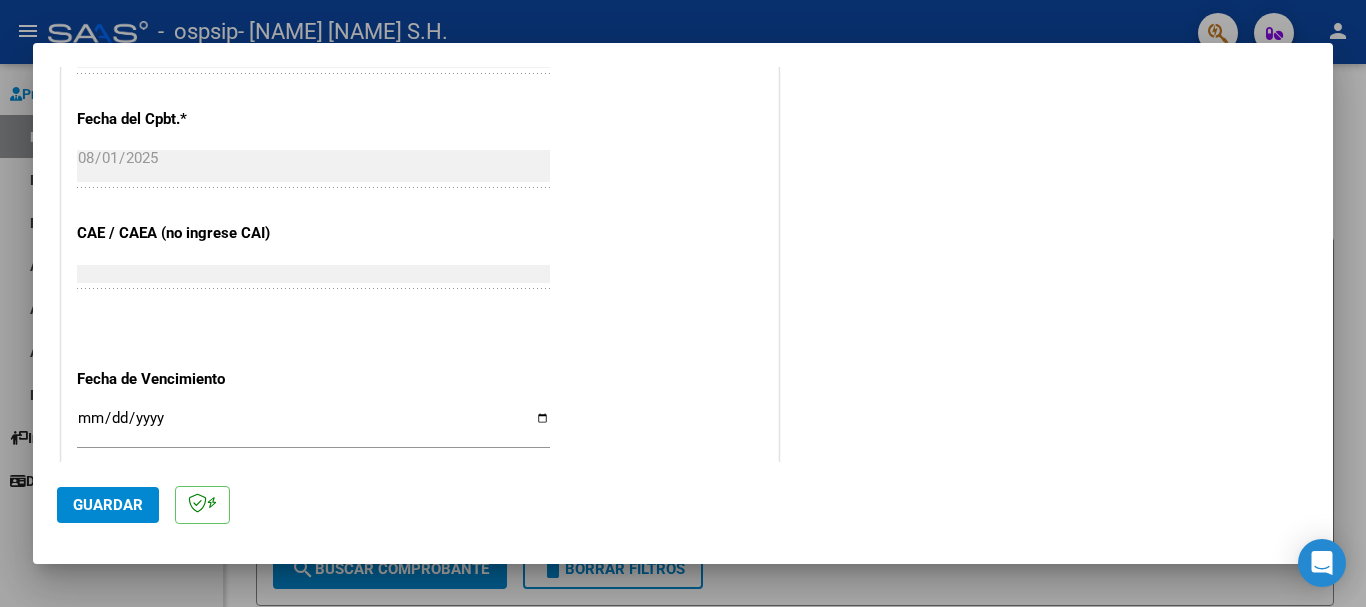 click on "Ingresar la fecha" at bounding box center [313, 426] 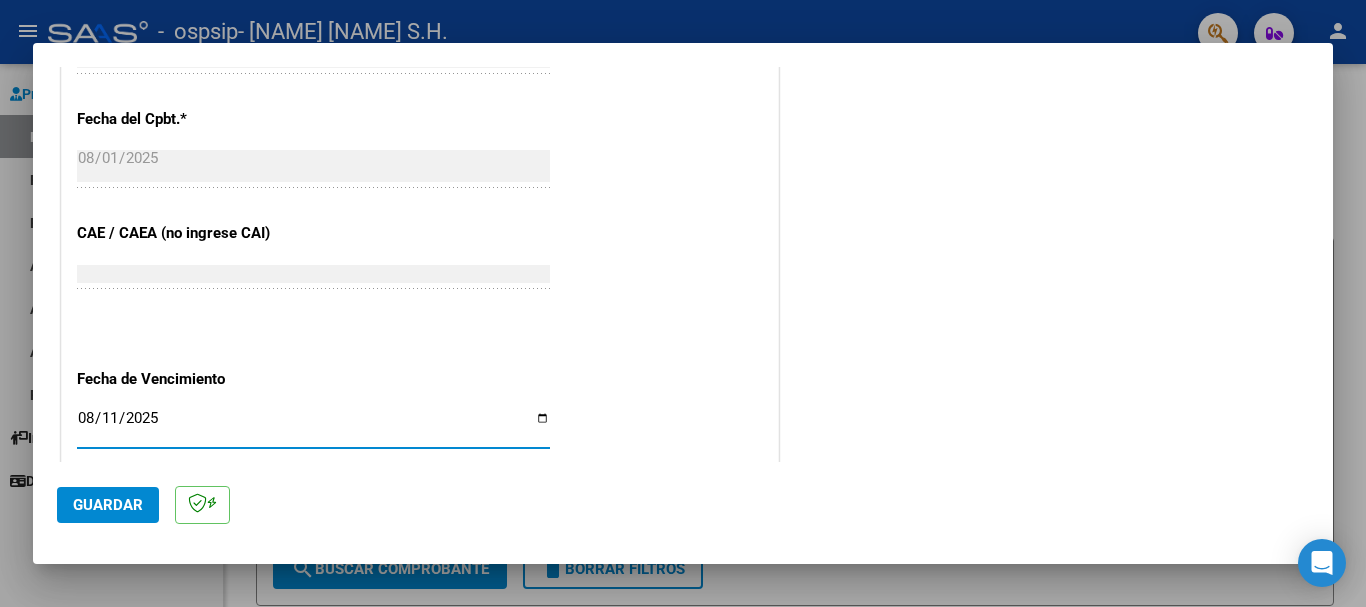 type on "2025-08-11" 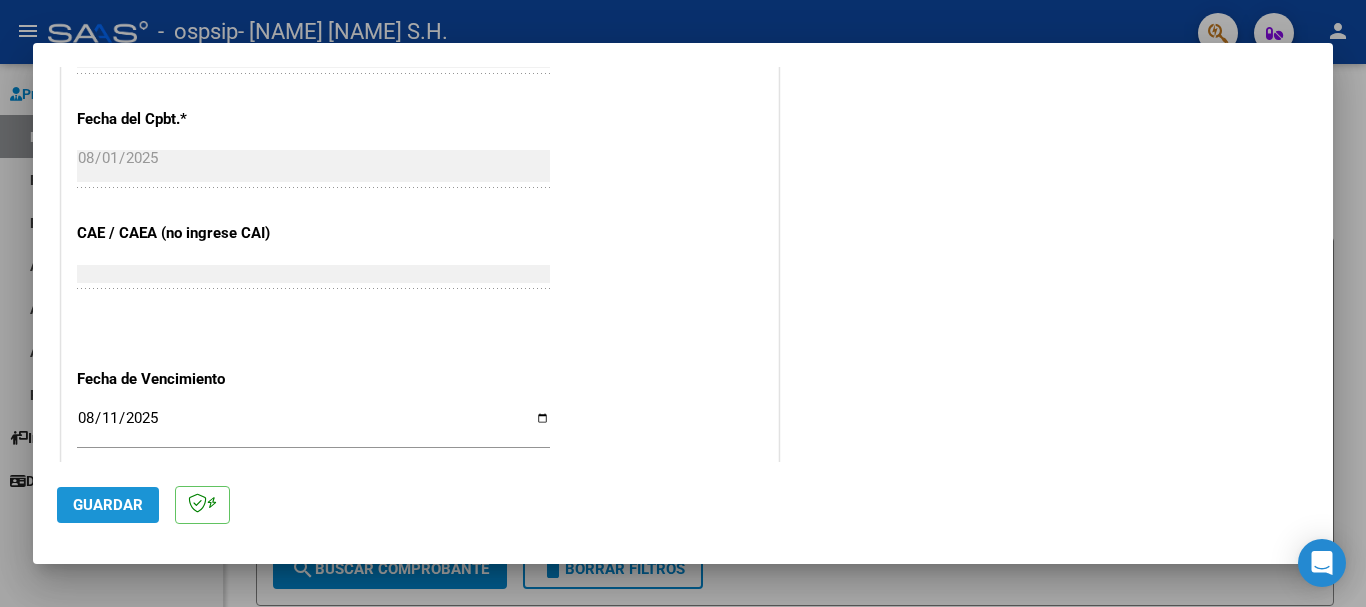 click on "Guardar" 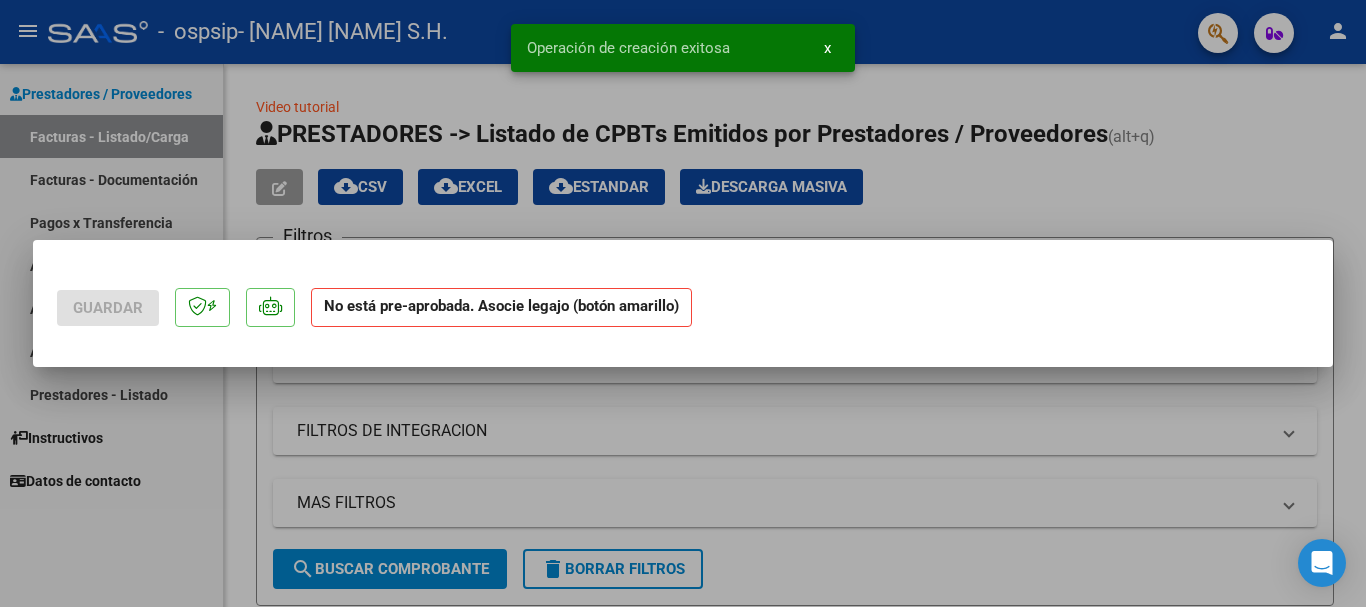 scroll, scrollTop: 0, scrollLeft: 0, axis: both 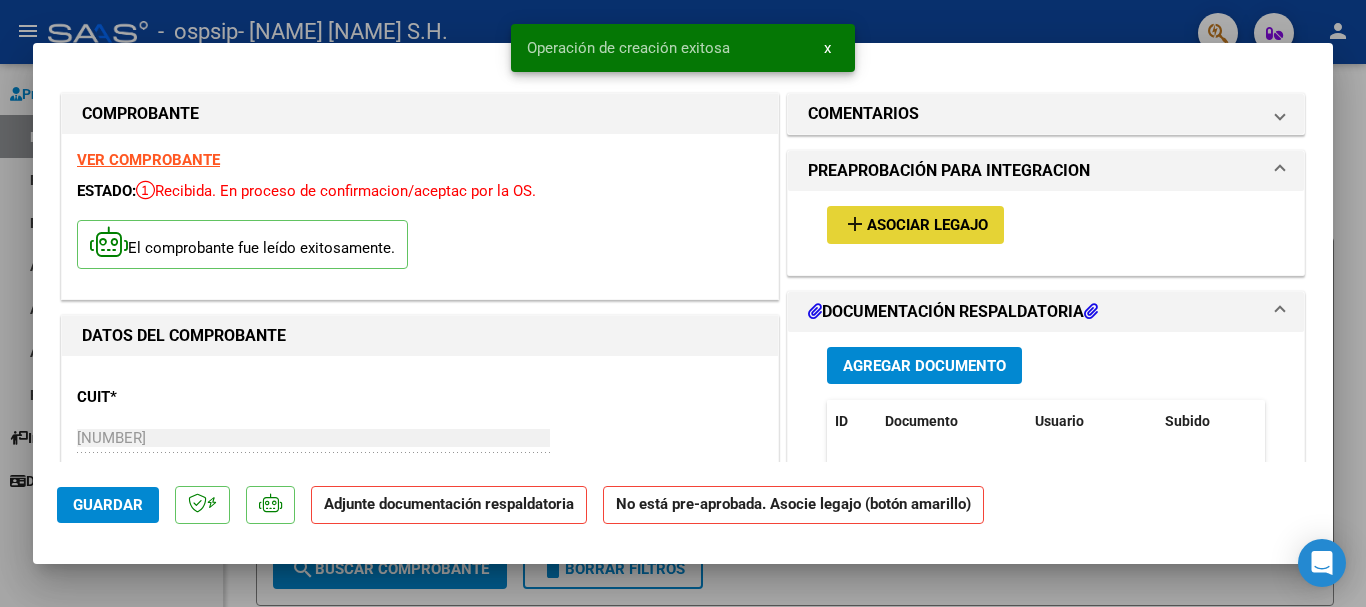 click on "Asociar Legajo" at bounding box center (927, 226) 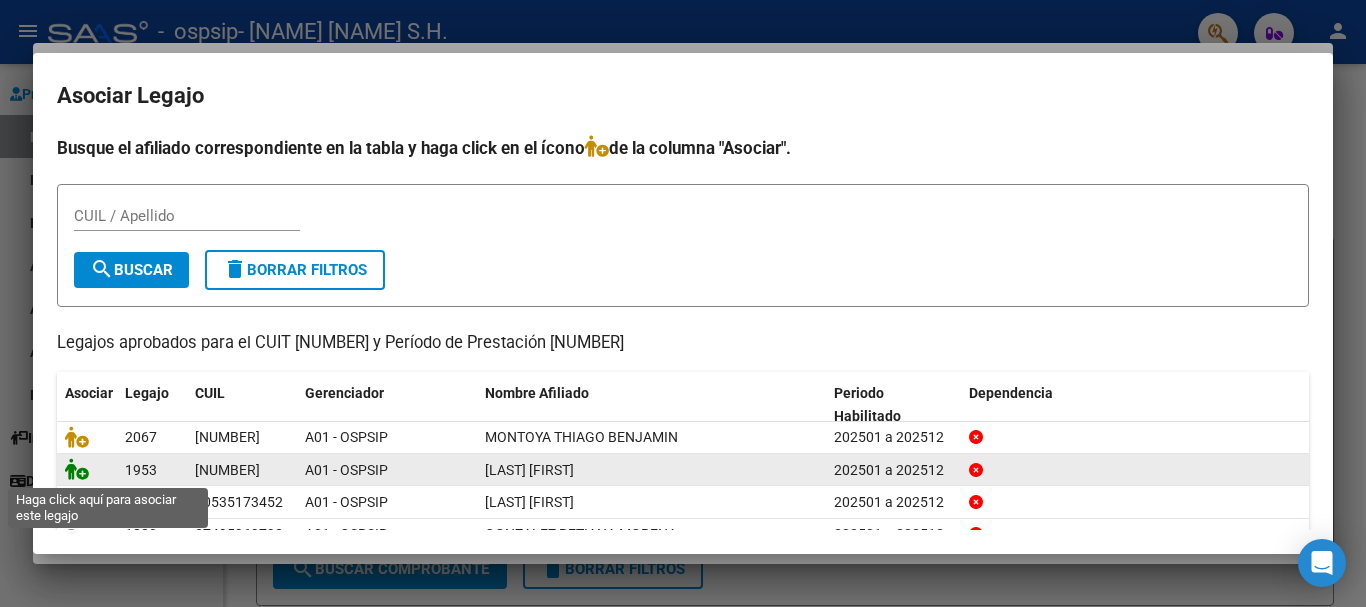 click 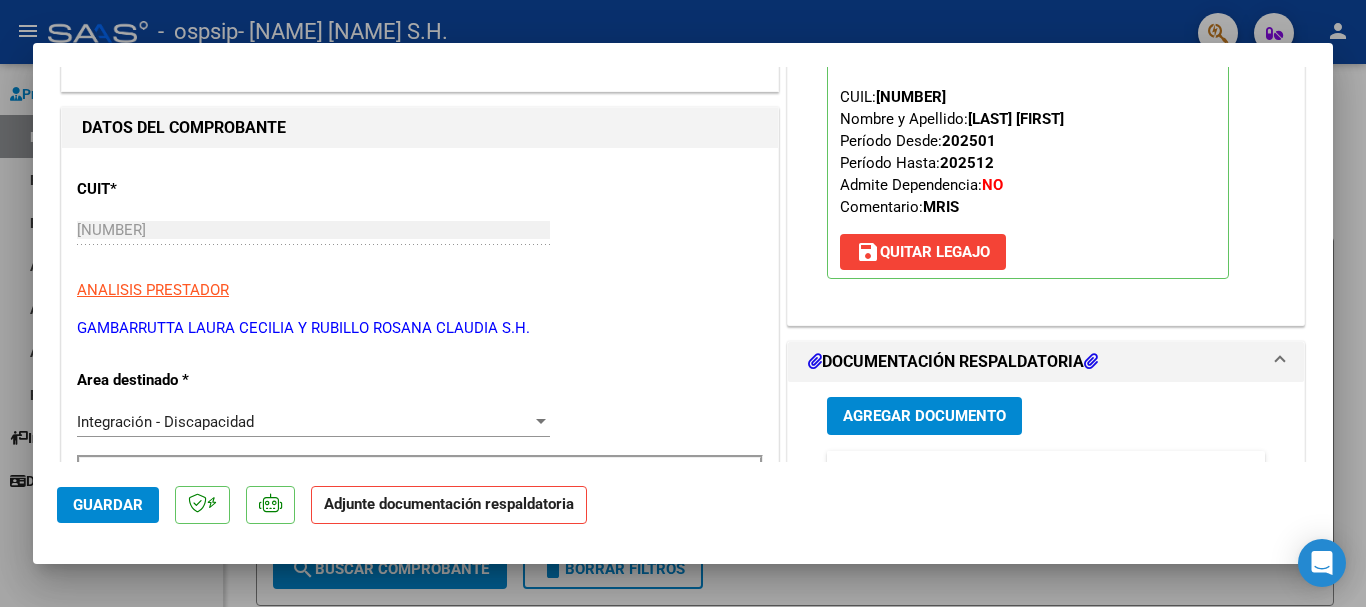 scroll, scrollTop: 300, scrollLeft: 0, axis: vertical 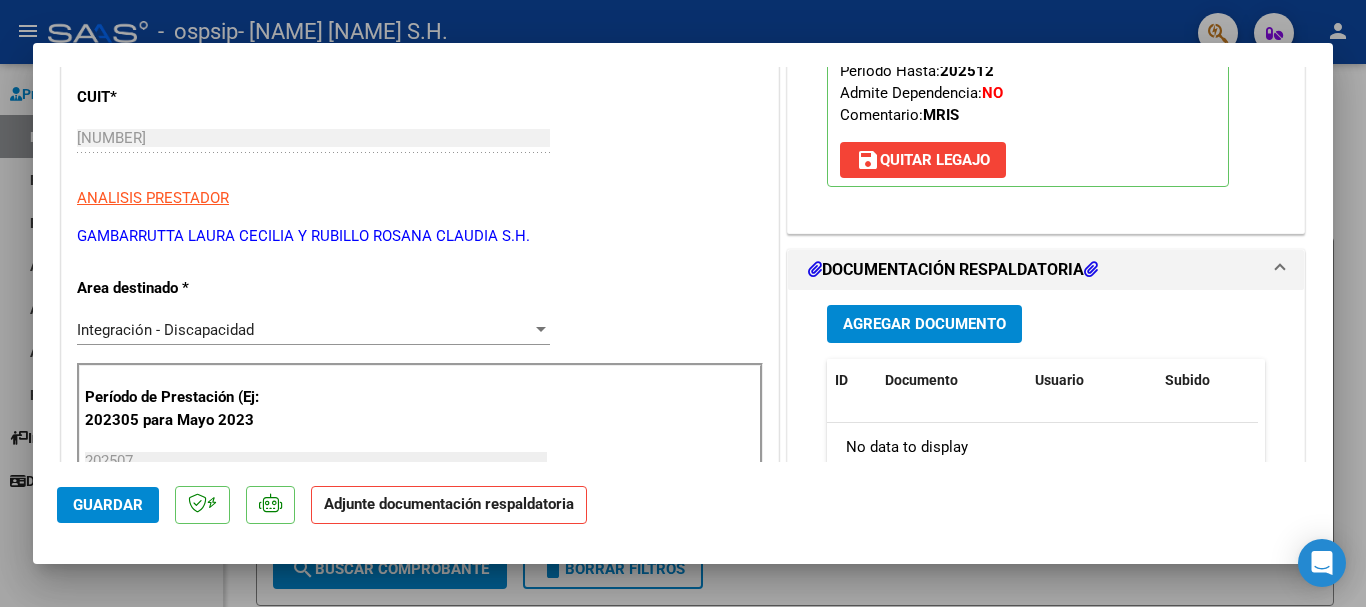 click on "Agregar Documento" at bounding box center [924, 325] 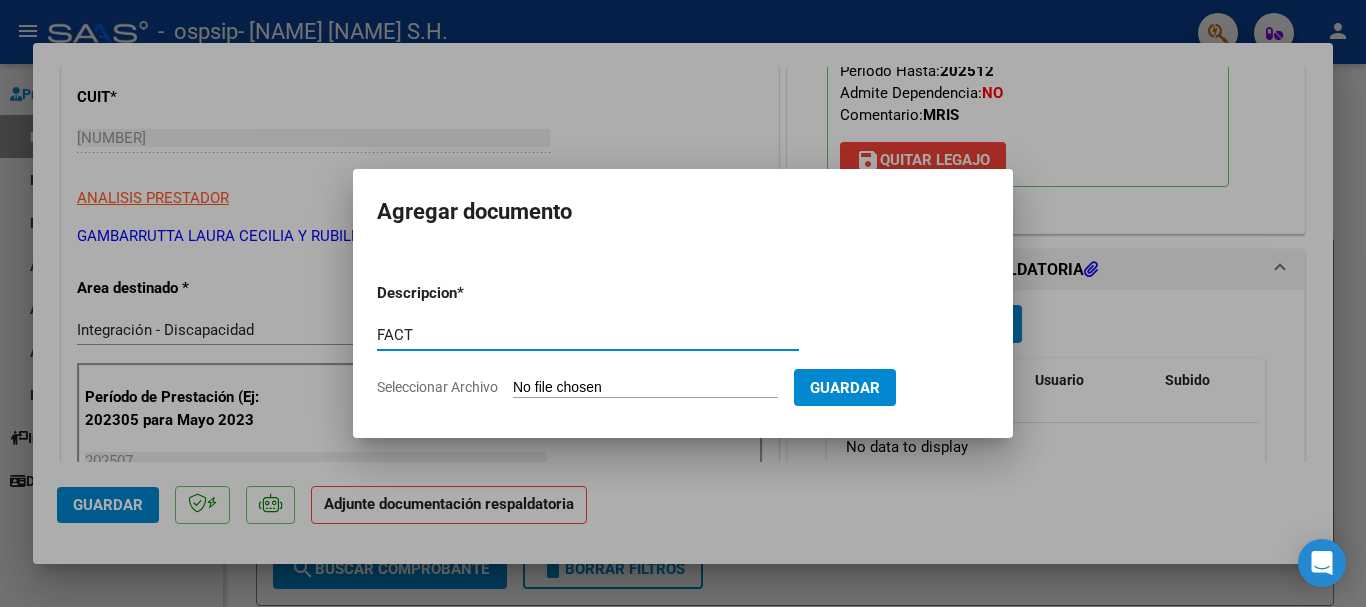 type on "FACT" 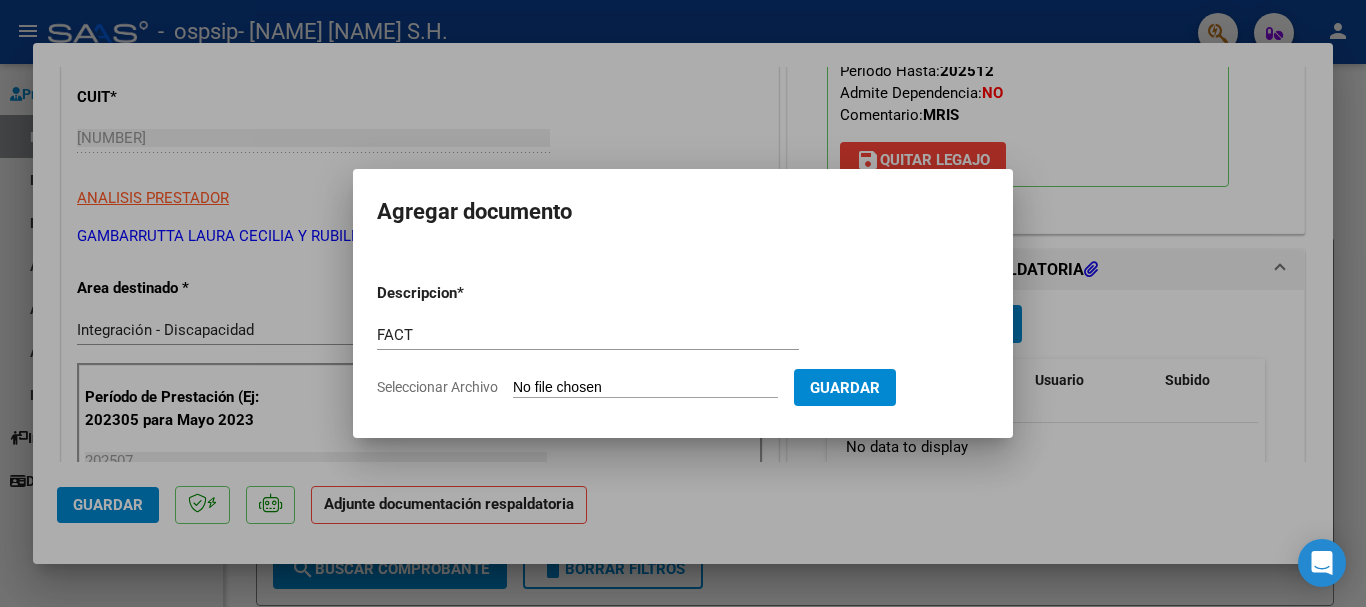 click on "Seleccionar Archivo" at bounding box center [645, 388] 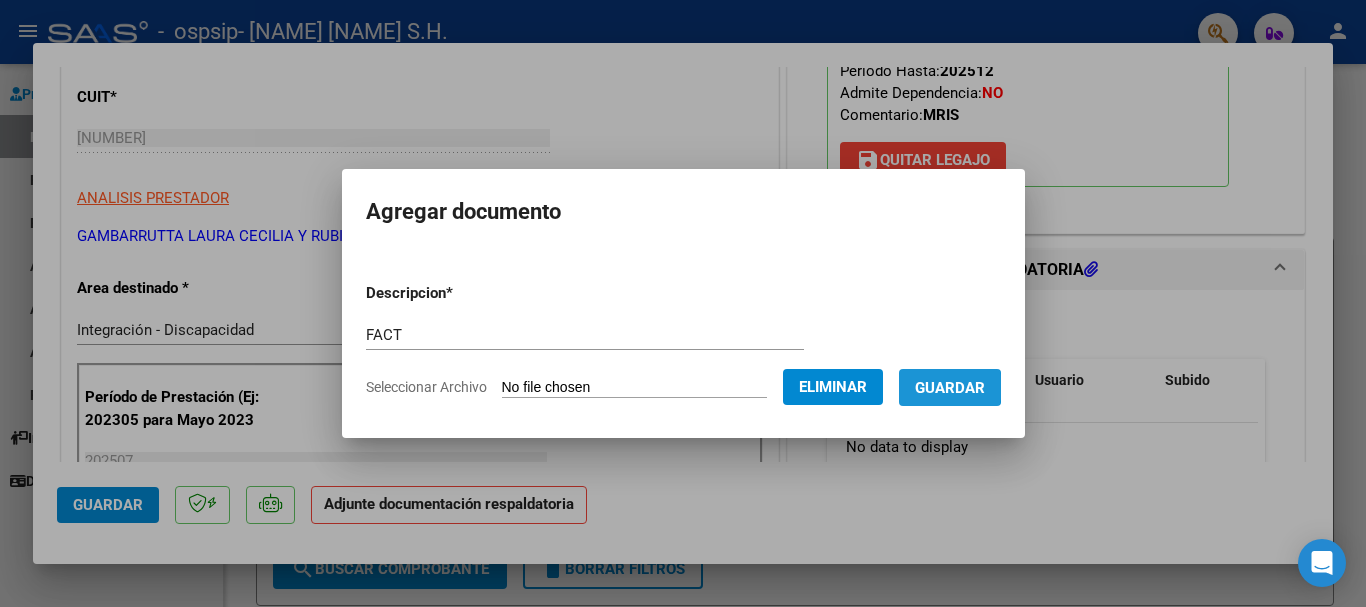 click on "Guardar" at bounding box center [950, 388] 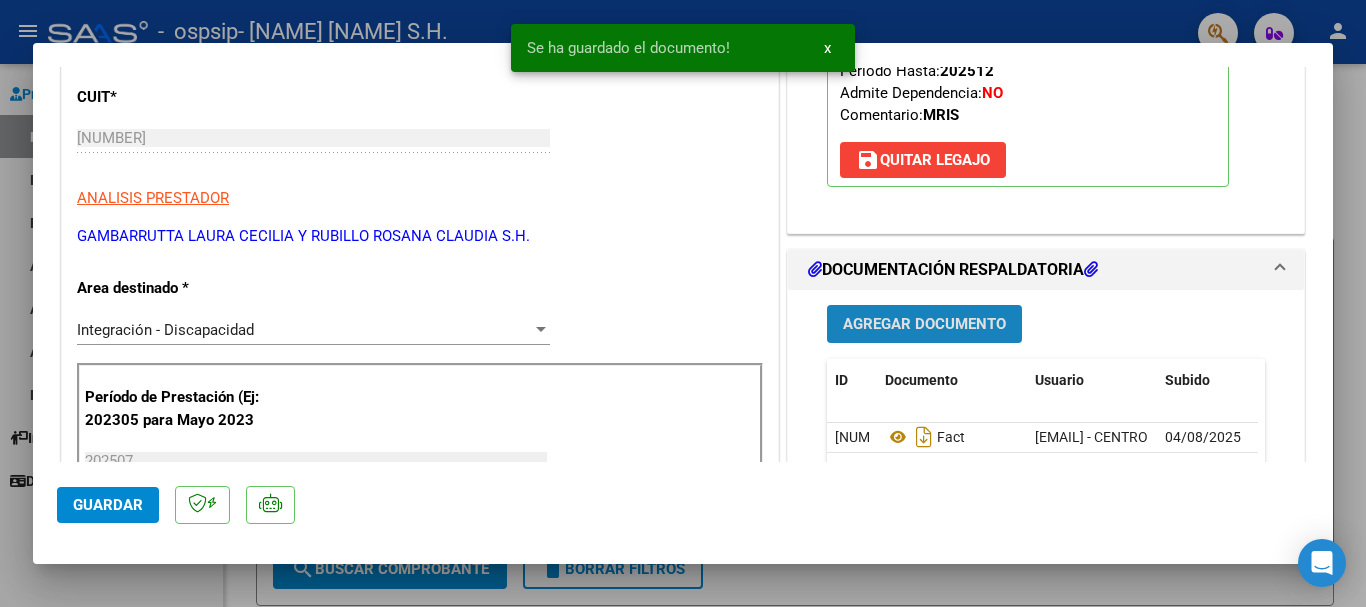 click on "Agregar Documento" at bounding box center [924, 325] 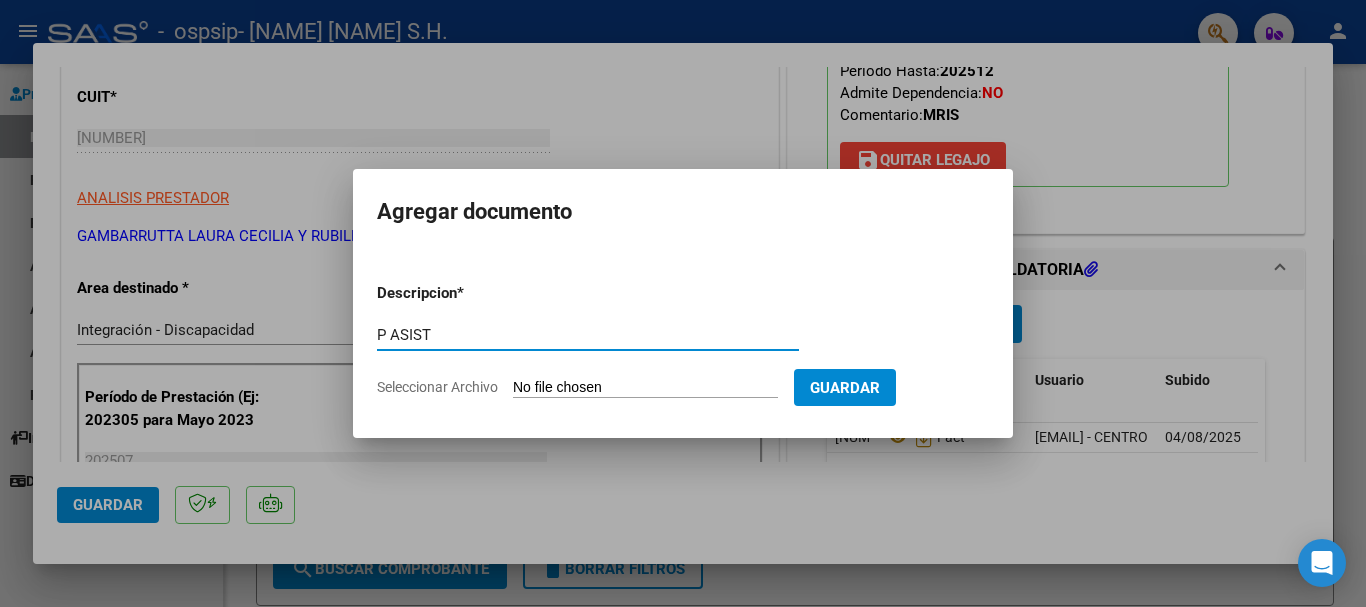 type on "P ASIST" 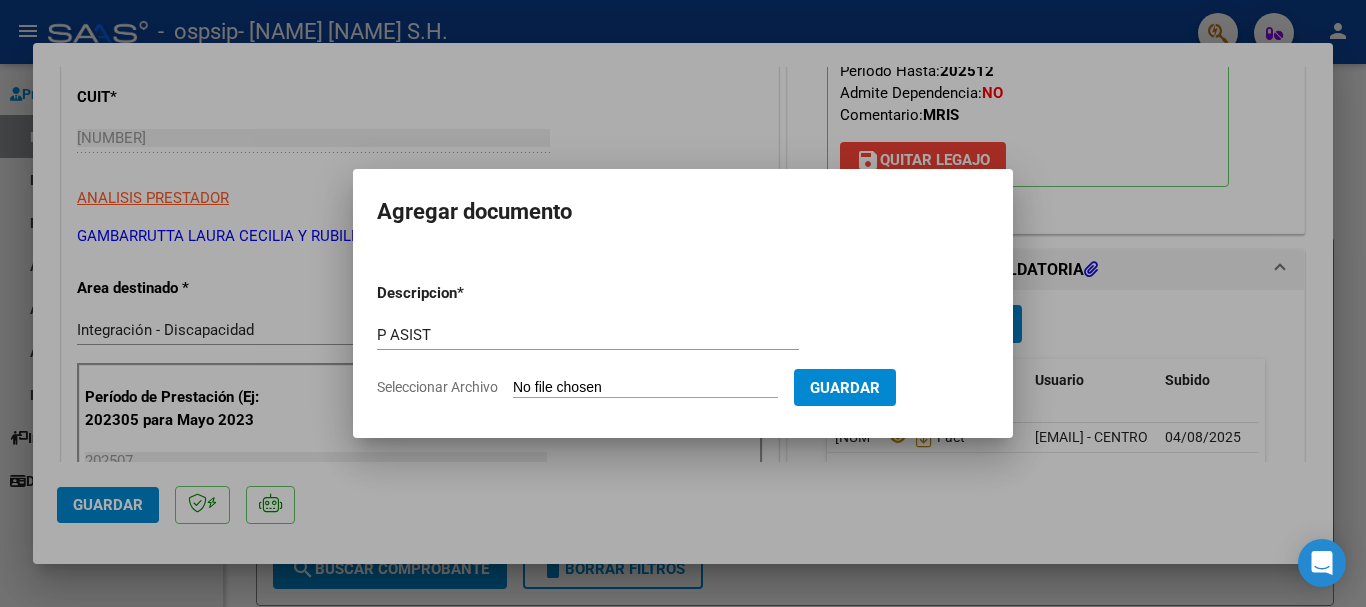 type on "C:\fakepath\IBARRA JULIO (2).pdf" 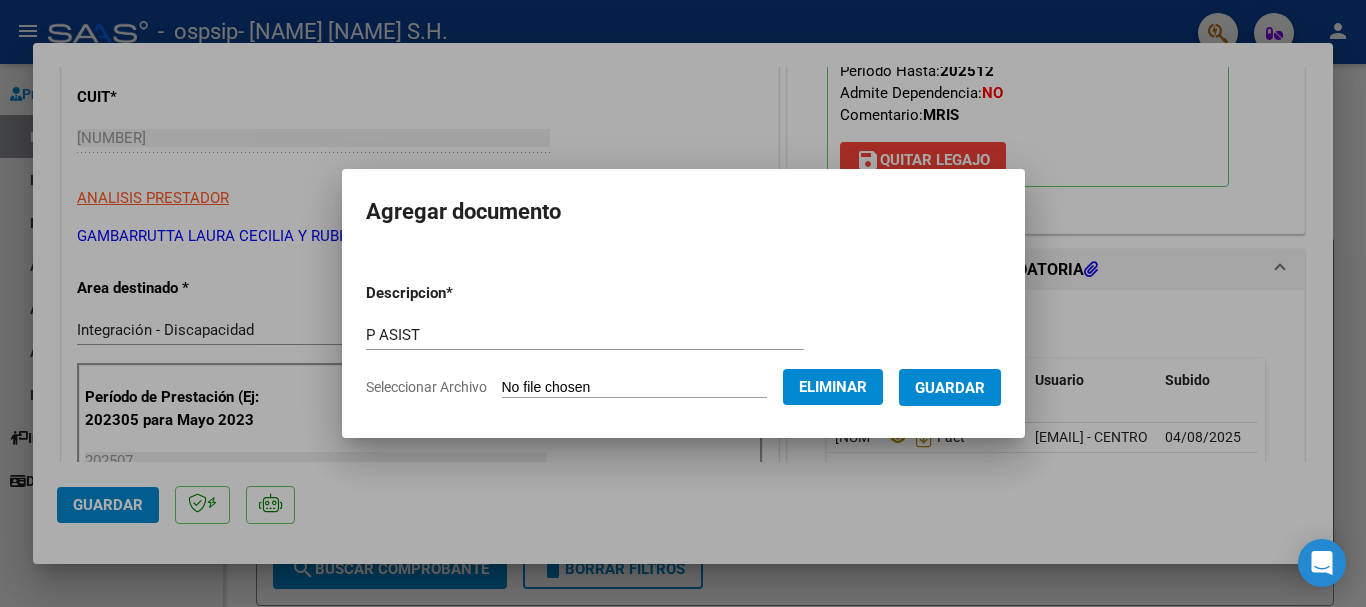 click on "Guardar" at bounding box center [950, 388] 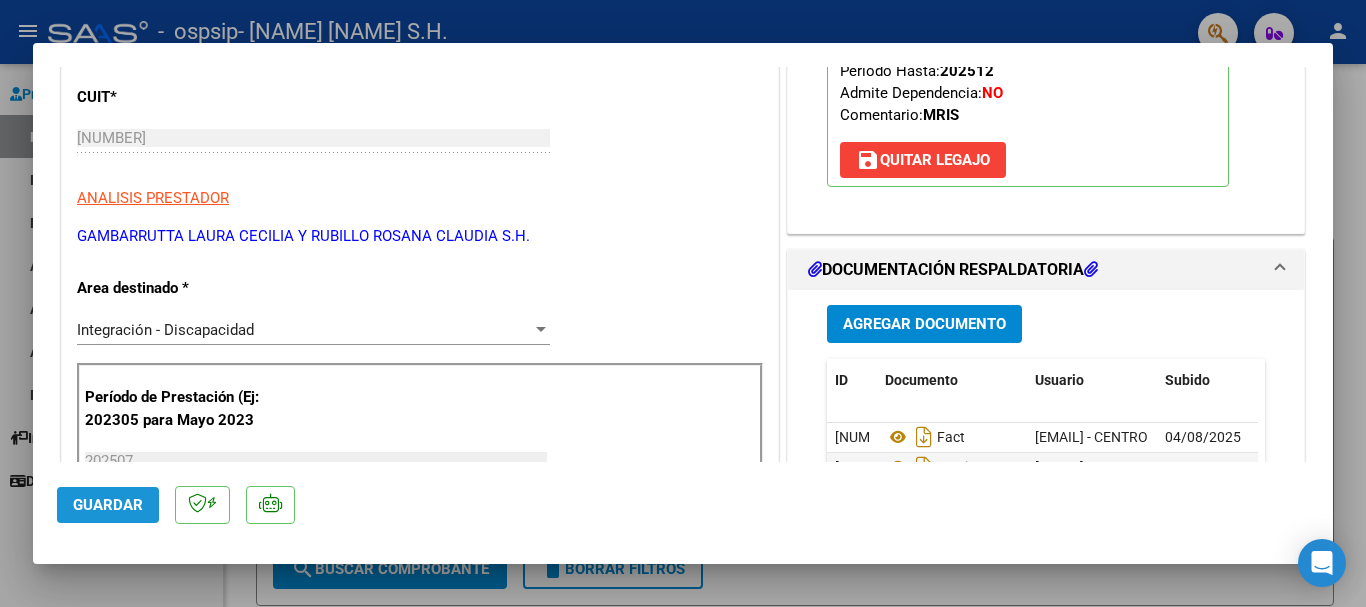 click on "Guardar" 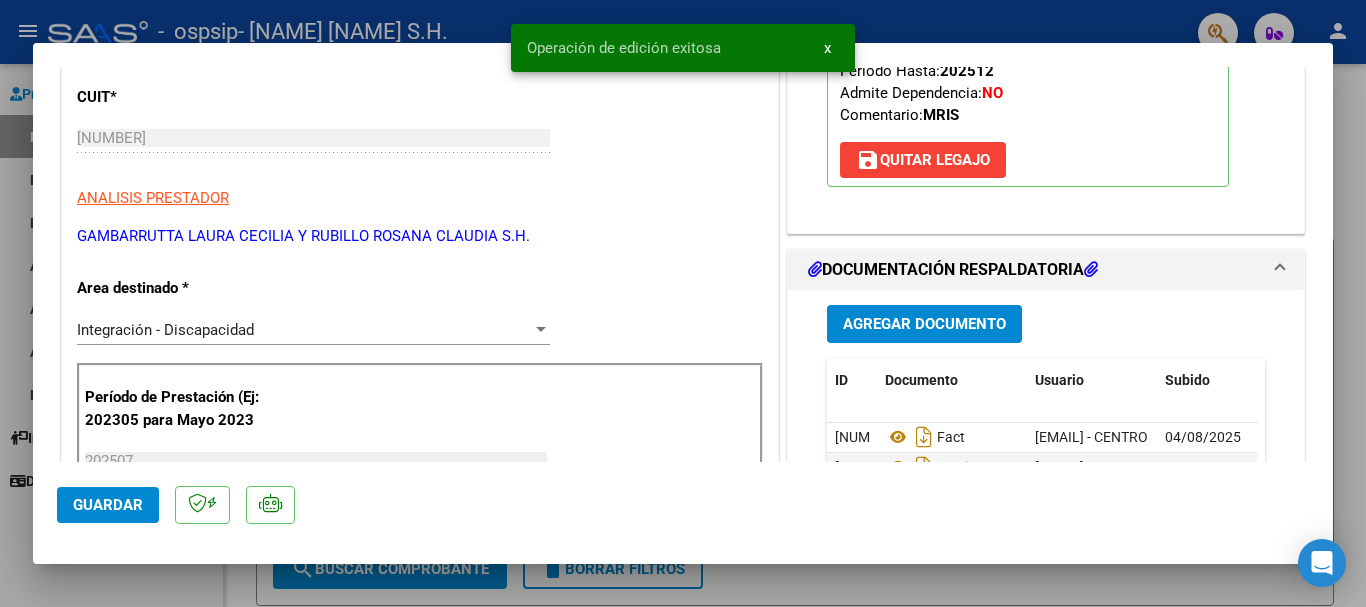 type 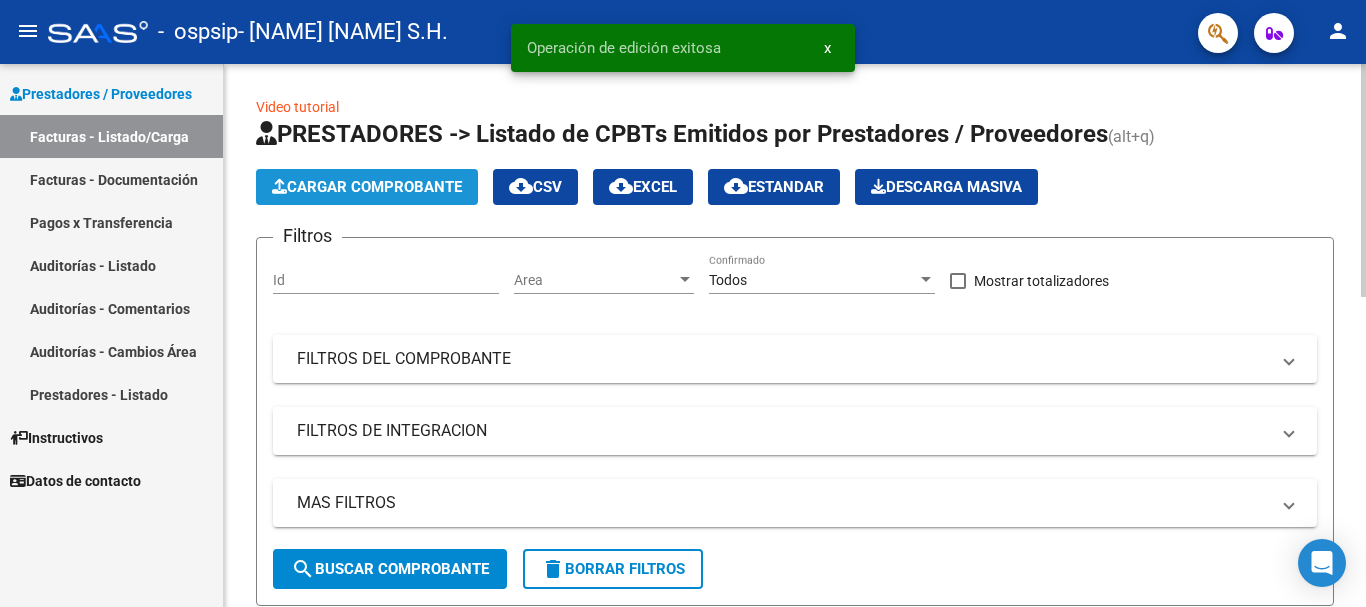 click on "Cargar Comprobante" 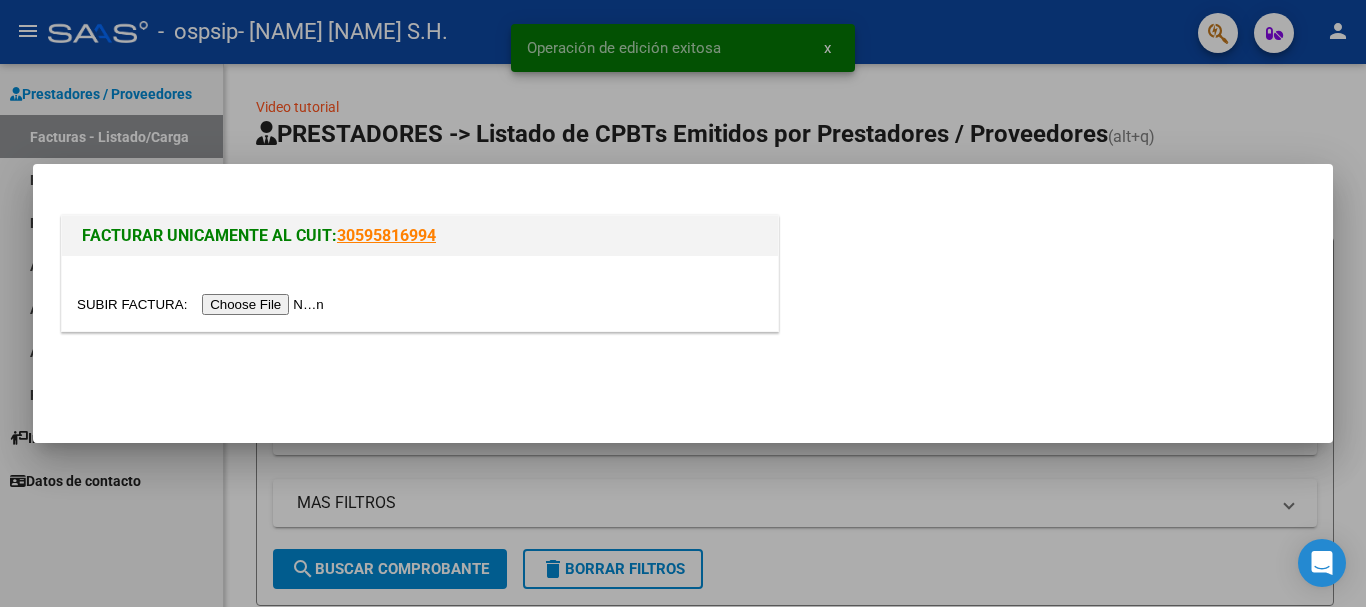 click at bounding box center [203, 304] 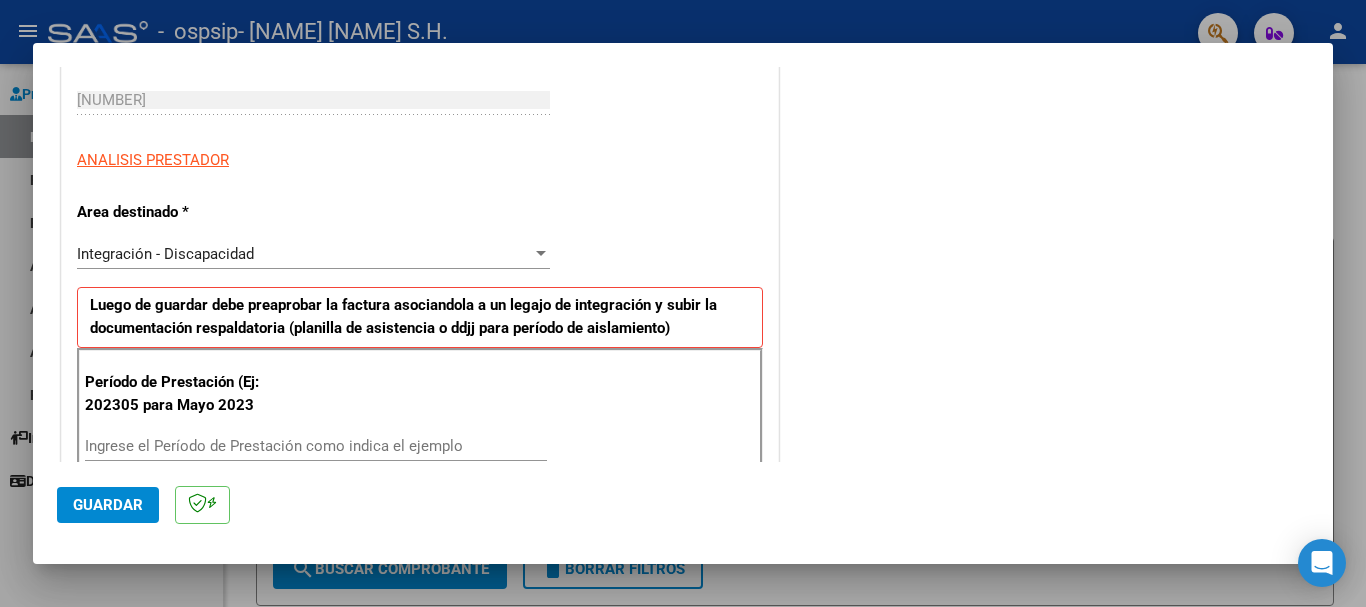 scroll, scrollTop: 400, scrollLeft: 0, axis: vertical 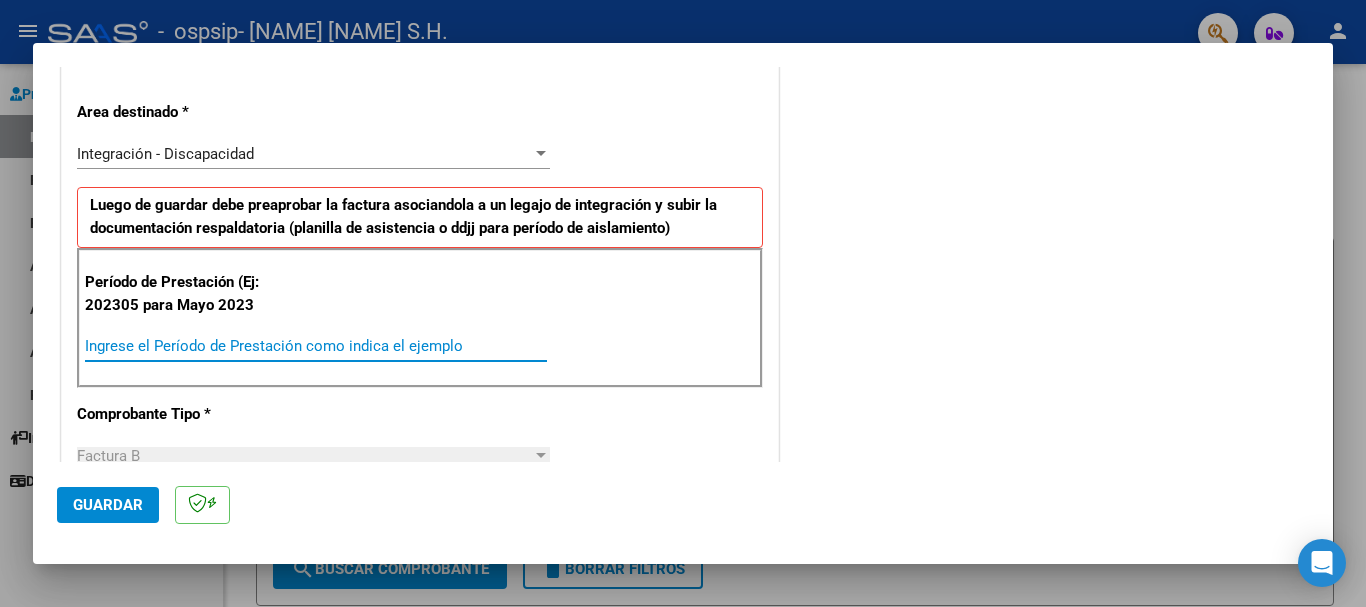 click on "Ingrese el Período de Prestación como indica el ejemplo" at bounding box center (316, 346) 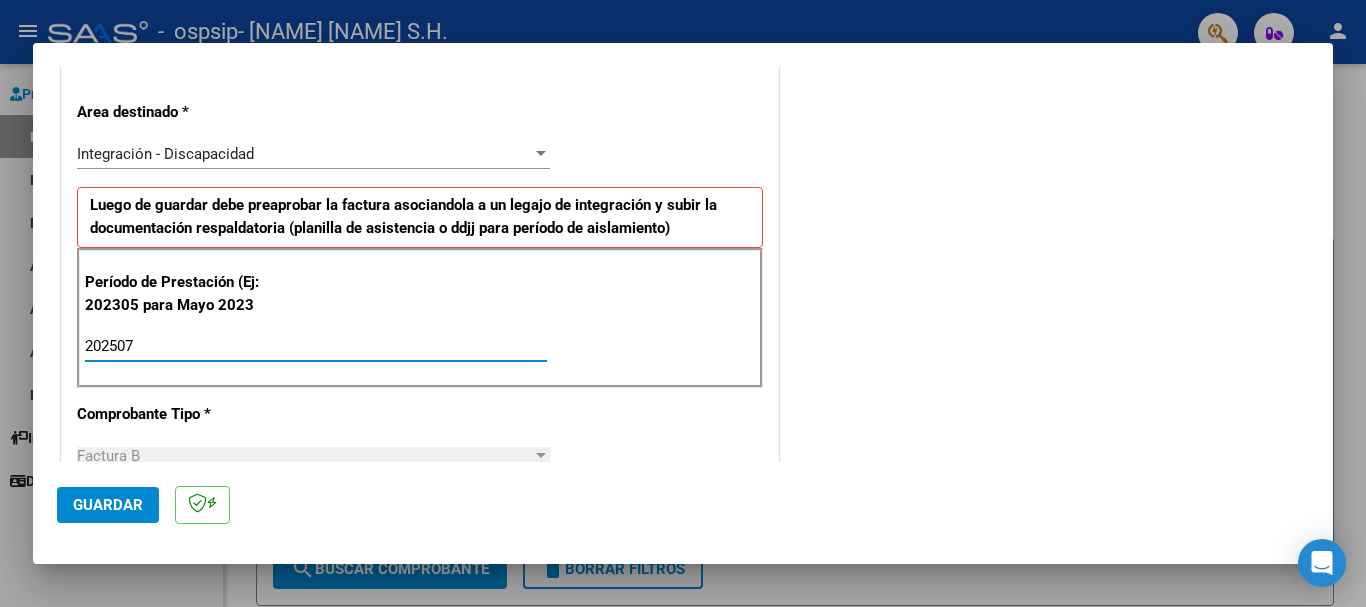 type on "202507" 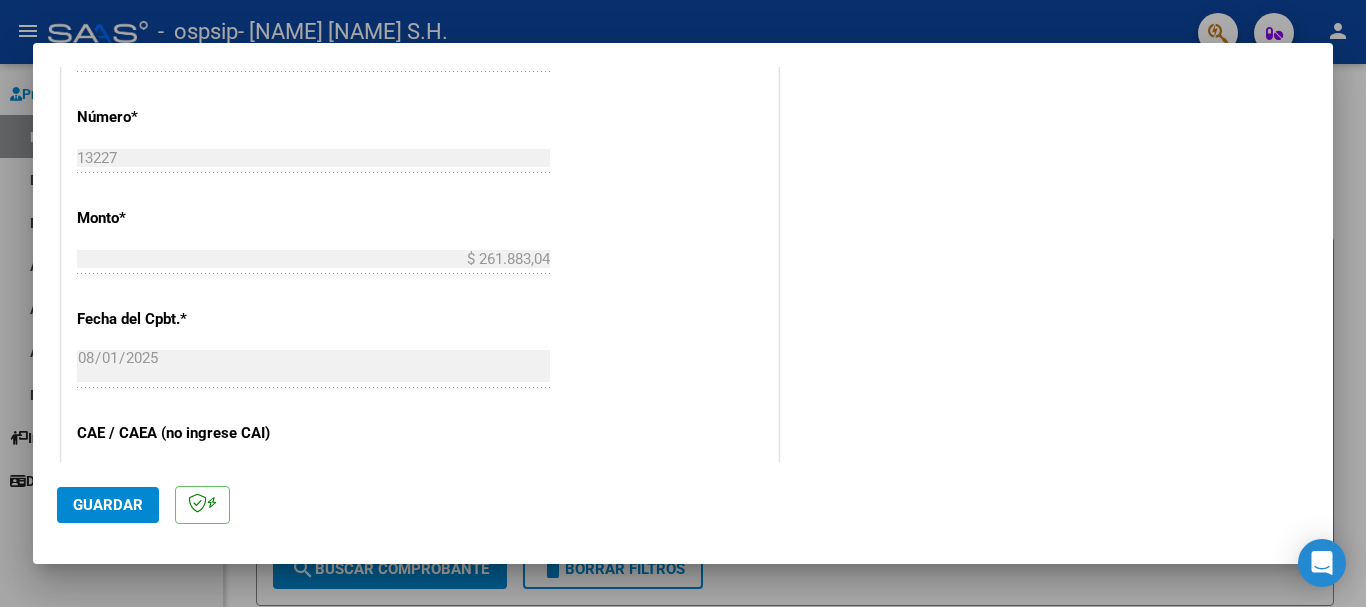 scroll, scrollTop: 1200, scrollLeft: 0, axis: vertical 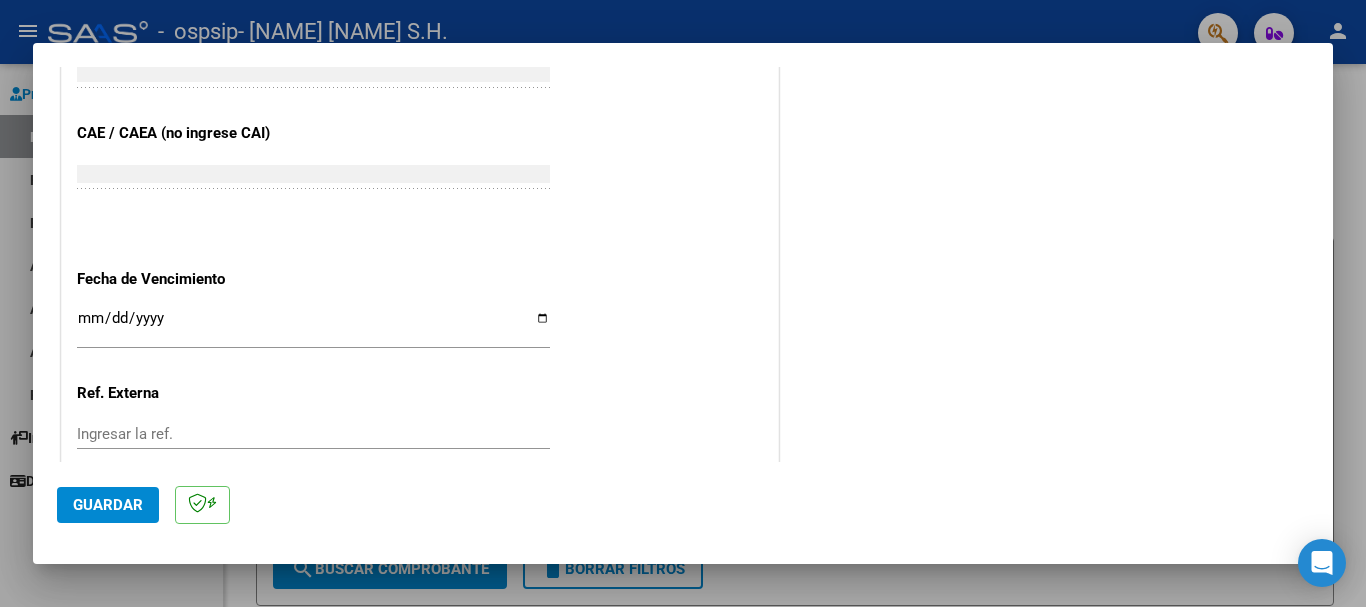 click on "Ingresar la fecha" at bounding box center (313, 326) 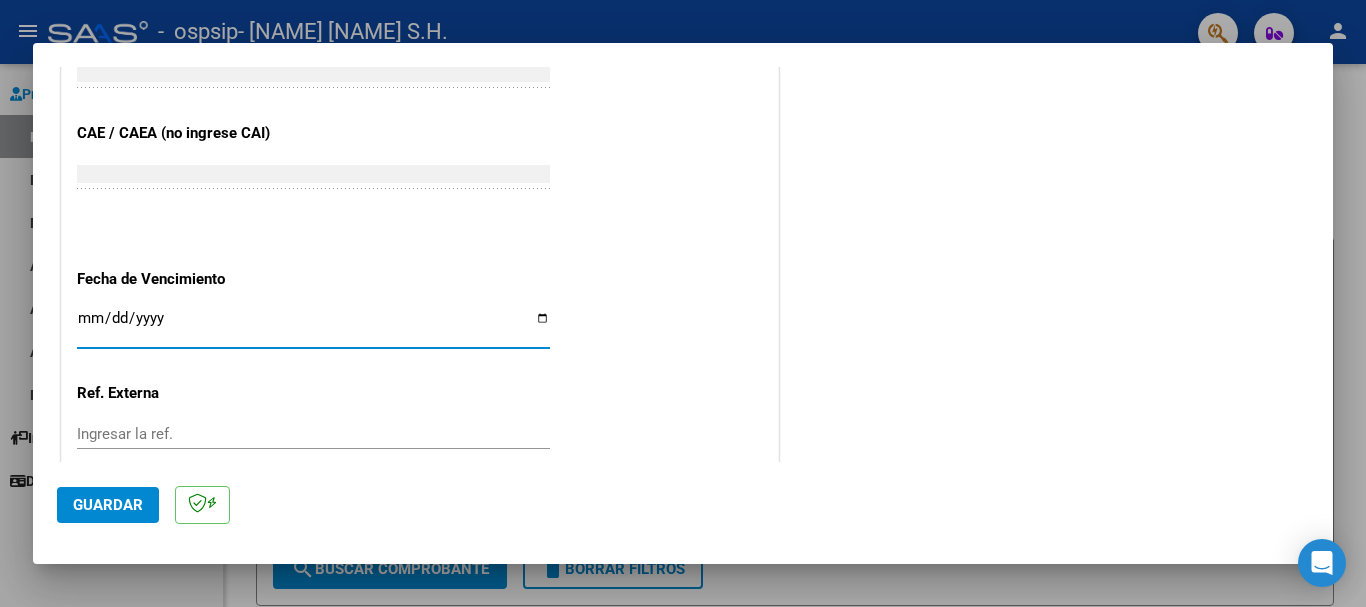 click on "Ingresar la fecha" at bounding box center [313, 326] 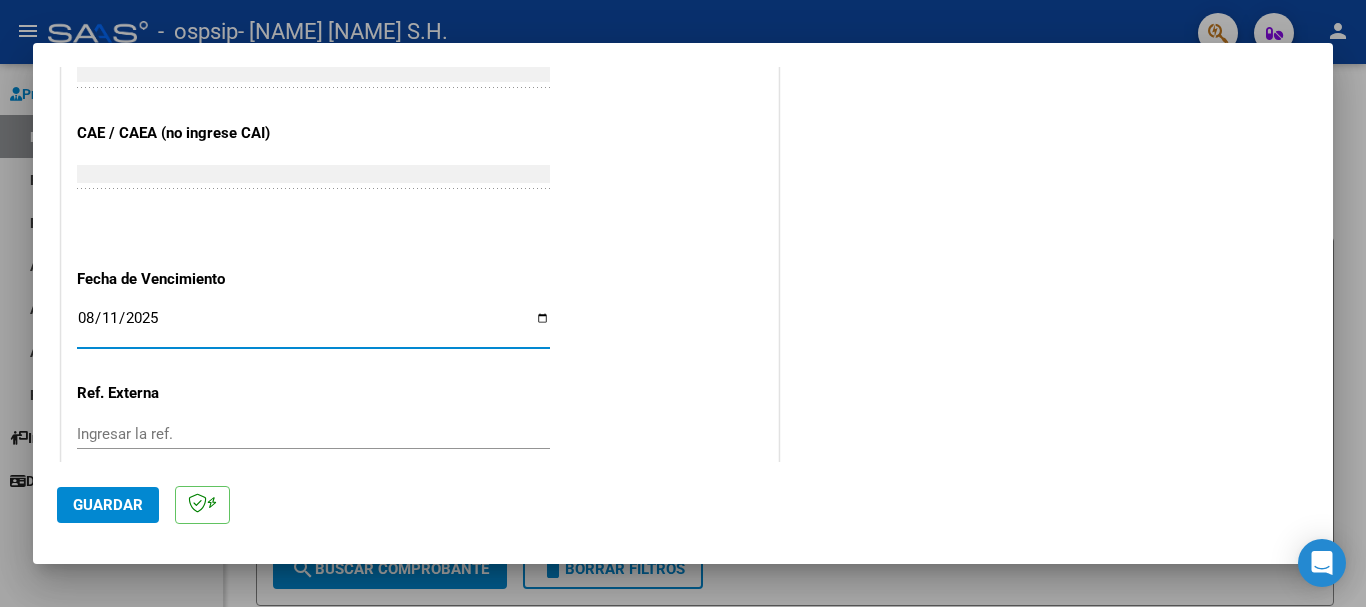 type on "2025-08-11" 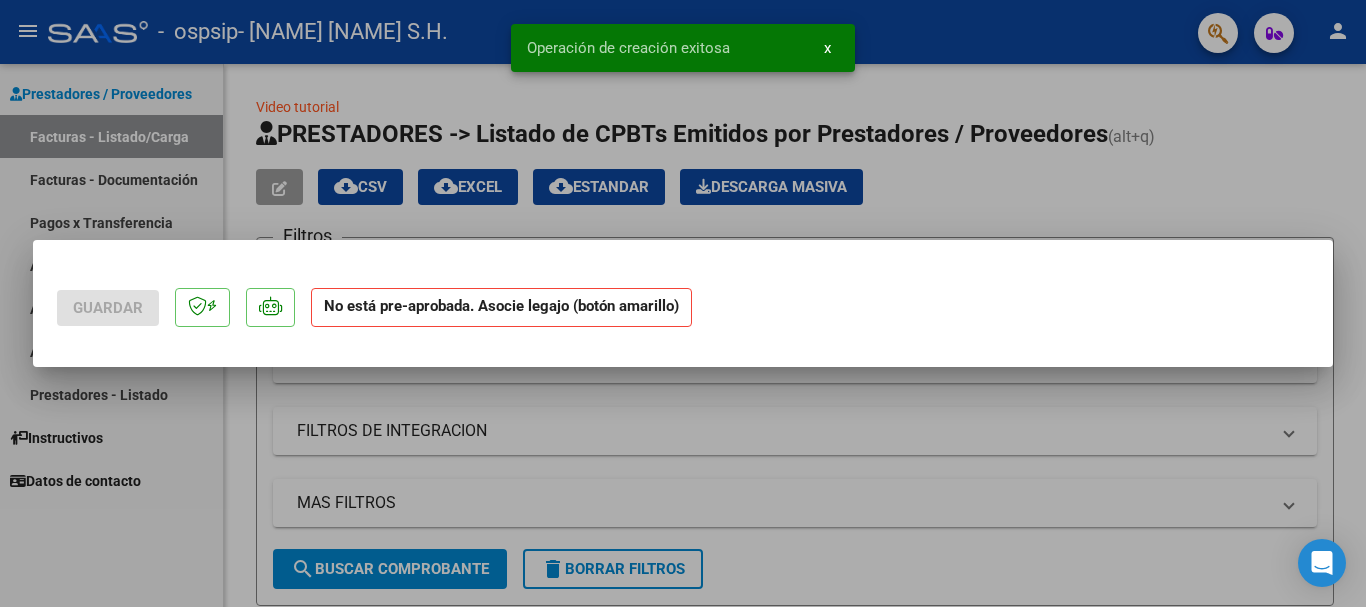 scroll, scrollTop: 0, scrollLeft: 0, axis: both 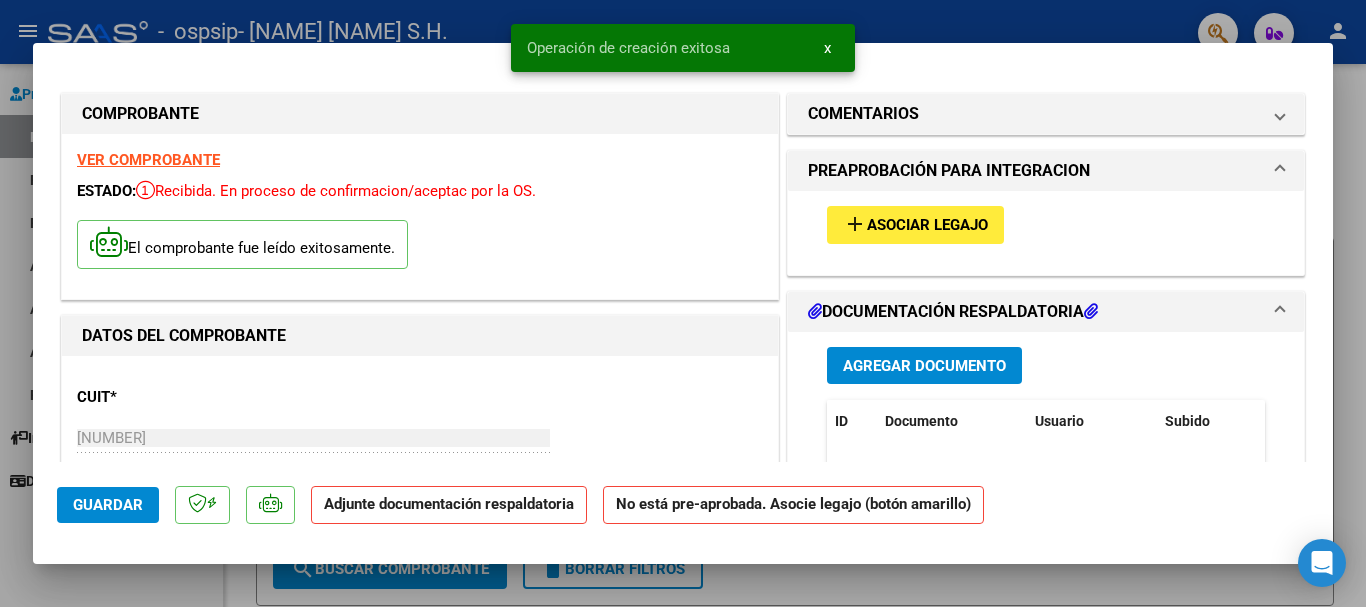 click on "Asociar Legajo" at bounding box center [927, 226] 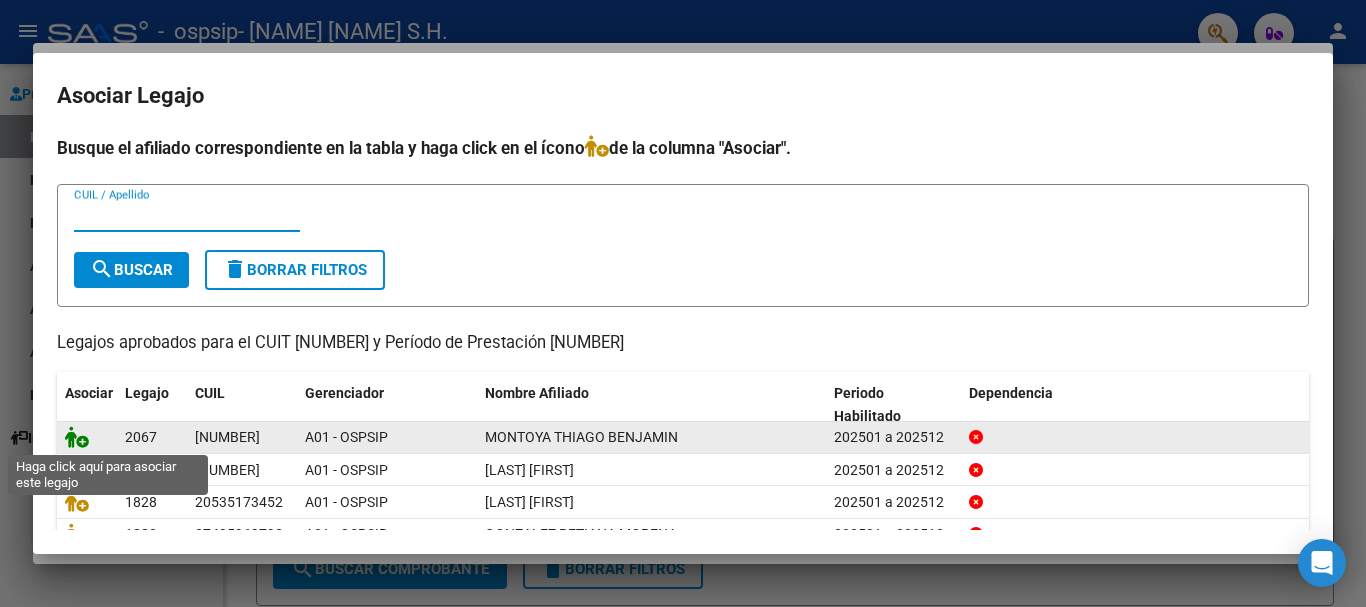 click 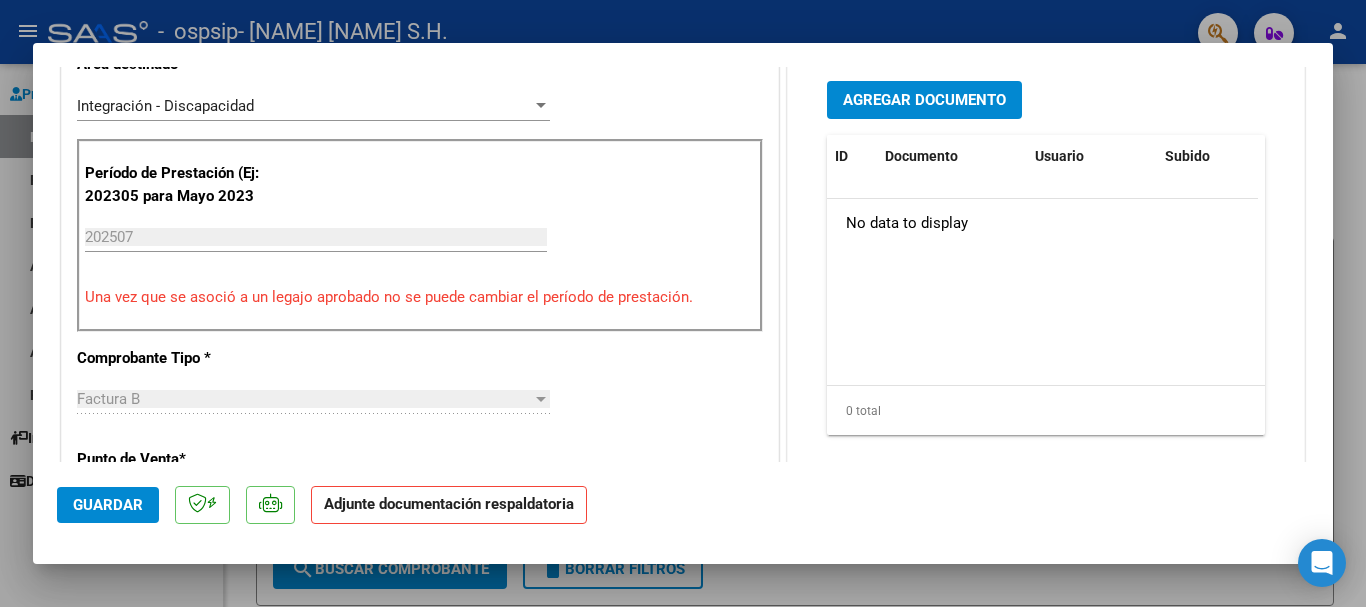 scroll, scrollTop: 600, scrollLeft: 0, axis: vertical 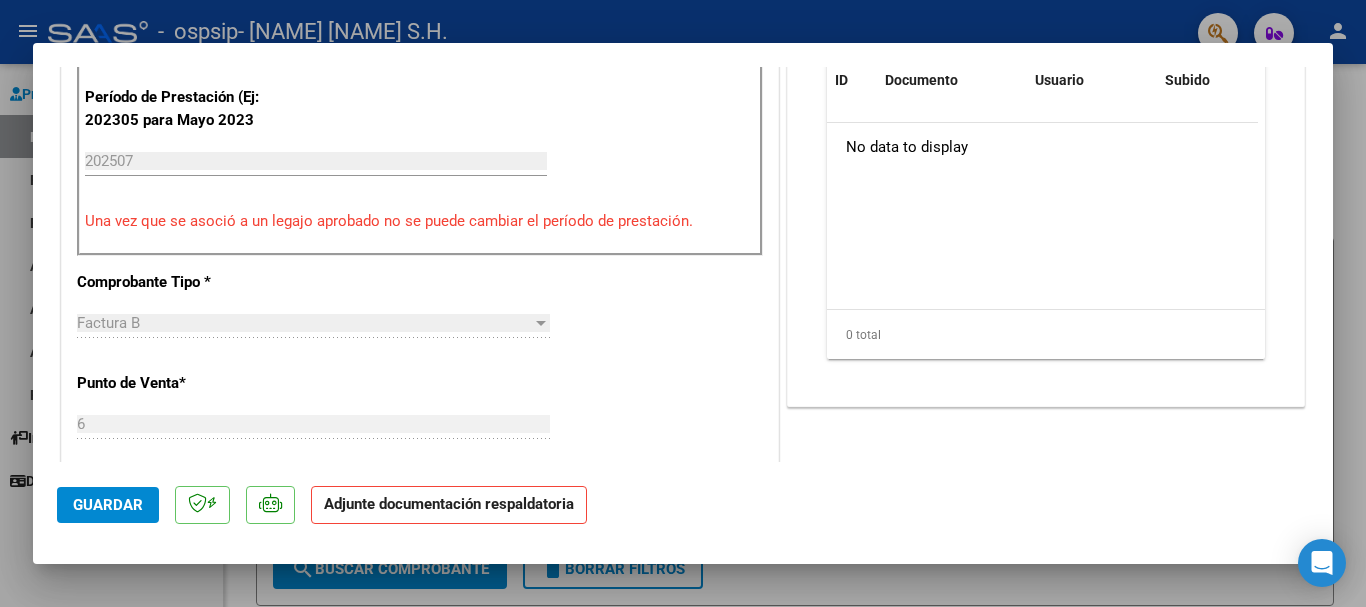 click on "202507" at bounding box center (316, 161) 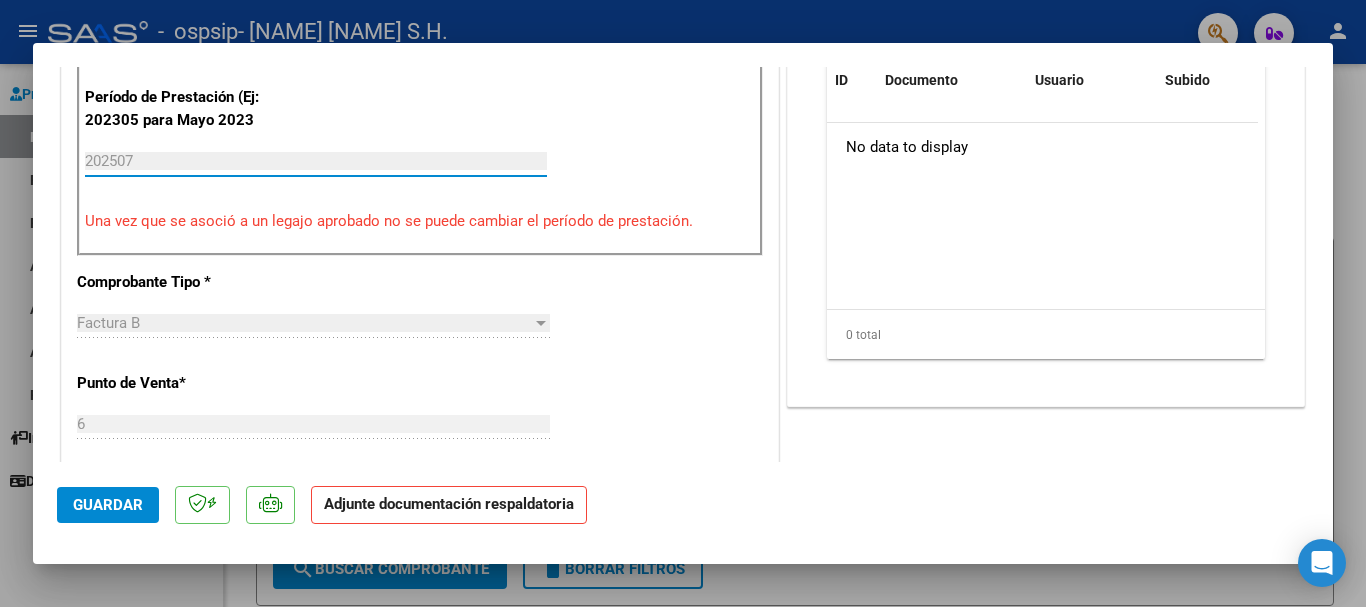 click on "202507" at bounding box center (316, 161) 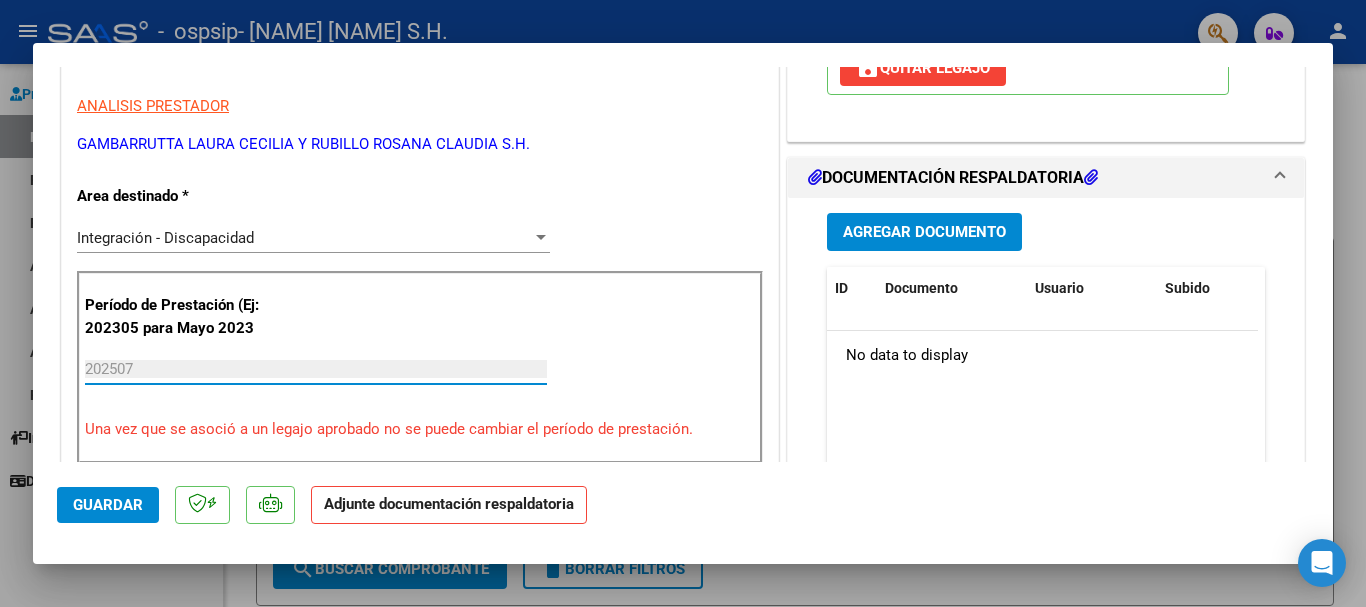 scroll, scrollTop: 400, scrollLeft: 0, axis: vertical 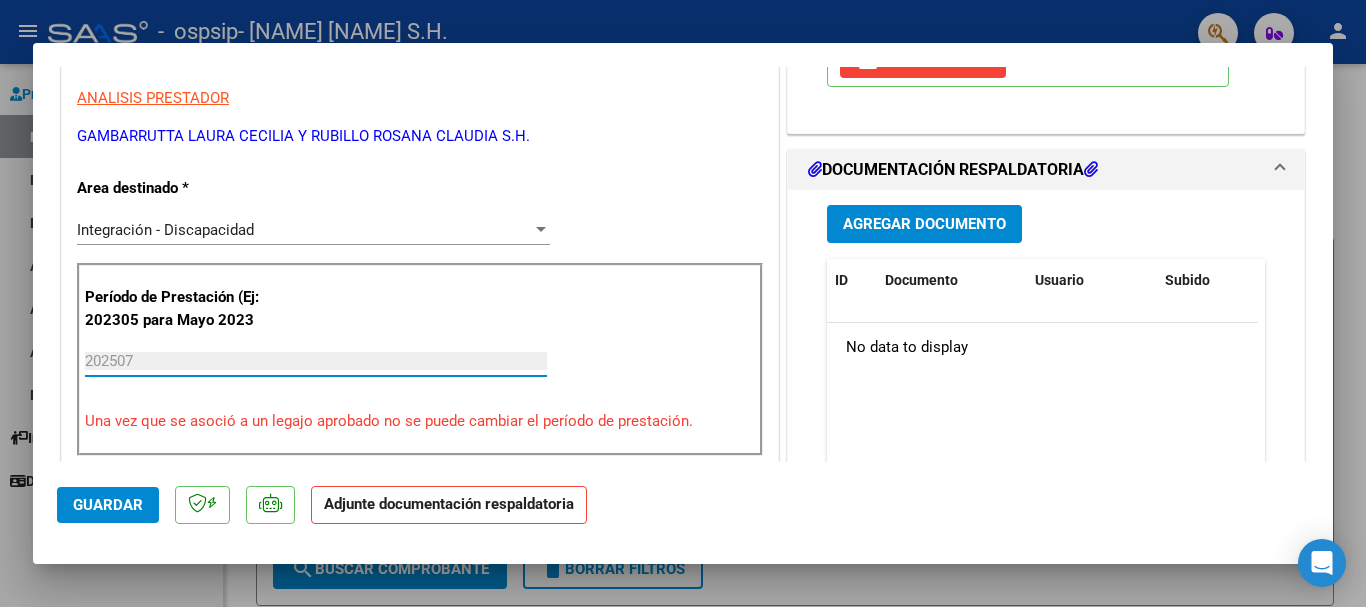 click on "Agregar Documento" at bounding box center (924, 225) 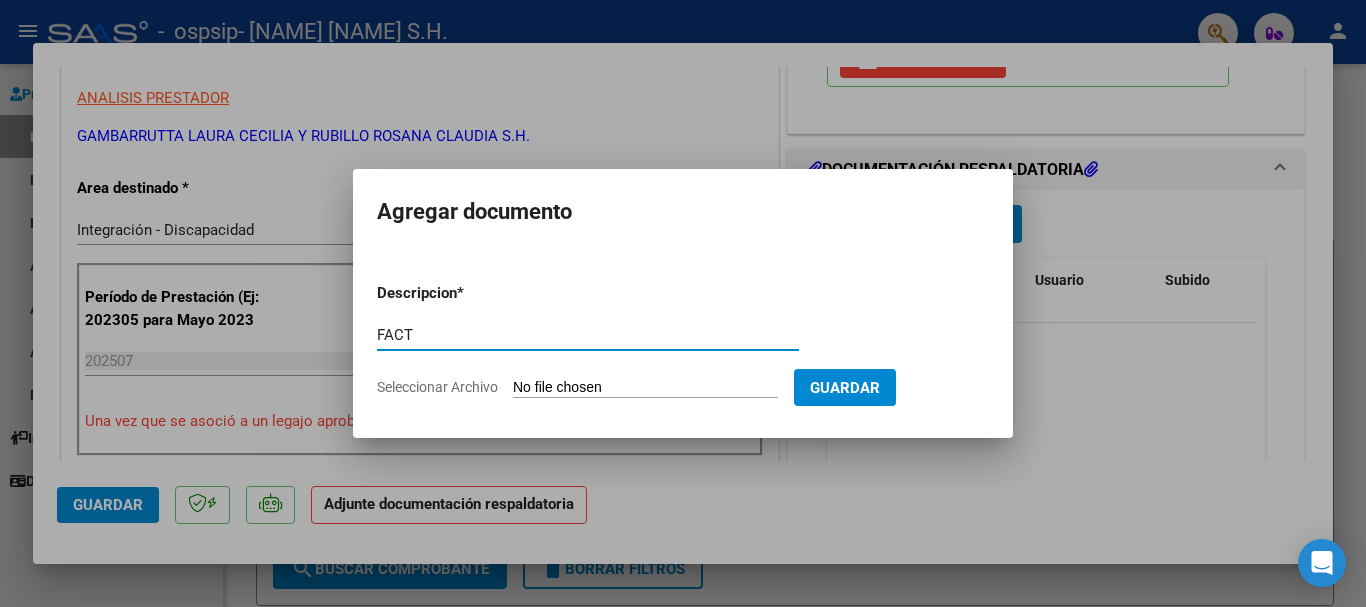 type on "FACT" 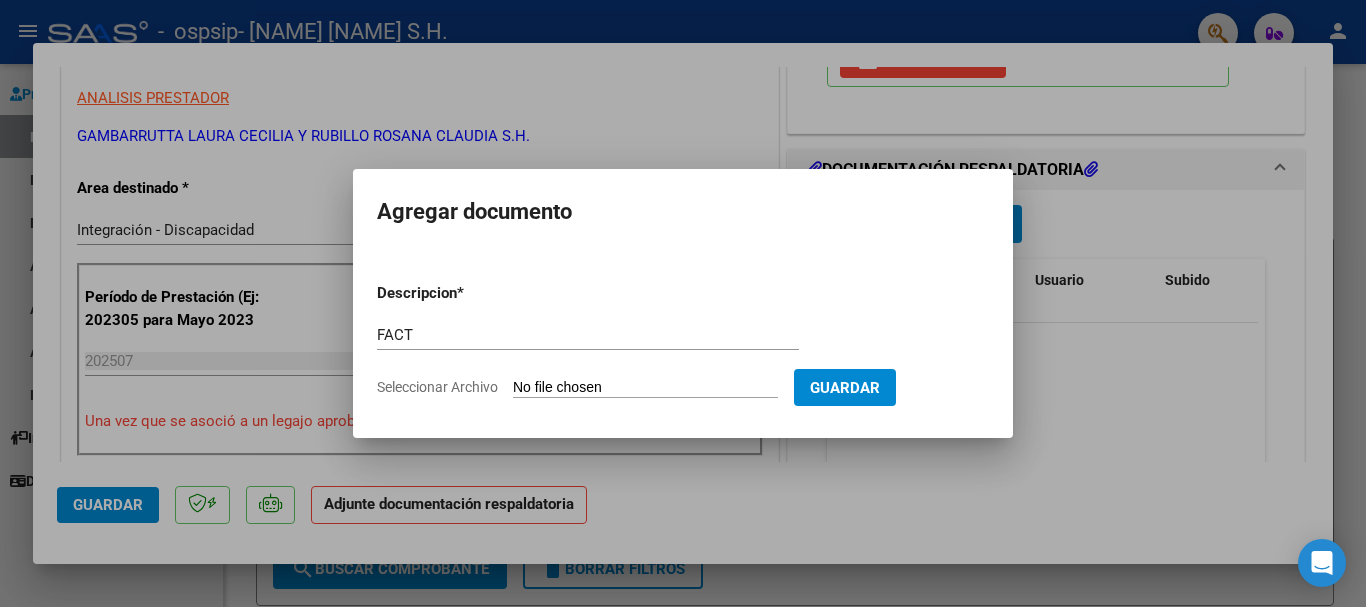 click on "Seleccionar Archivo" at bounding box center [645, 388] 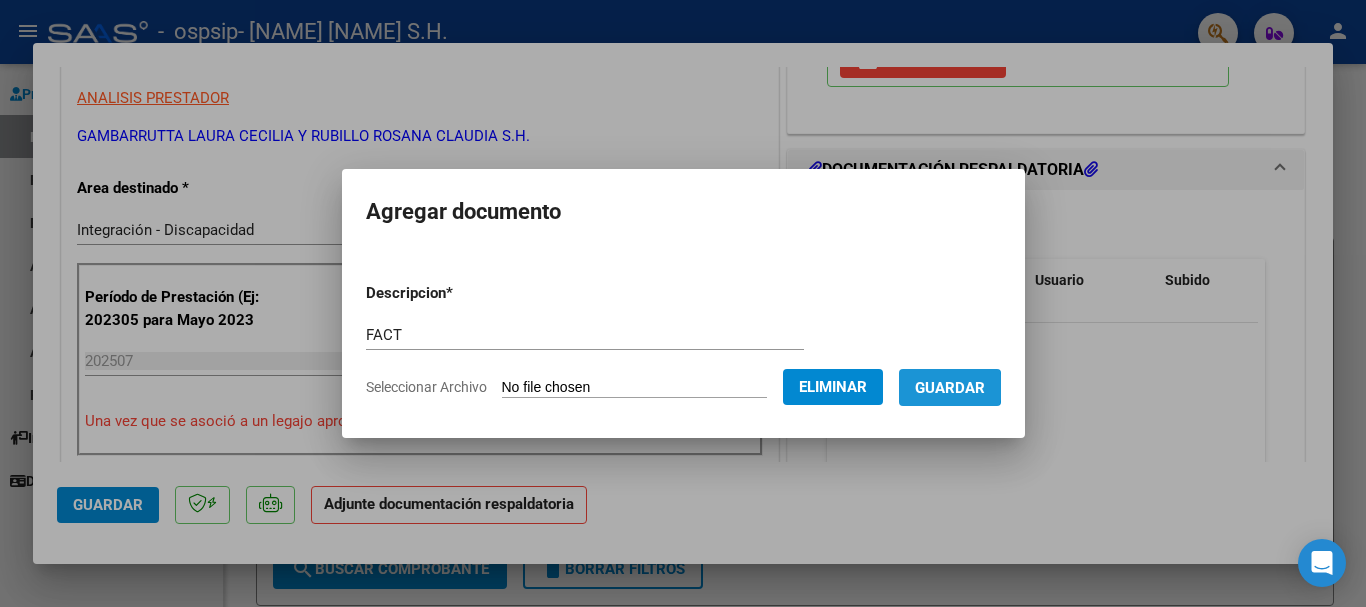 click on "Guardar" at bounding box center (950, 388) 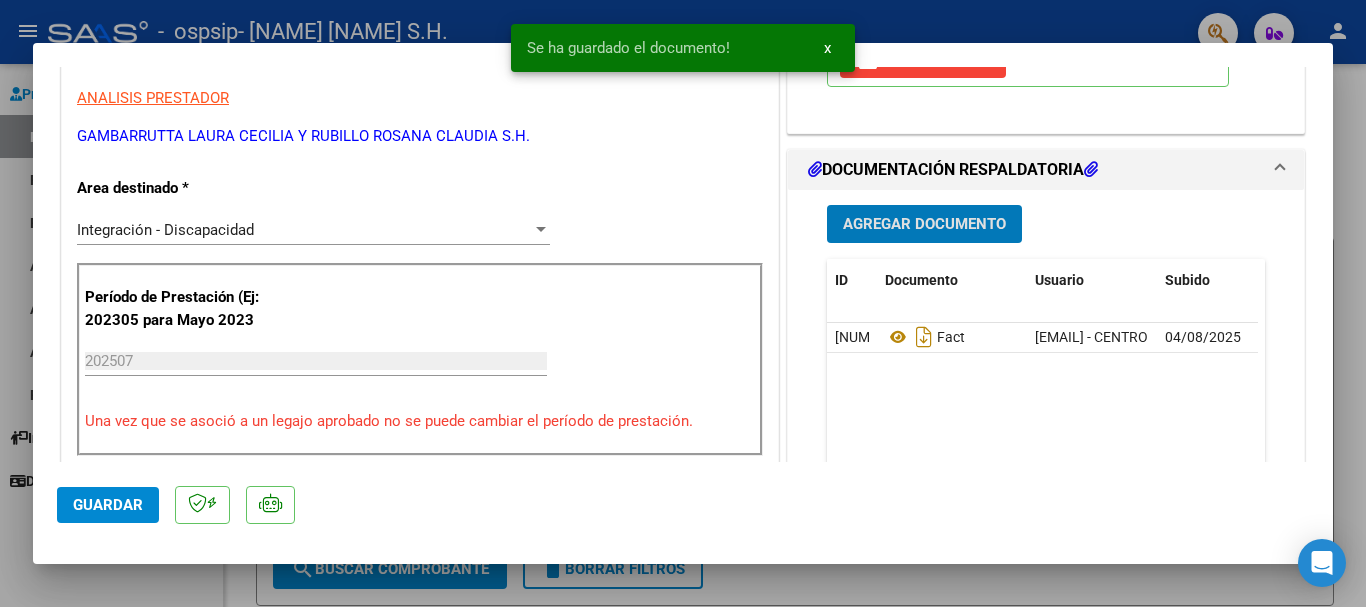 click on "Agregar Documento" at bounding box center [924, 225] 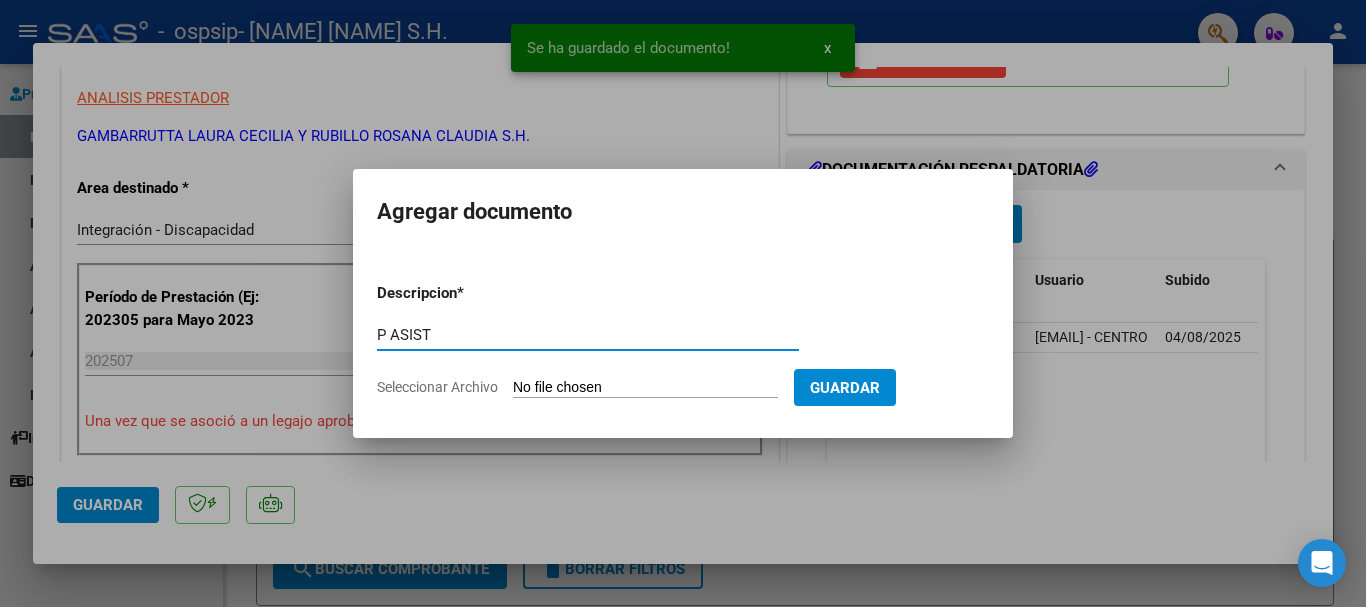 type on "P ASIST" 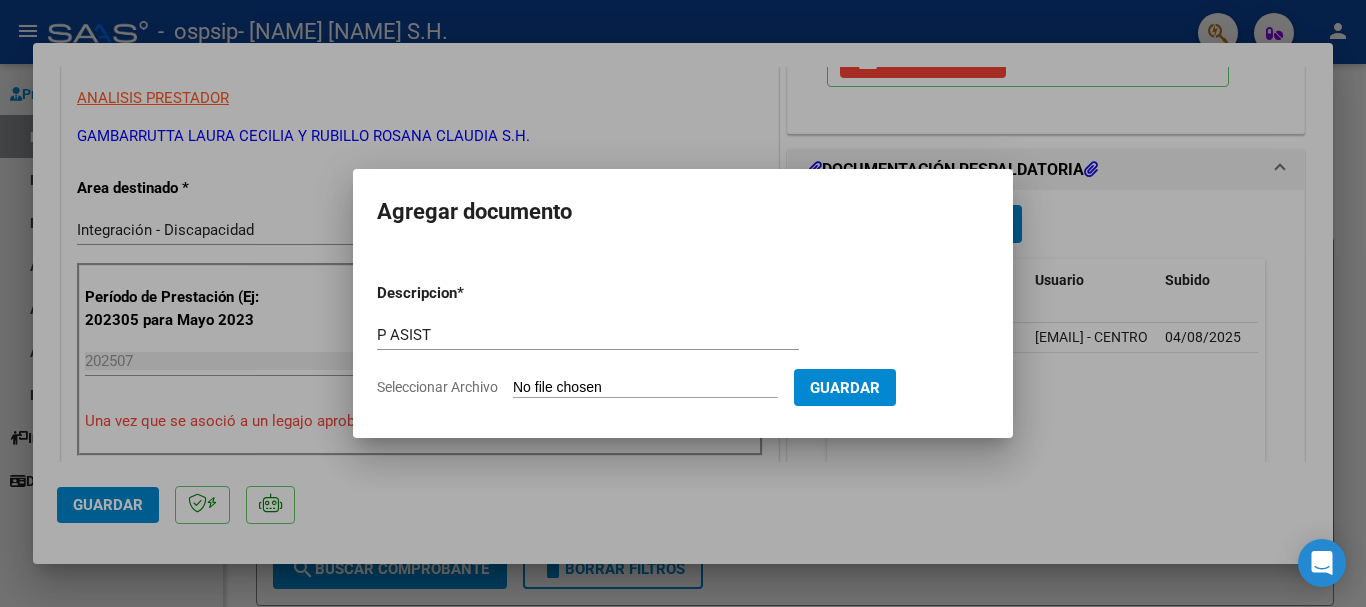 click on "Seleccionar Archivo" at bounding box center [645, 388] 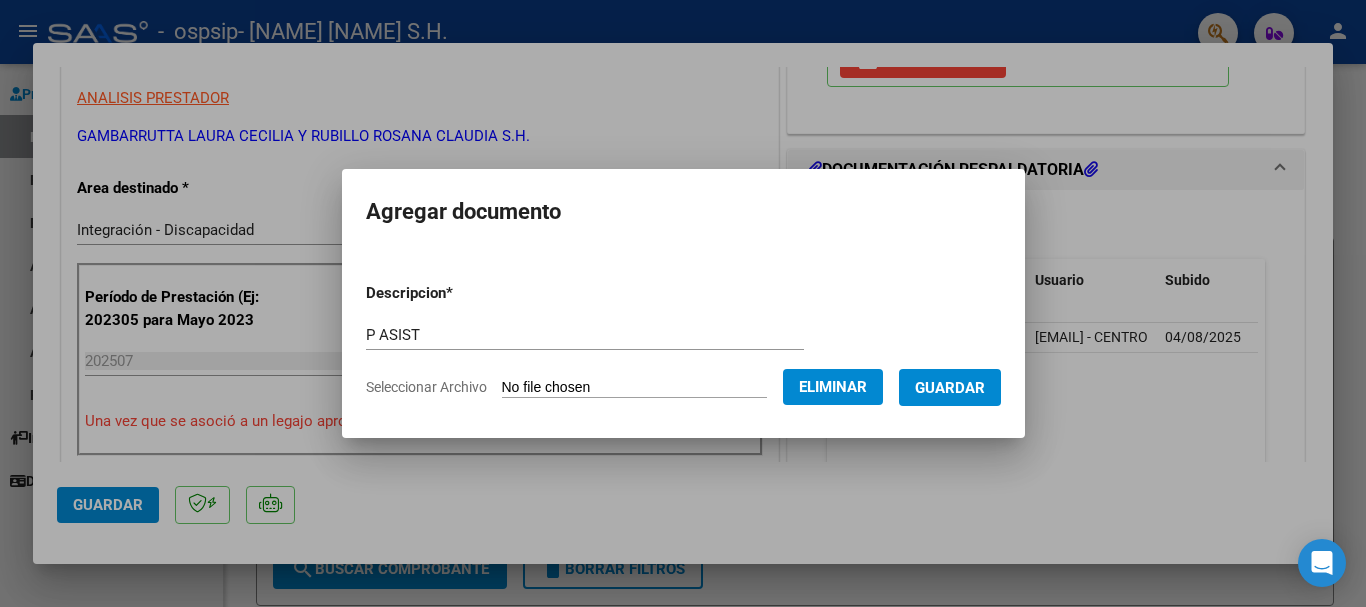 click on "Guardar" at bounding box center (950, 388) 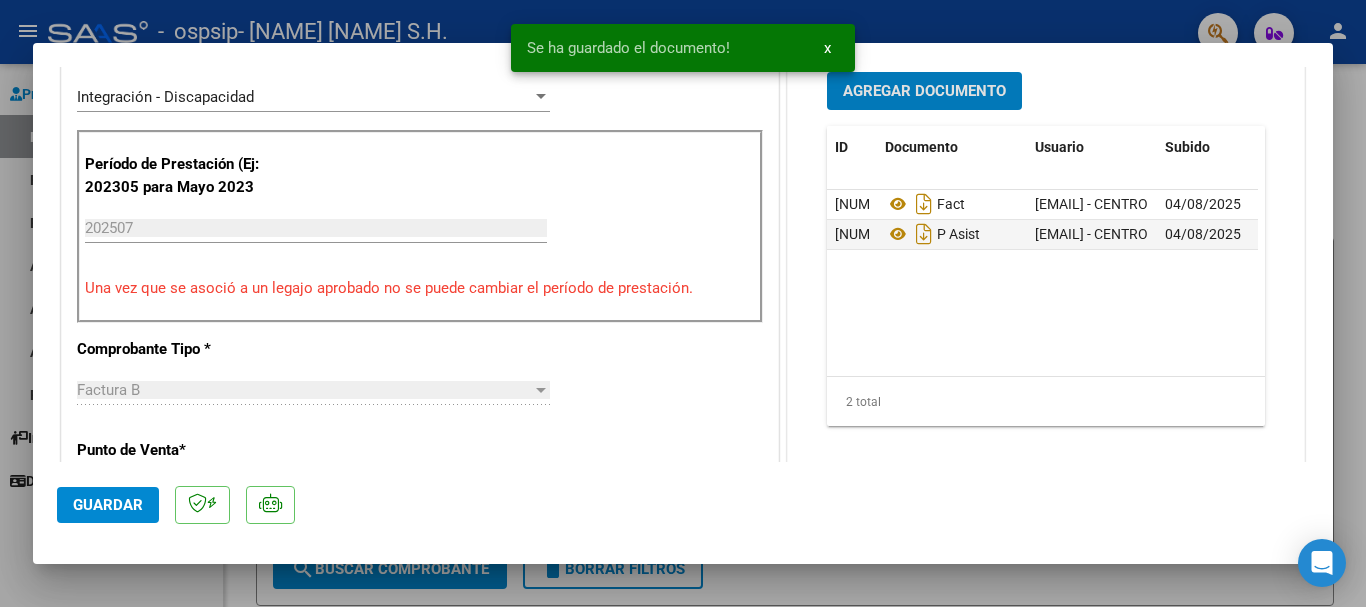 scroll, scrollTop: 600, scrollLeft: 0, axis: vertical 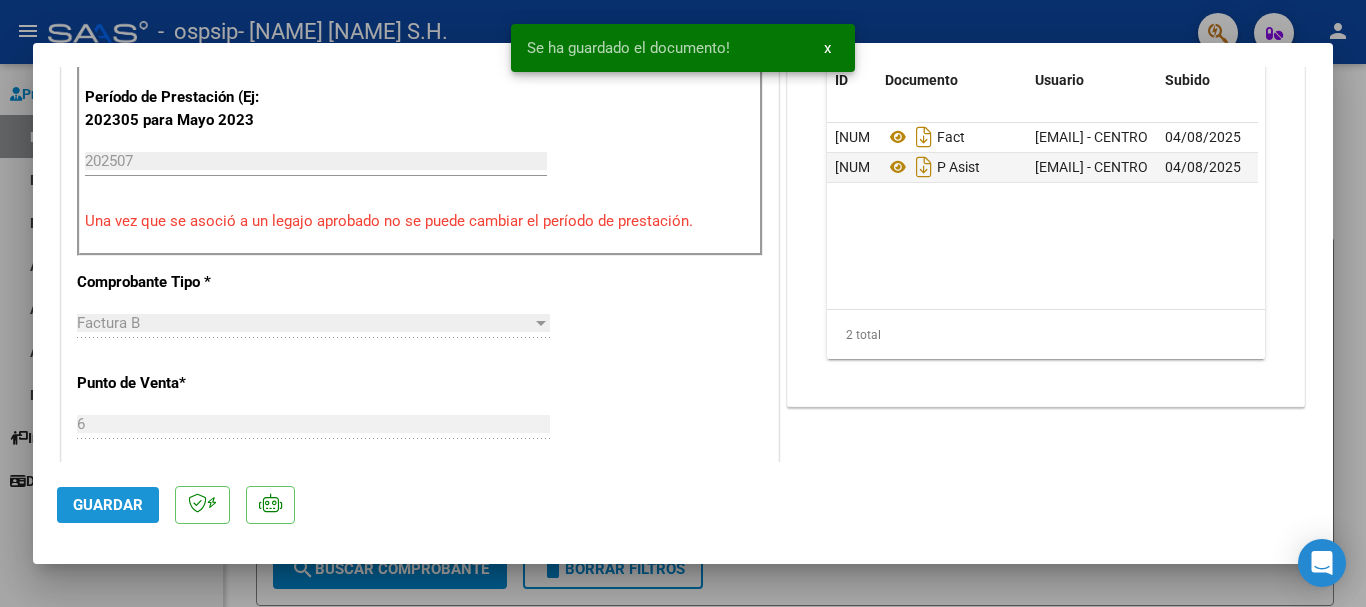 click on "Guardar" 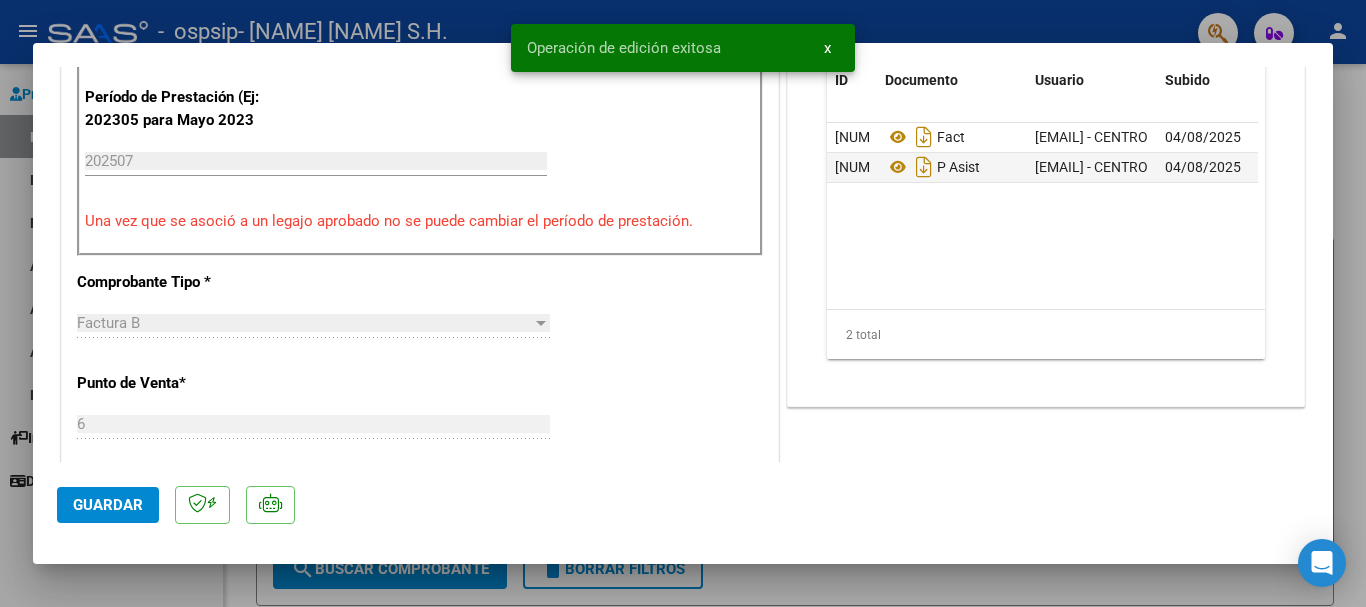 click on "Guardar" 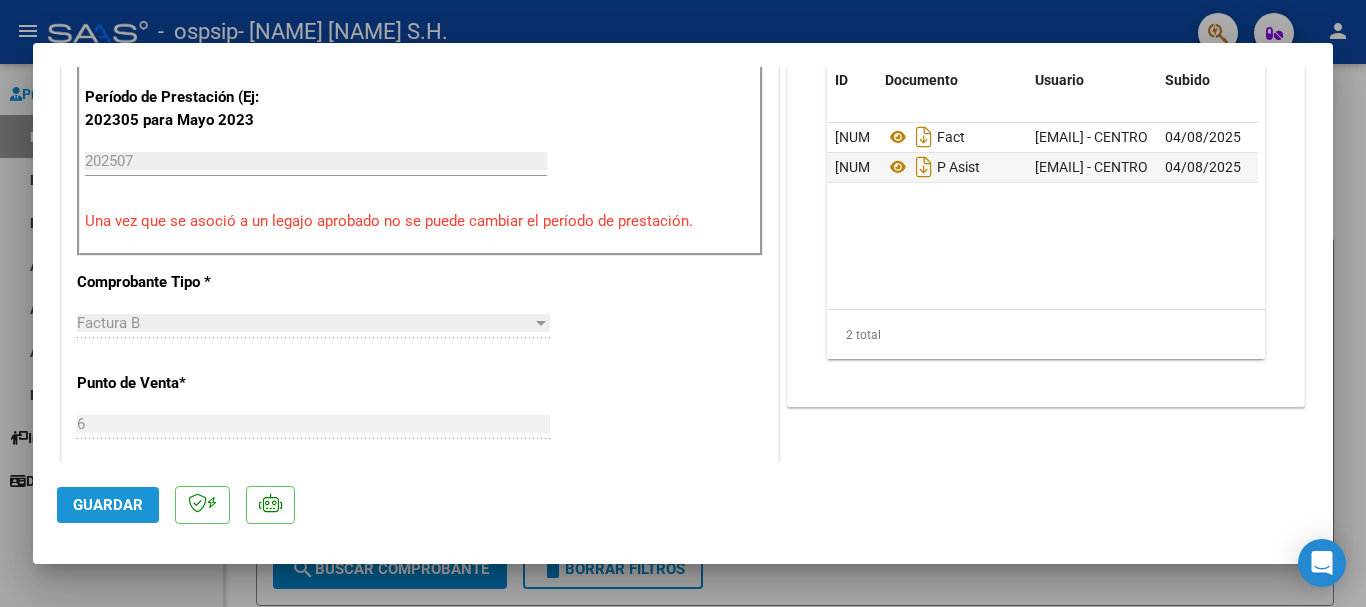 click on "Guardar" 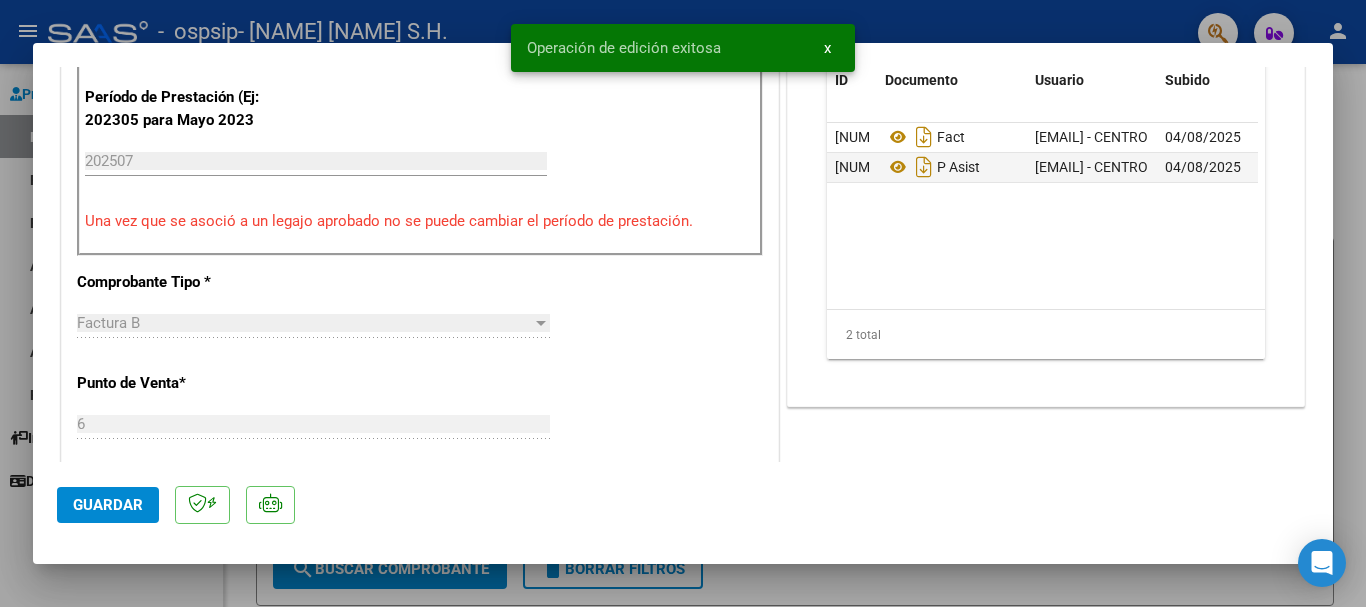 type 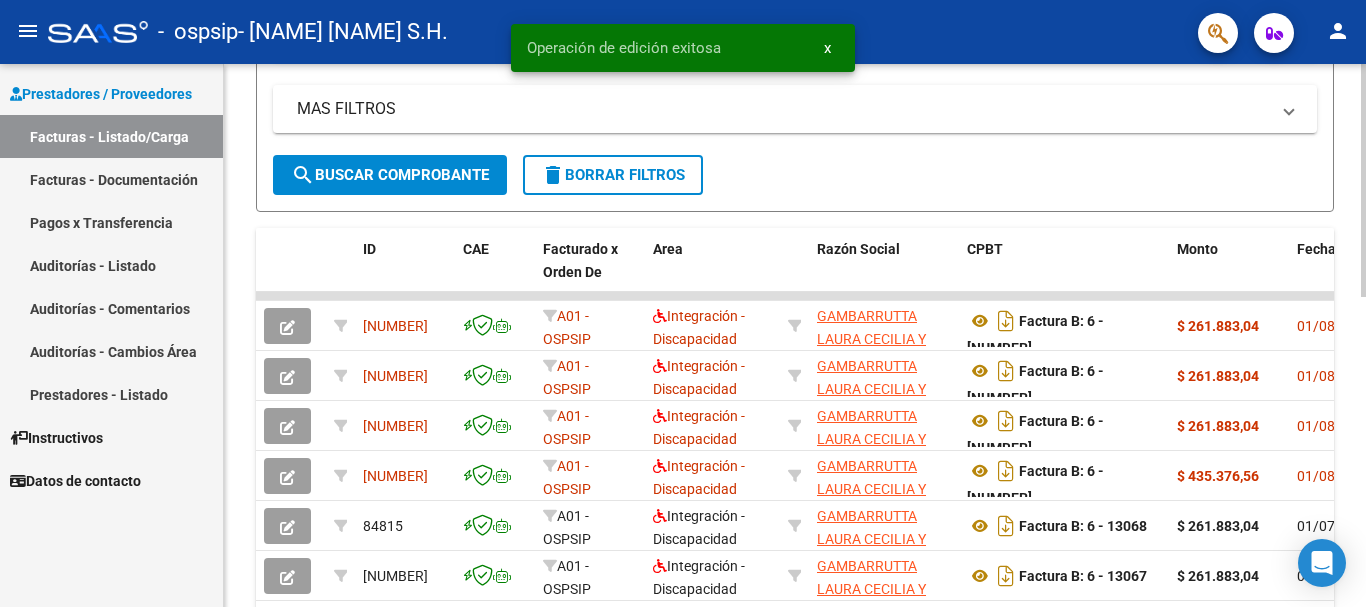 scroll, scrollTop: 400, scrollLeft: 0, axis: vertical 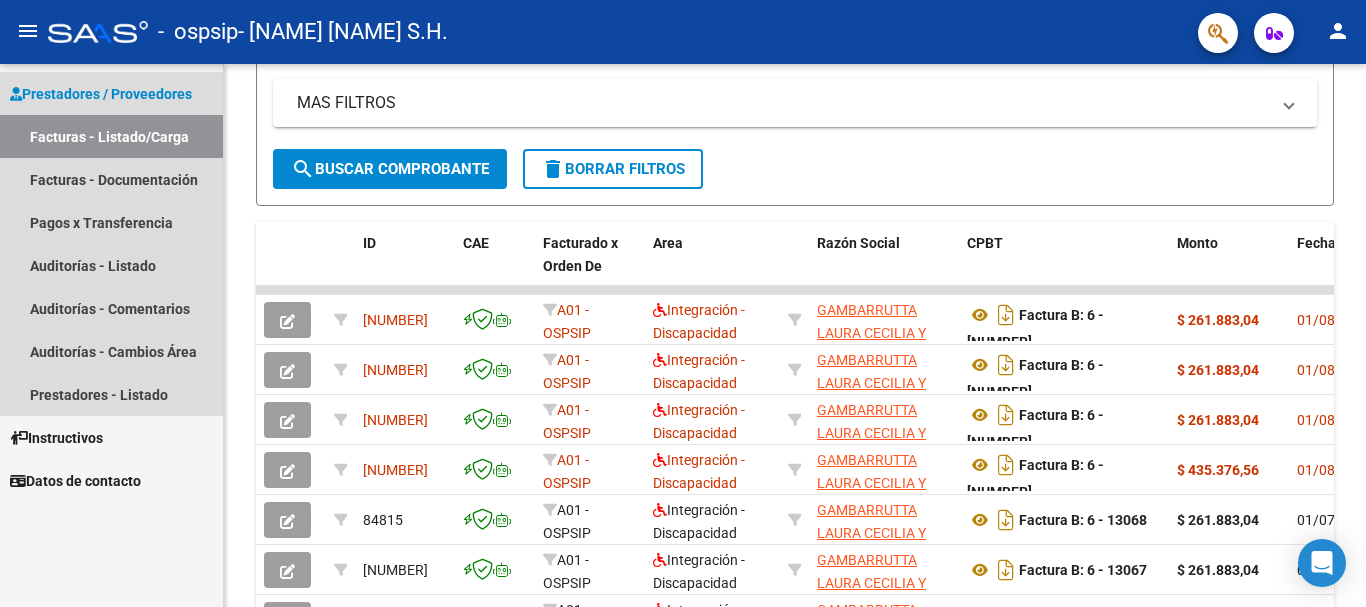 click on "Facturas - Listado/Carga" at bounding box center [111, 136] 